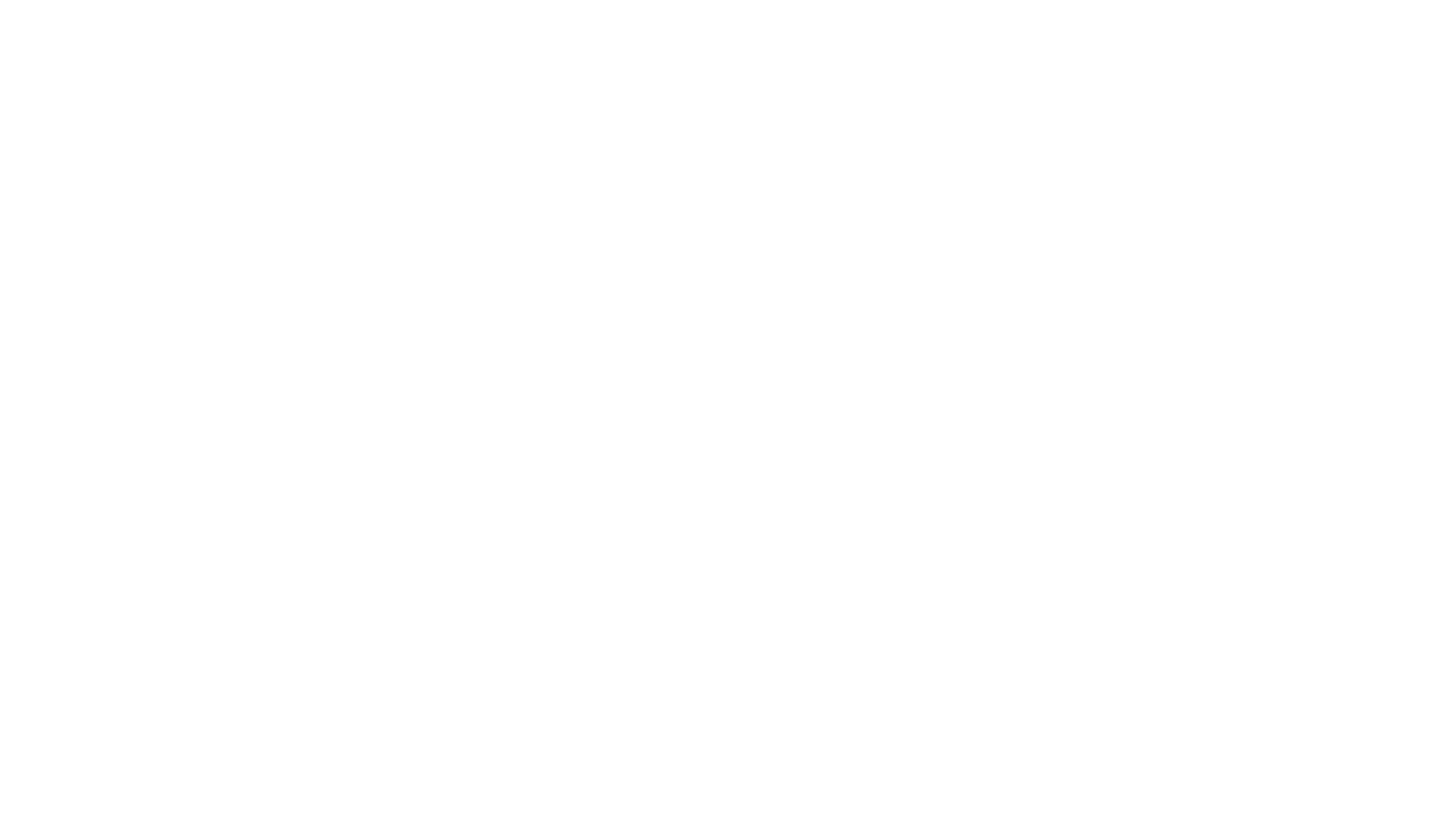scroll, scrollTop: 0, scrollLeft: 0, axis: both 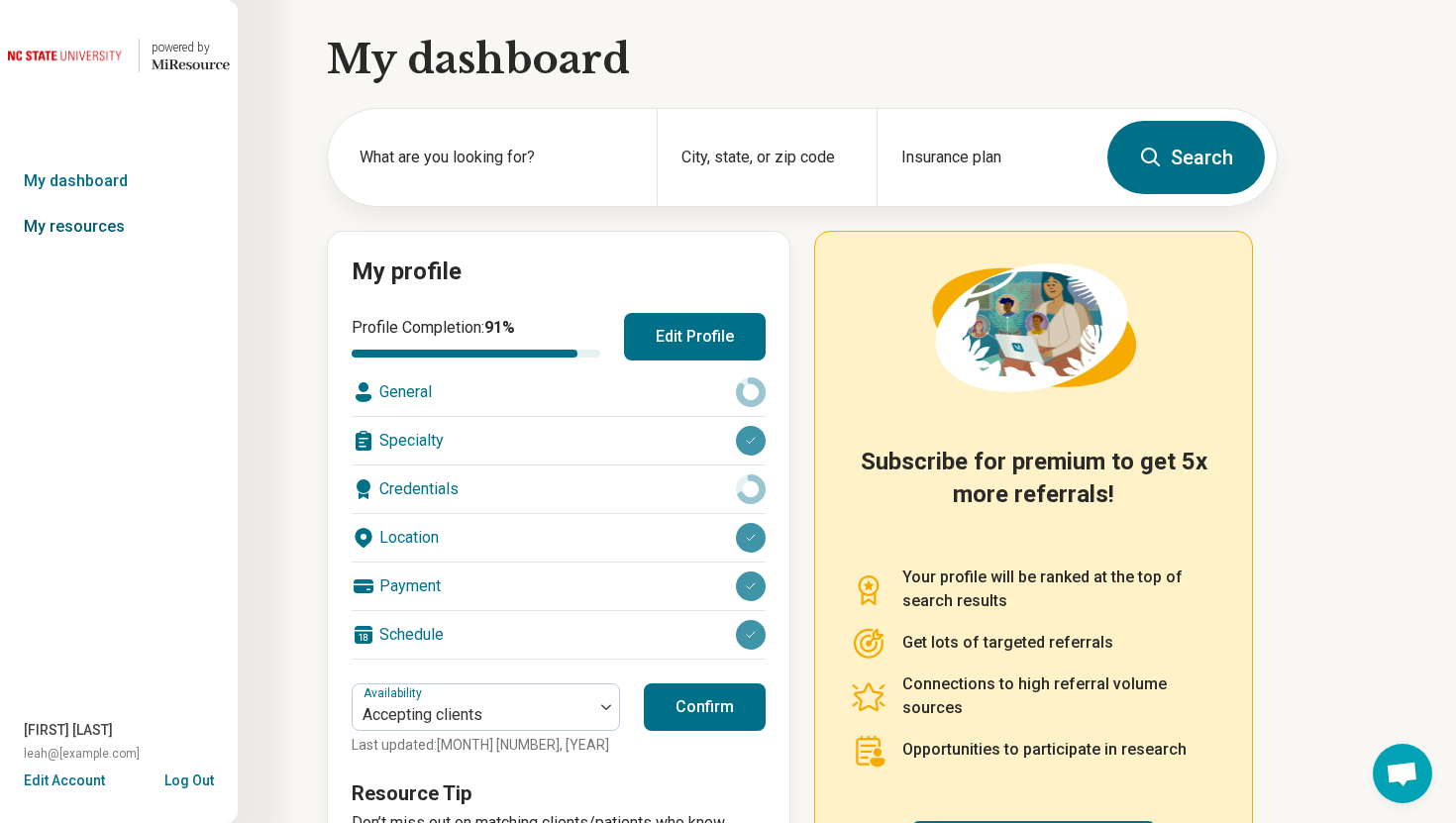 click on "My resources" at bounding box center [119, 227] 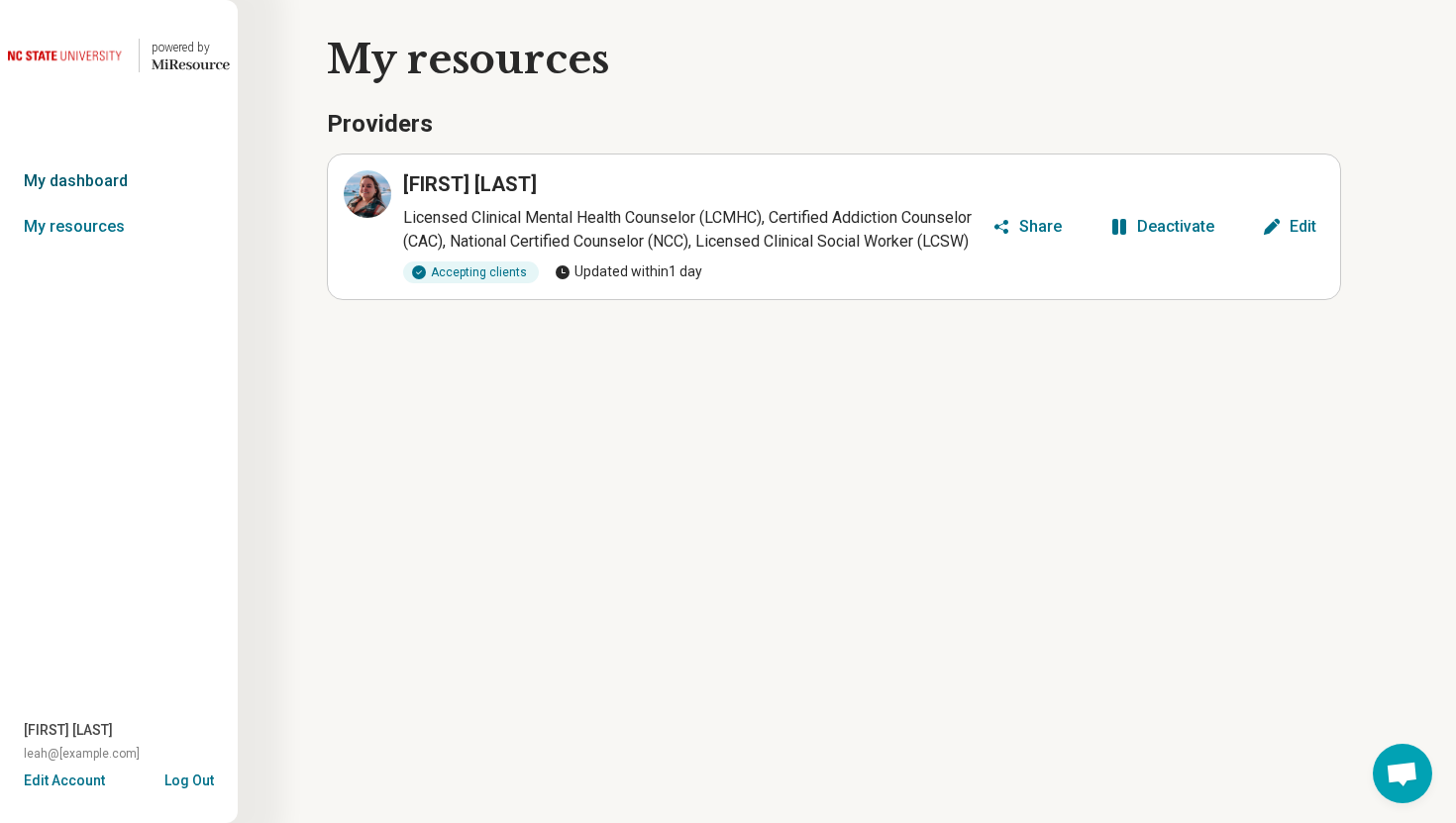 click on "My dashboard" at bounding box center [119, 181] 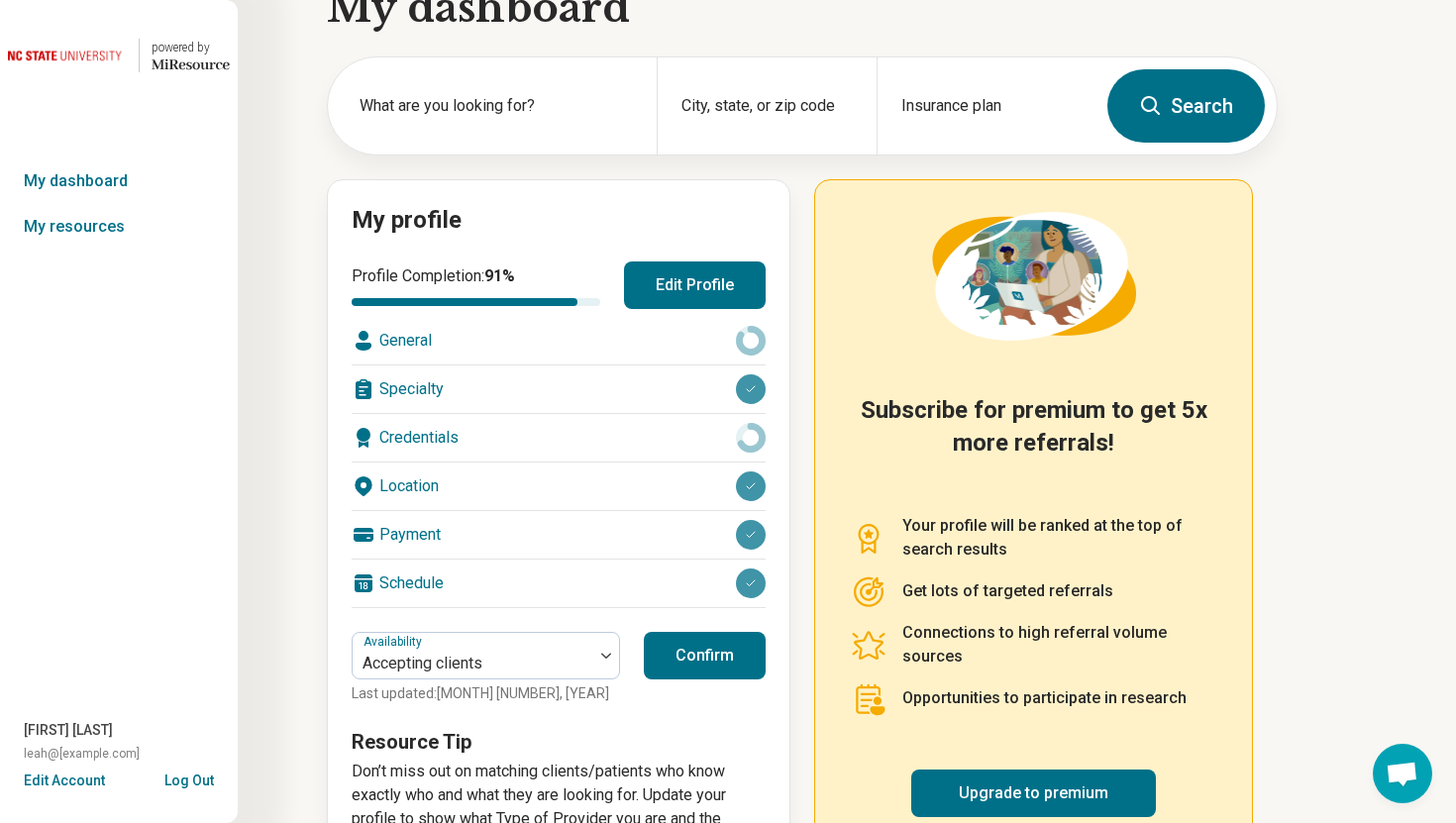 scroll, scrollTop: 76, scrollLeft: 0, axis: vertical 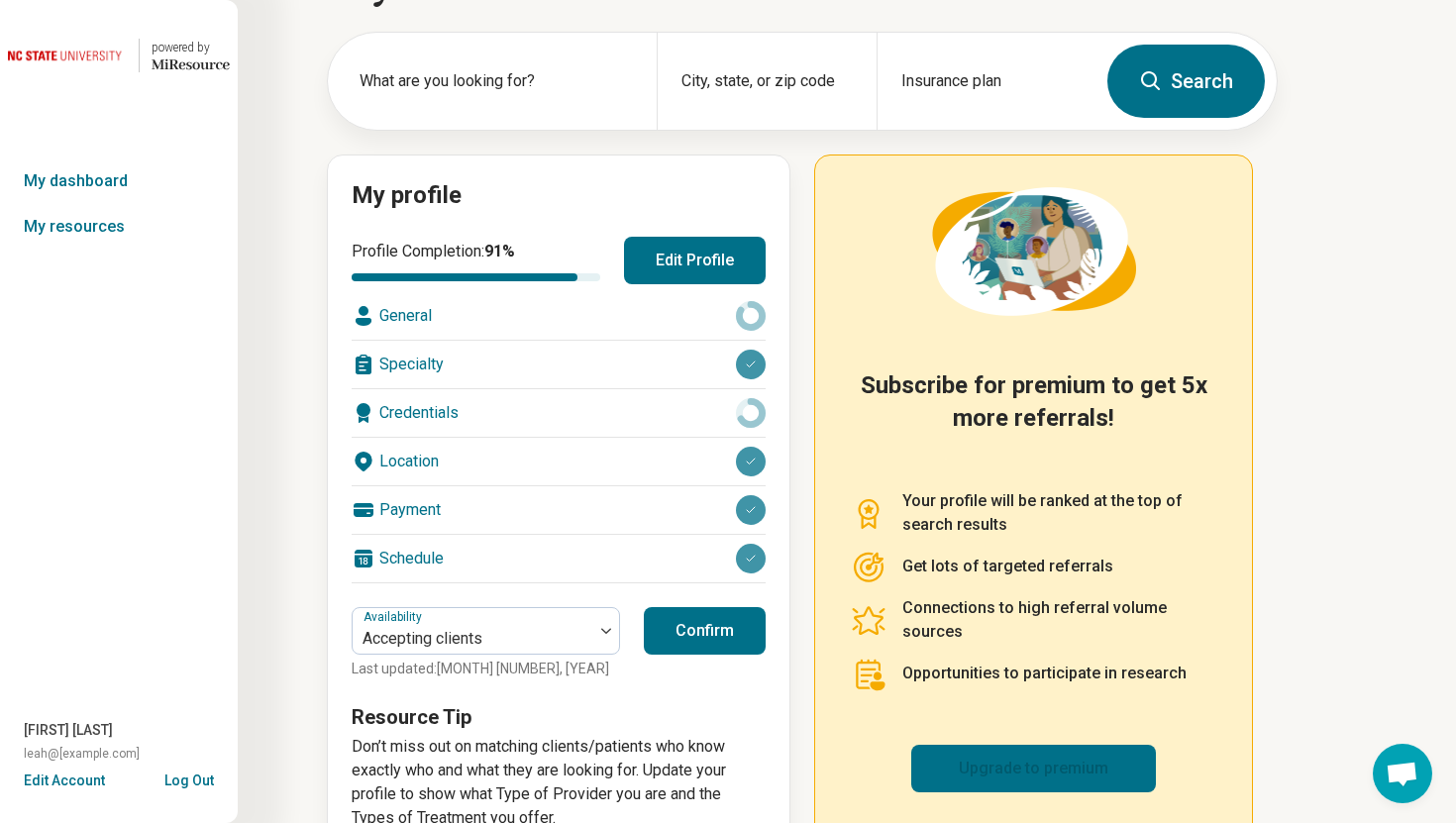 click on "Upgrade to premium" at bounding box center [1033, 769] 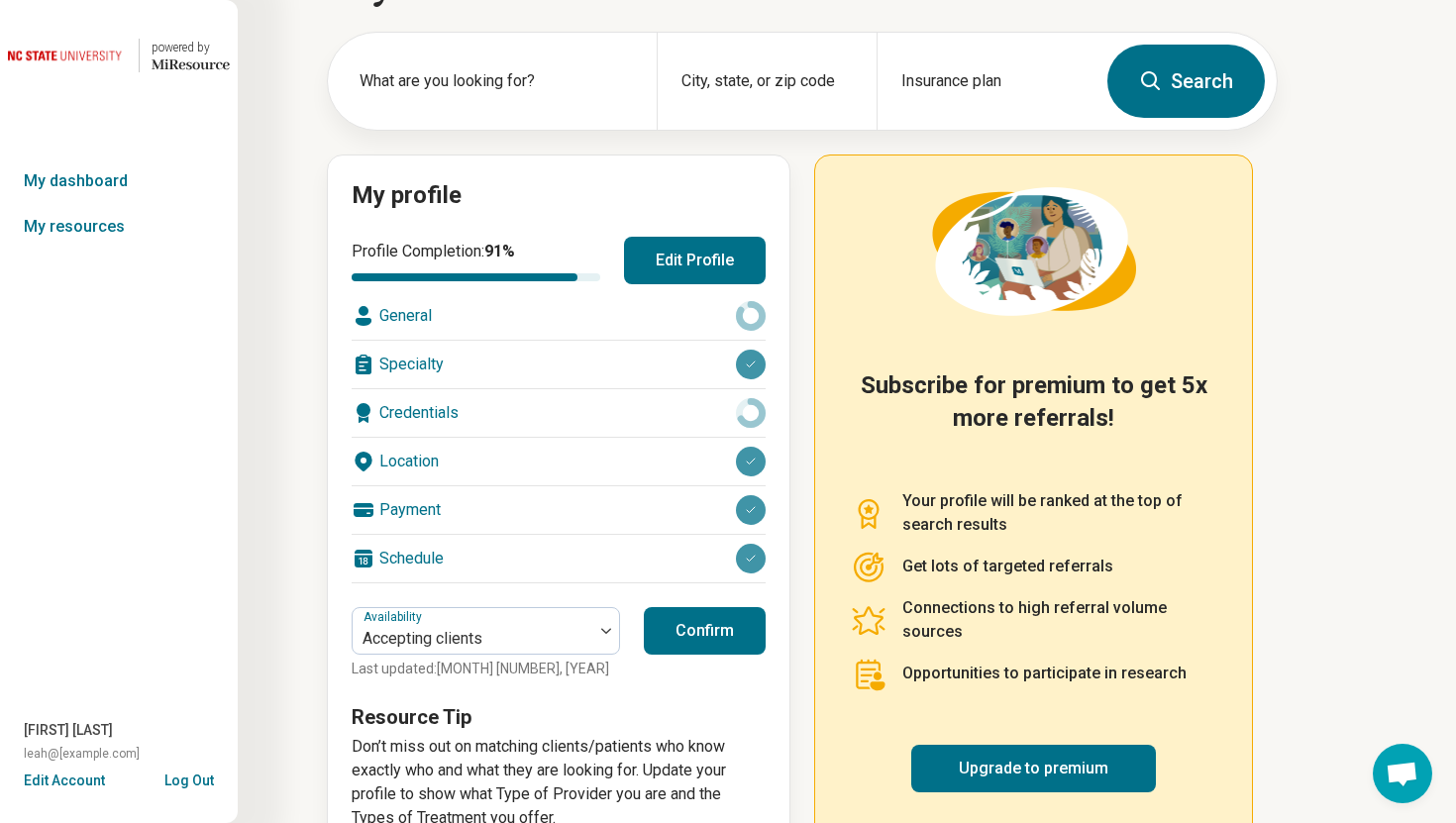 scroll, scrollTop: 135, scrollLeft: 0, axis: vertical 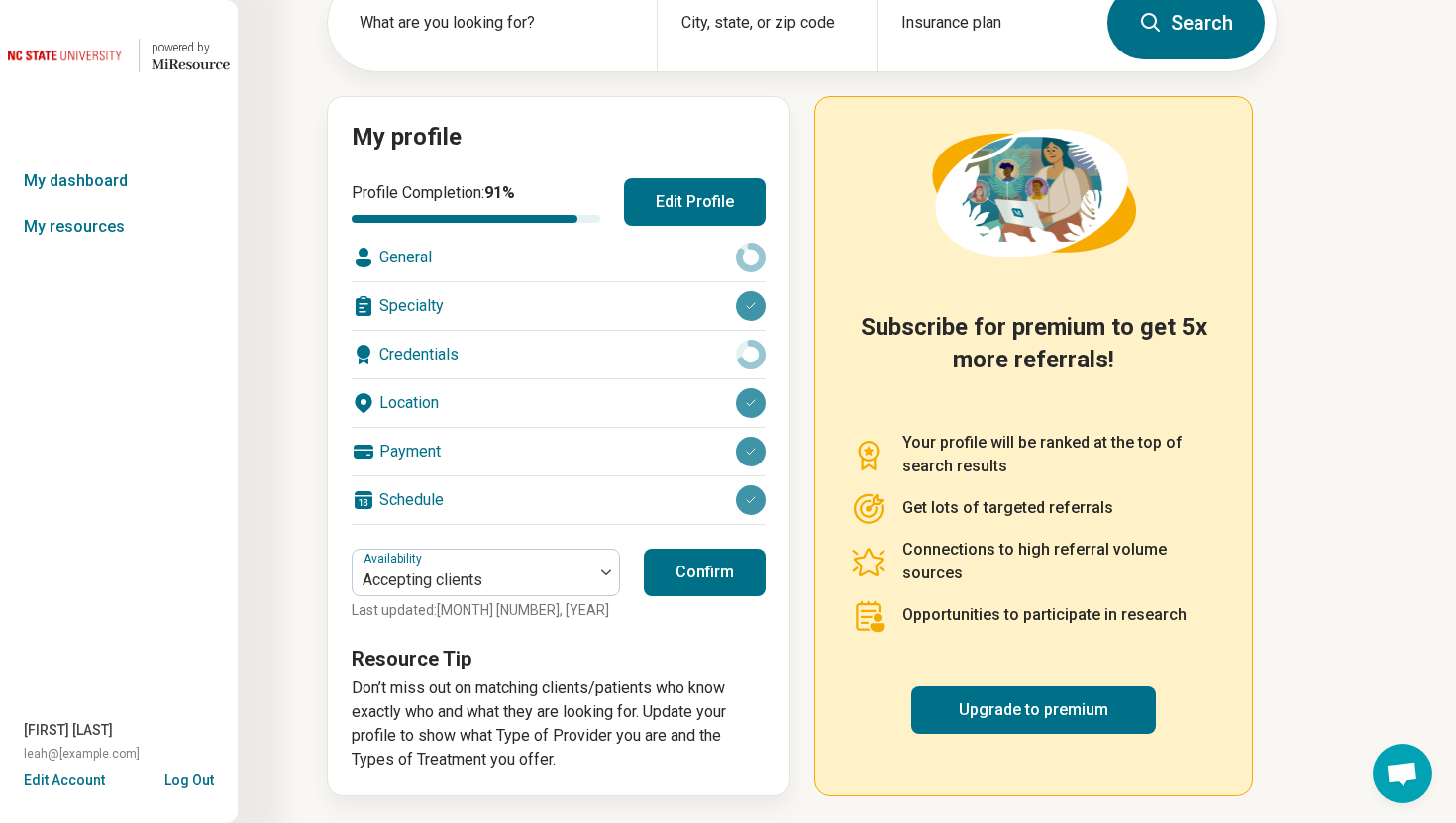 click on "Log Out" at bounding box center (189, 778) 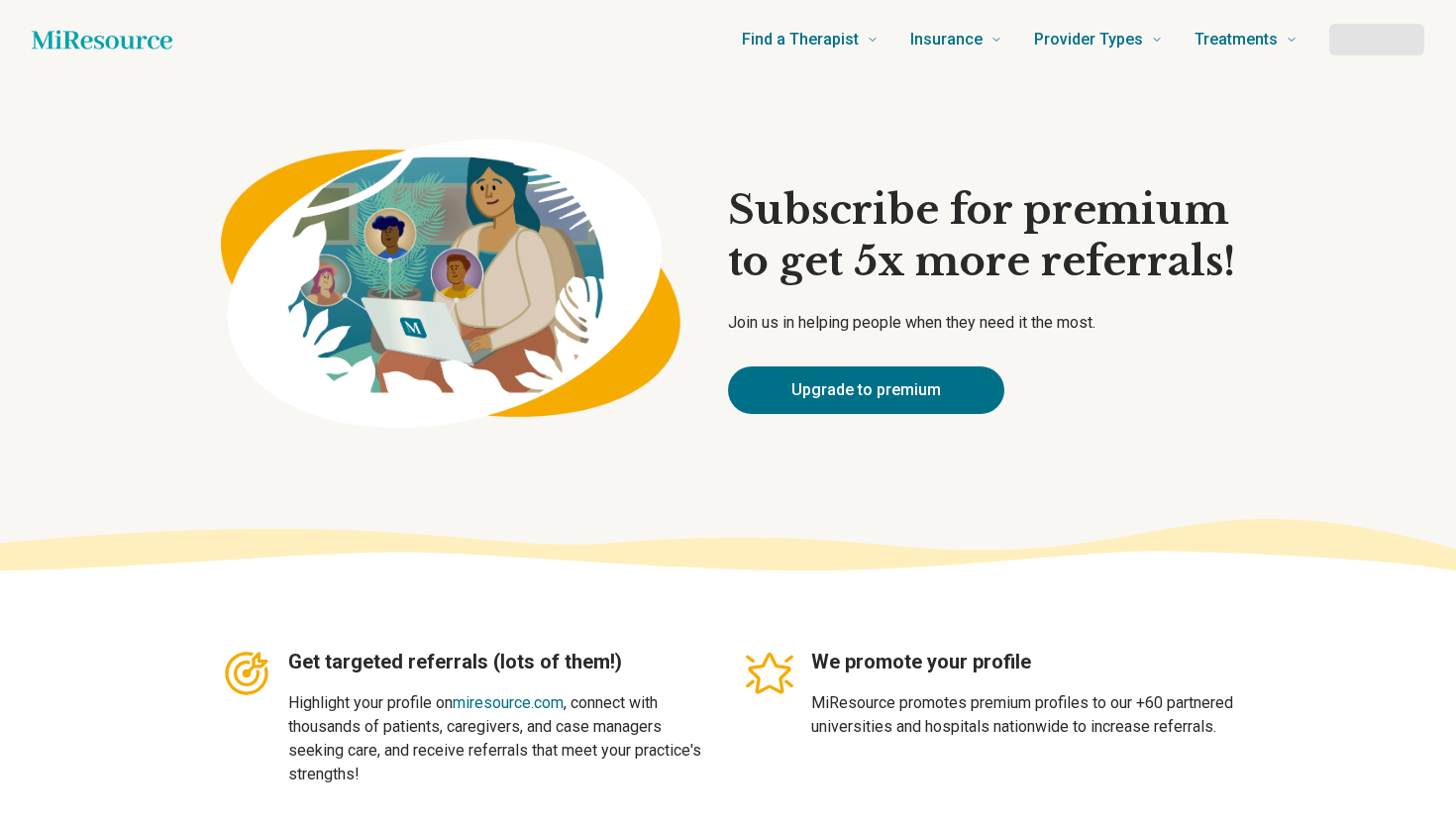 scroll, scrollTop: 0, scrollLeft: 0, axis: both 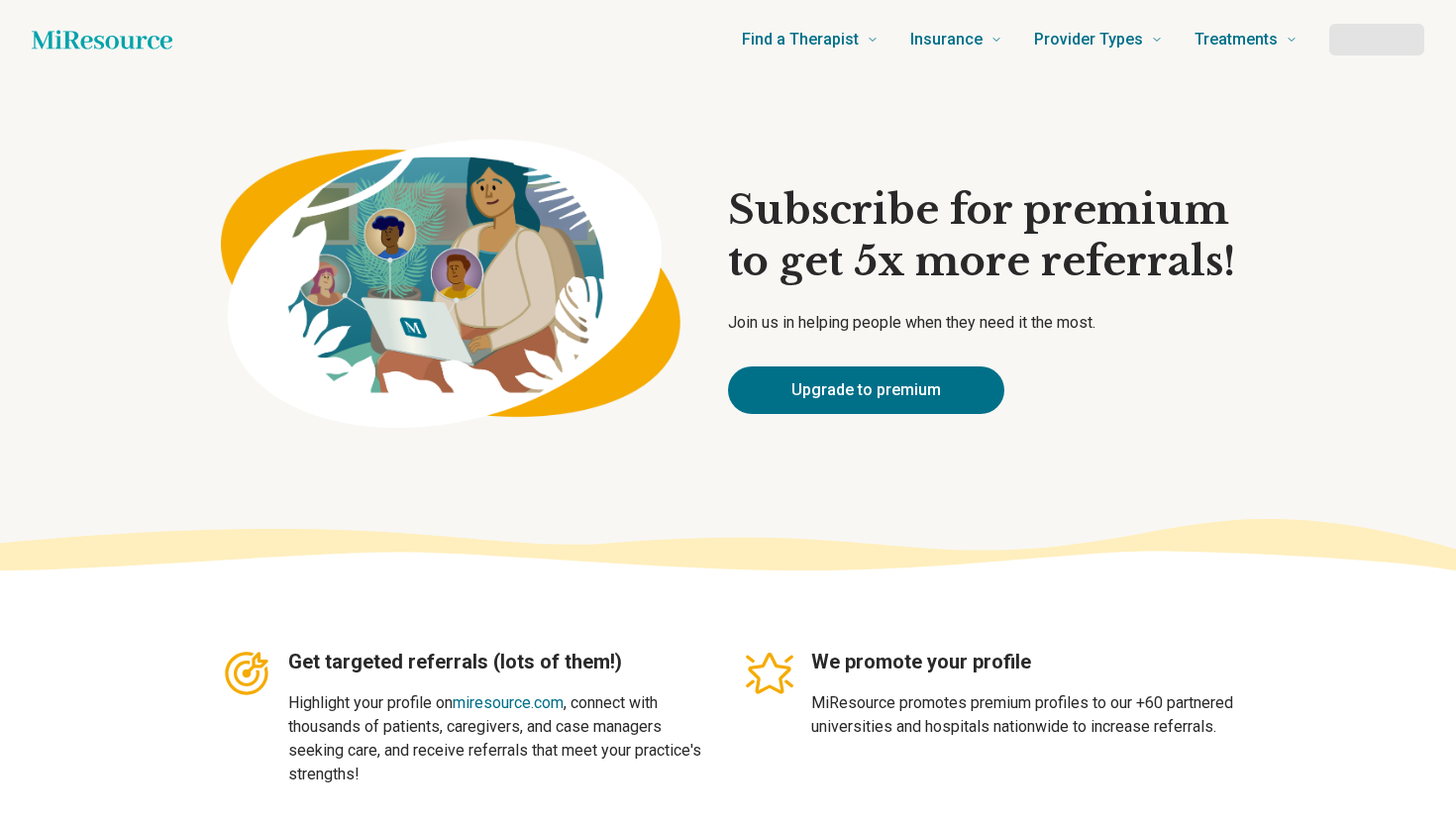 type 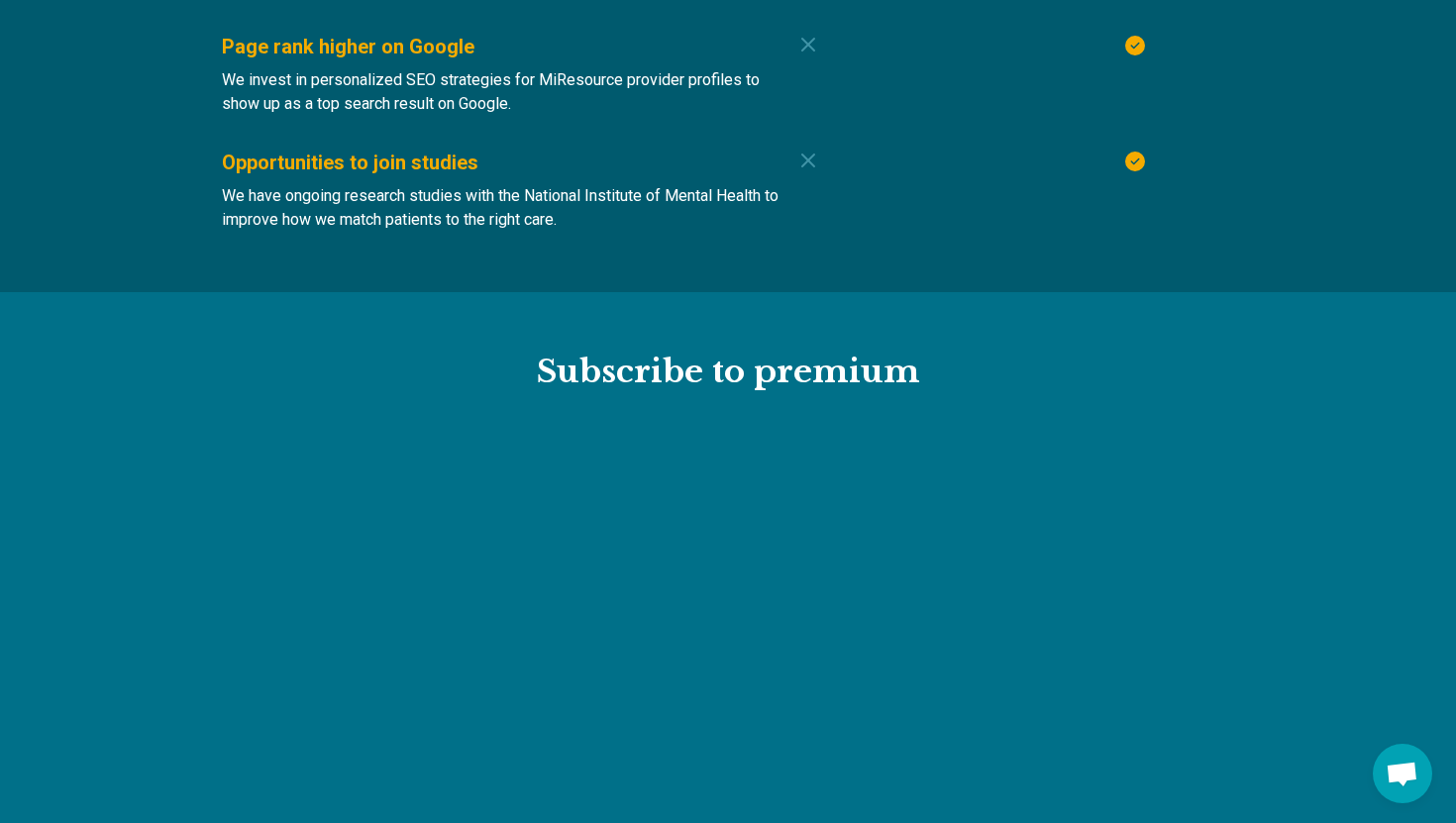 type on "*" 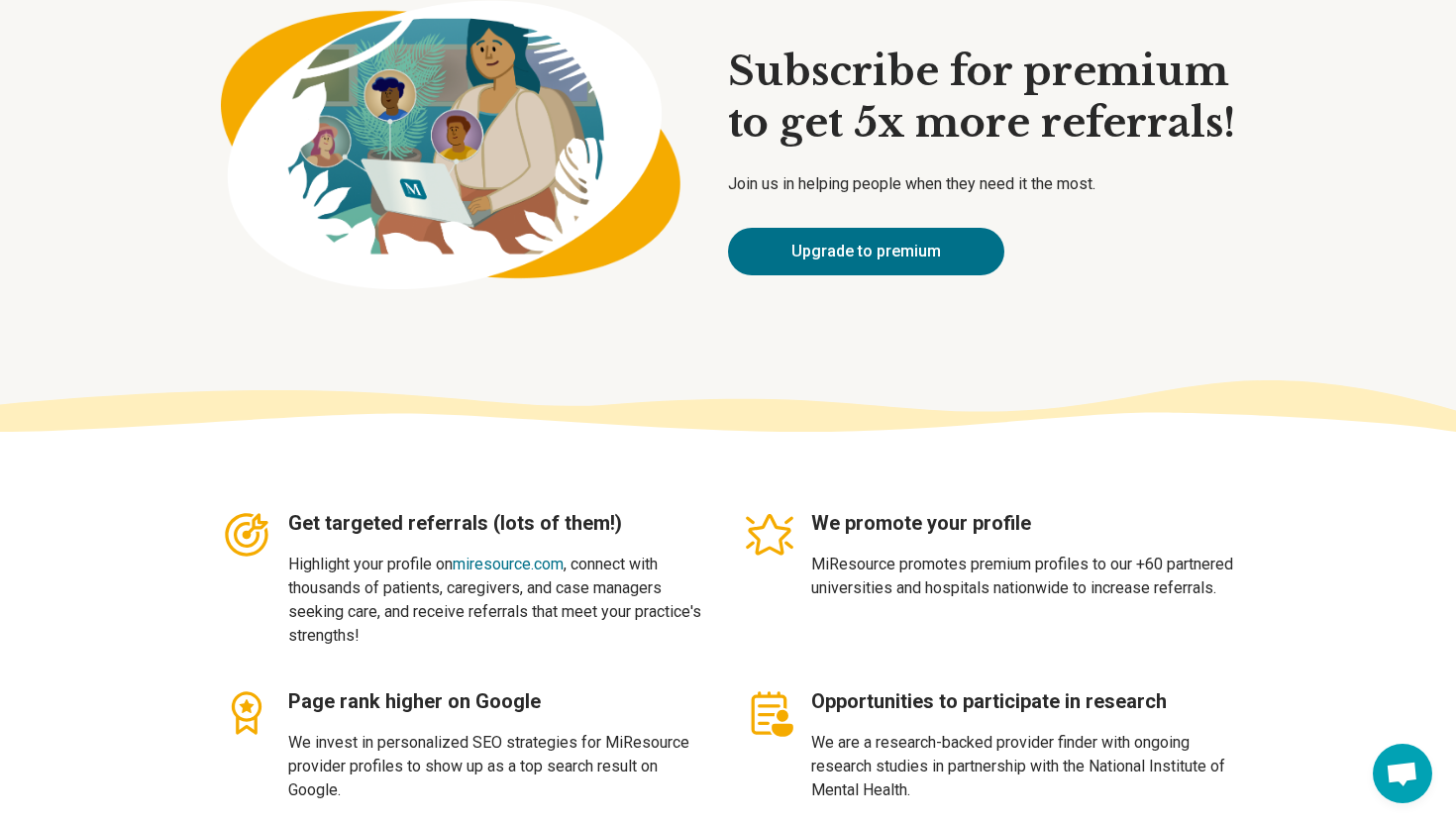 scroll, scrollTop: 0, scrollLeft: 0, axis: both 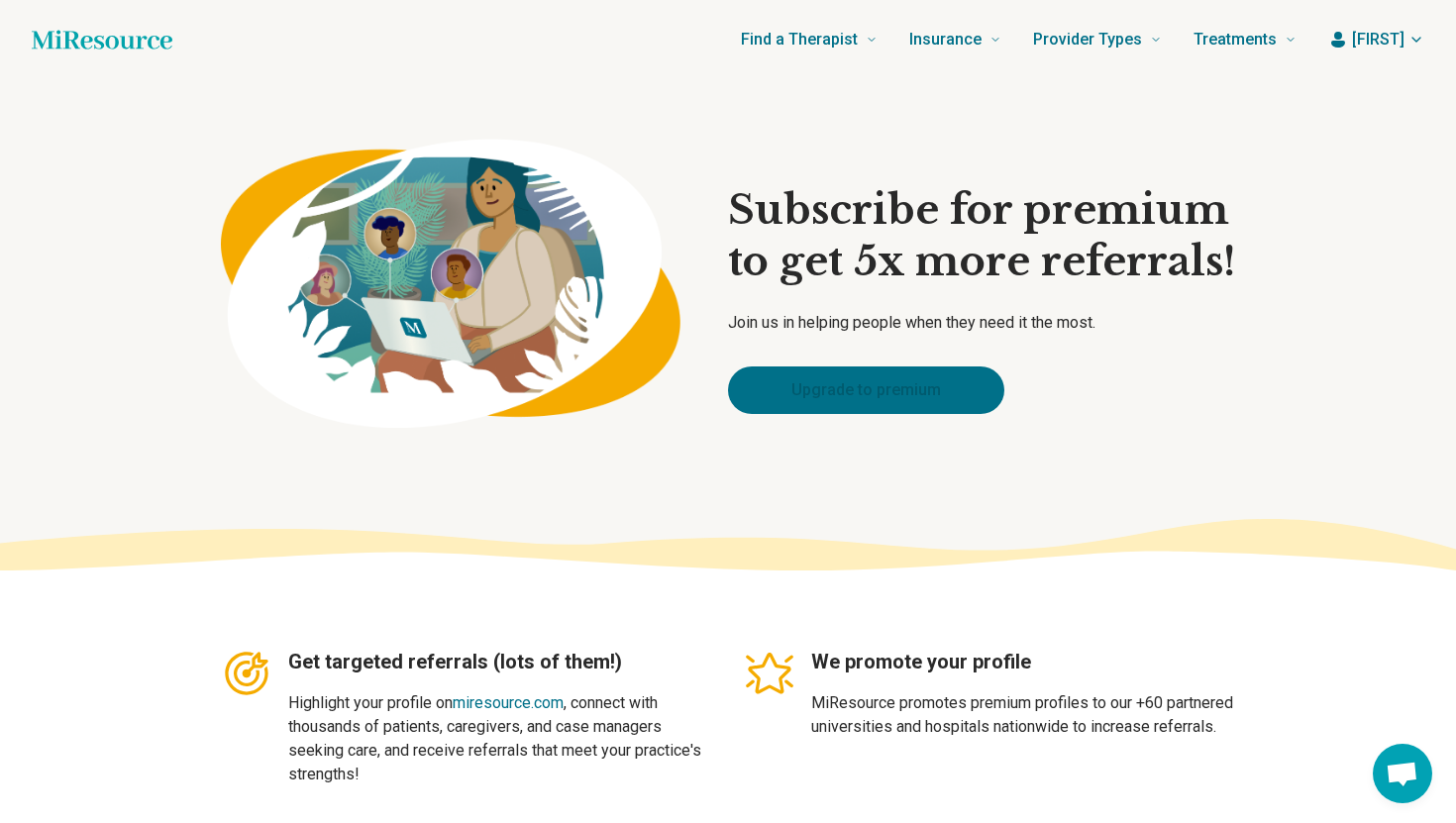 click on "Upgrade to premium" at bounding box center [866, 390] 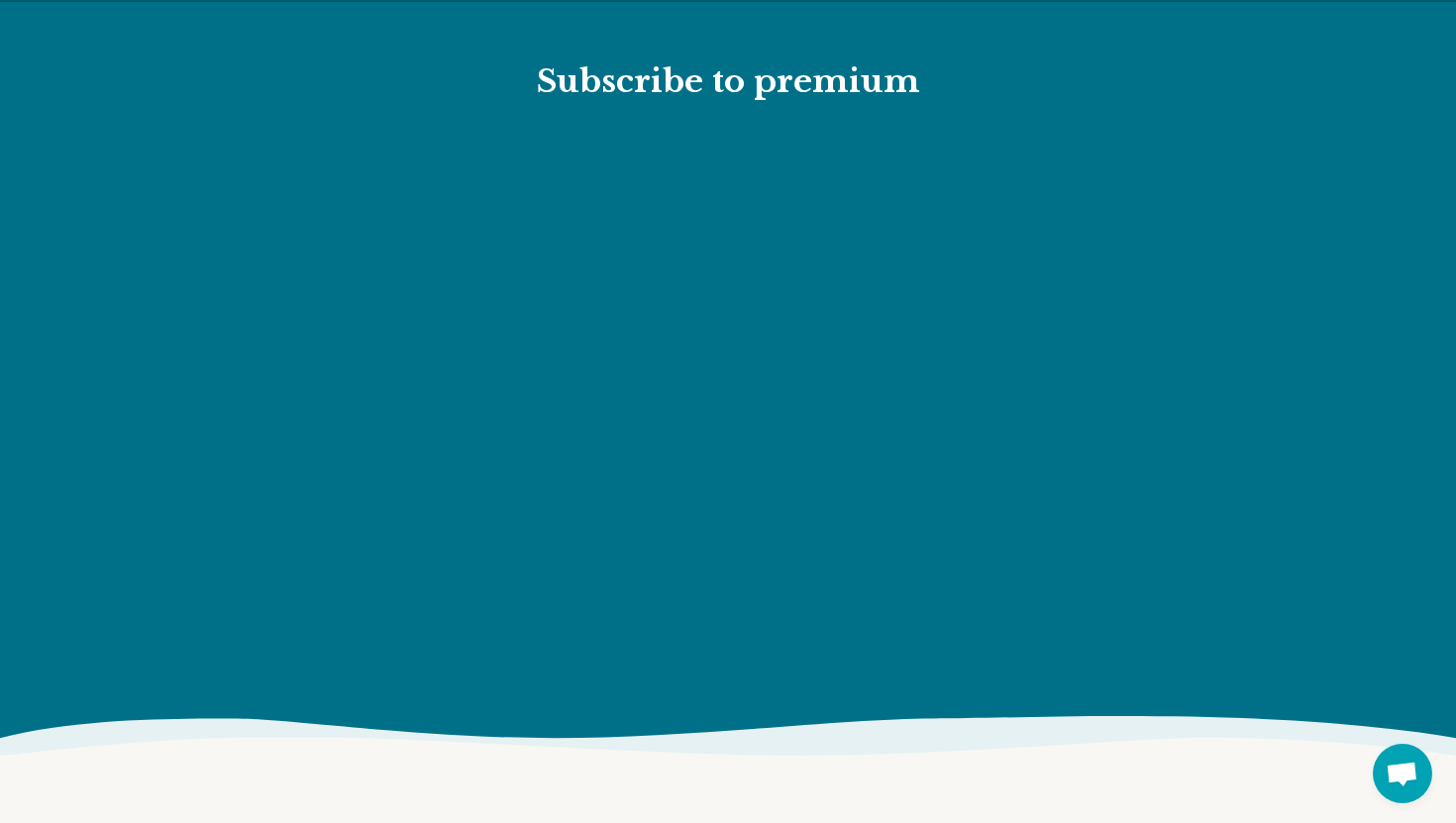 scroll, scrollTop: 2041, scrollLeft: 0, axis: vertical 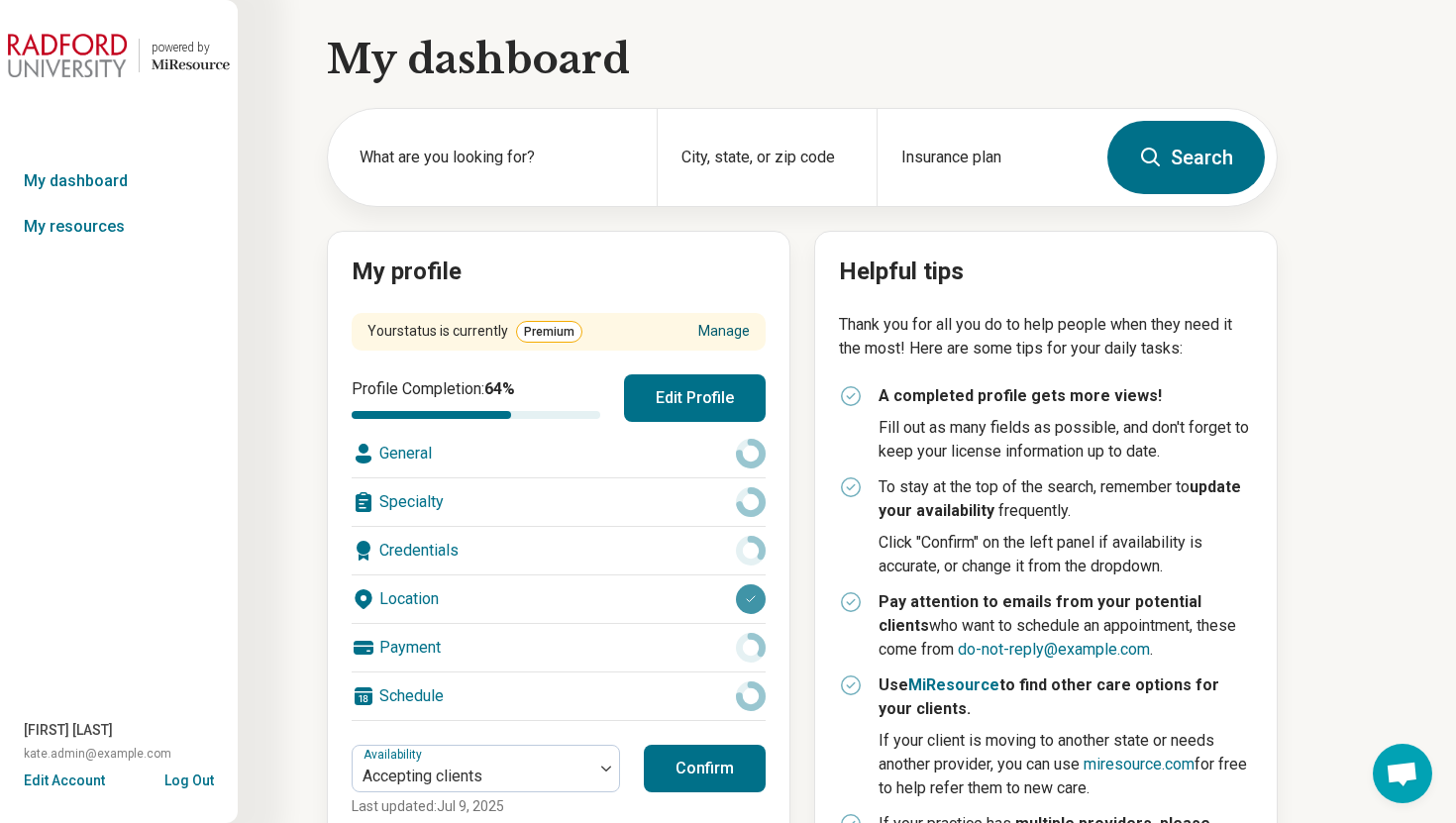 click on "Manage" at bounding box center [724, 331] 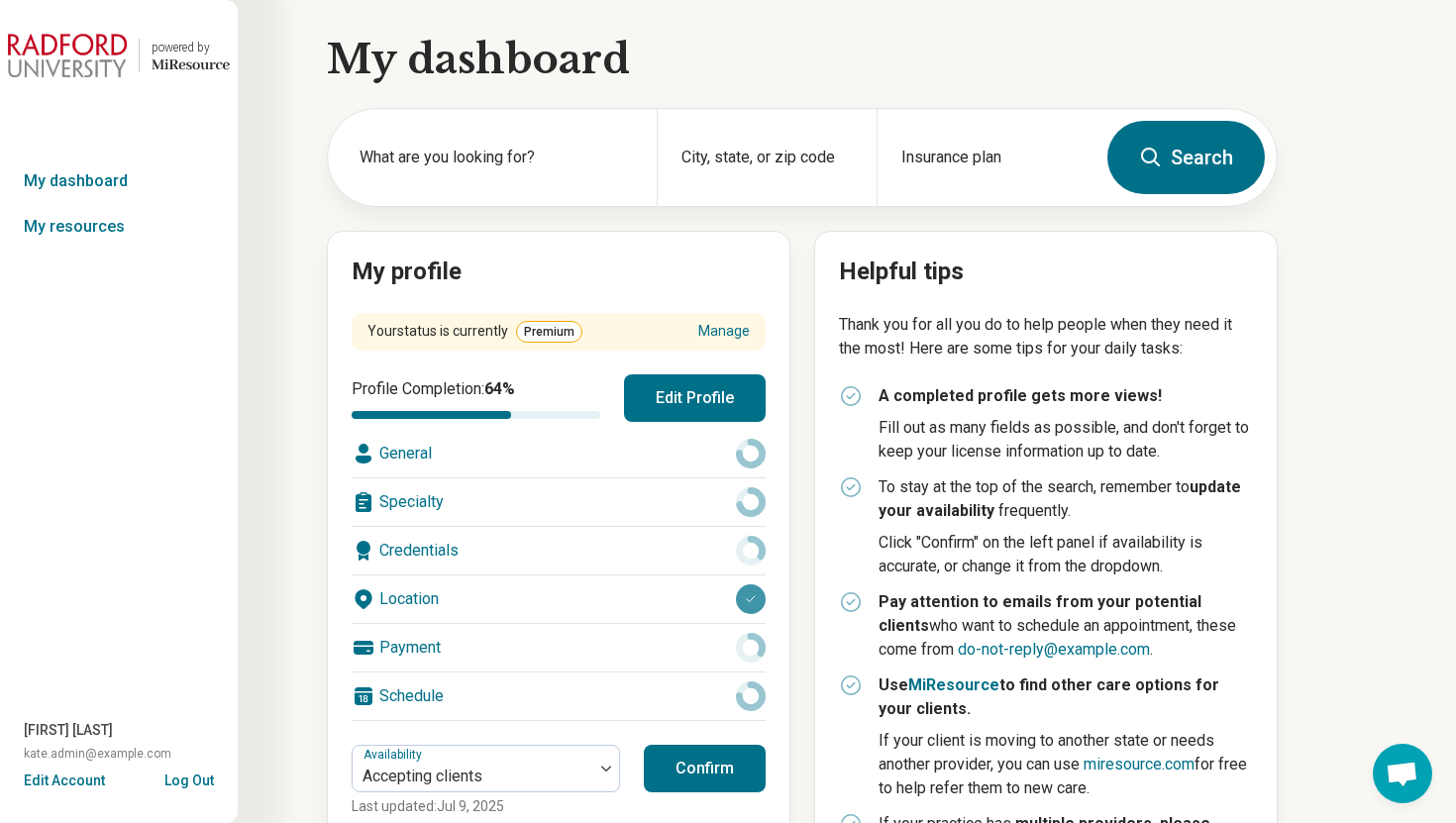click on "Log Out" at bounding box center [189, 778] 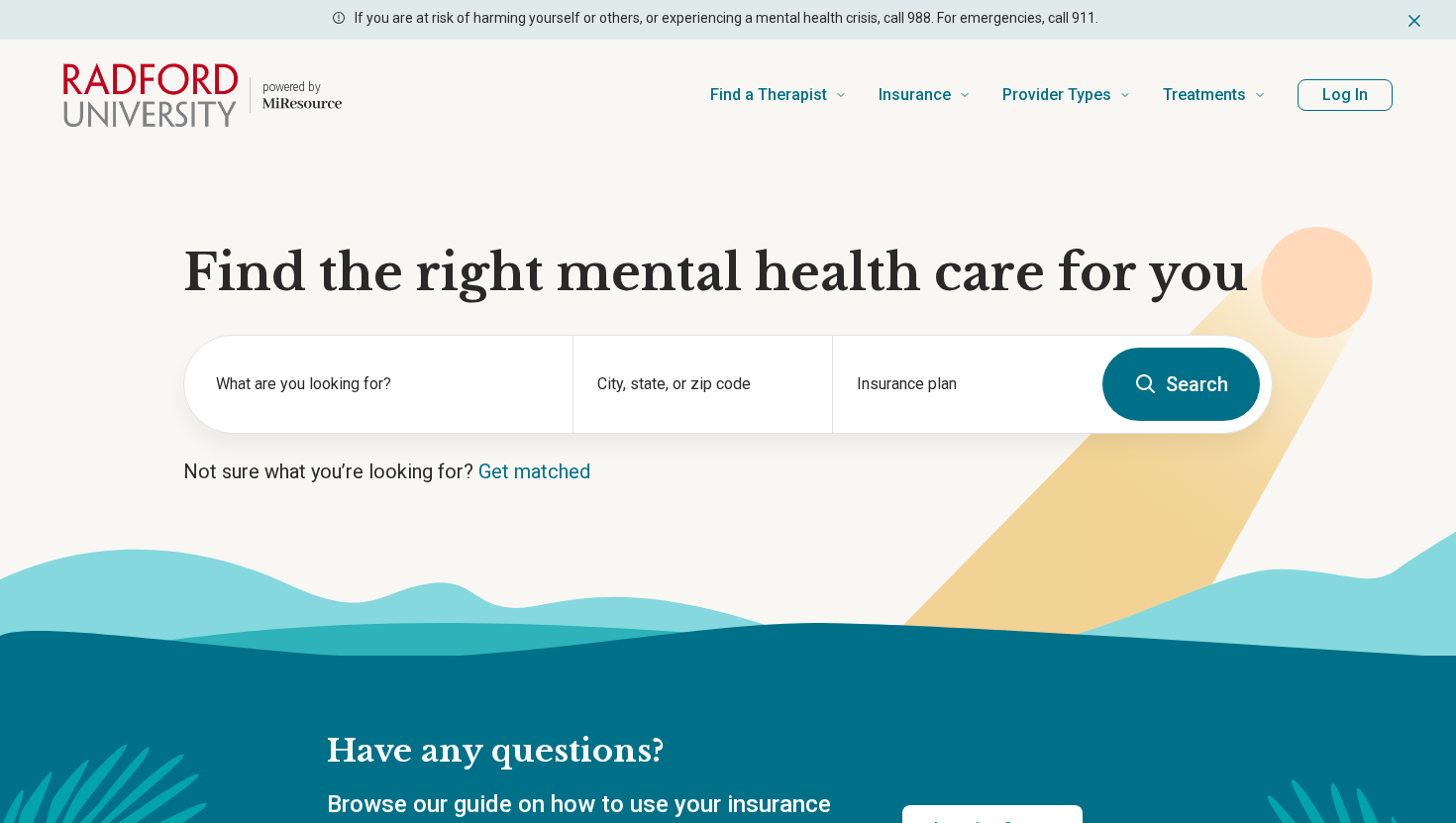 scroll, scrollTop: 0, scrollLeft: 0, axis: both 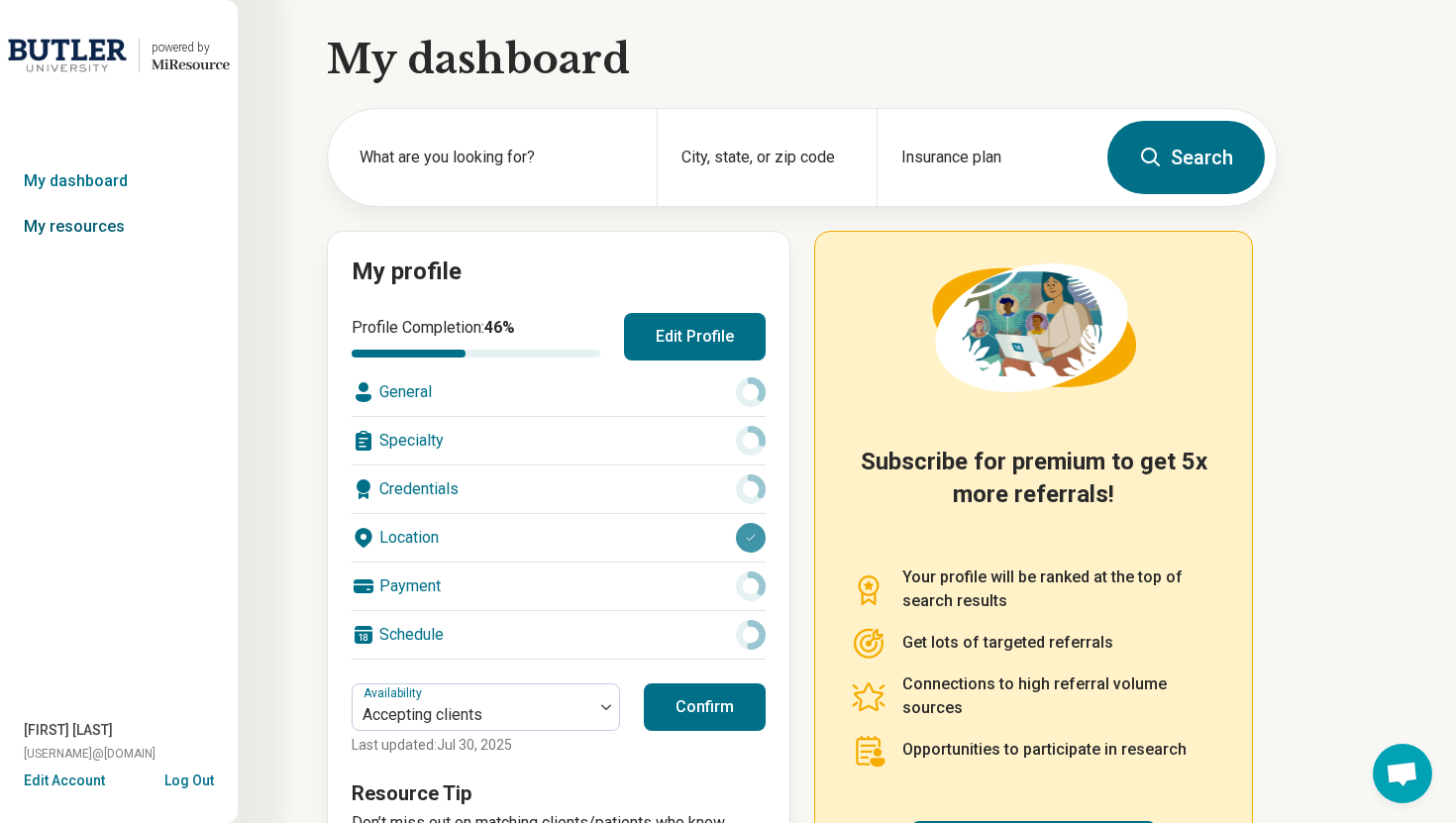 click on "My resources" at bounding box center [119, 227] 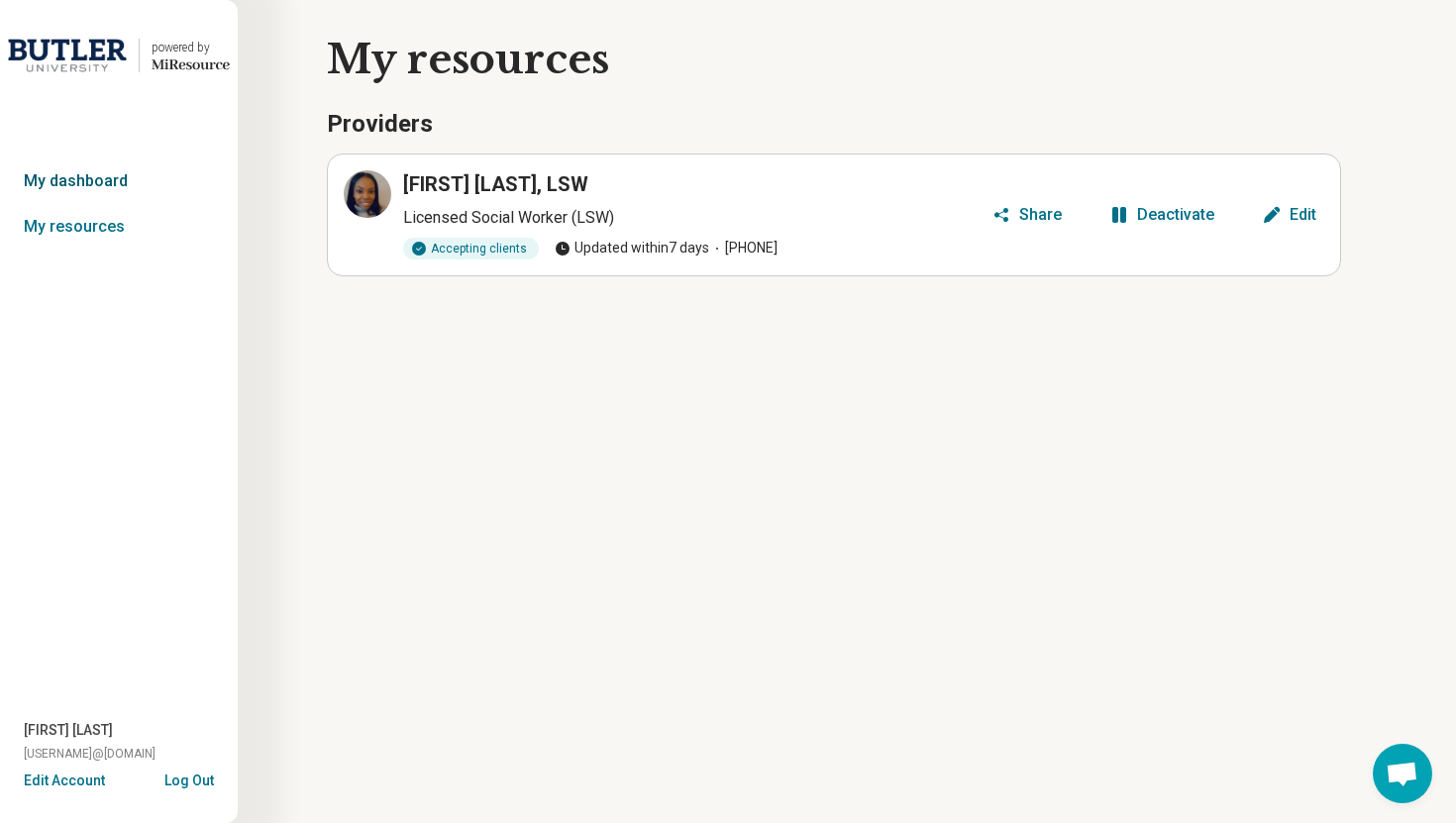 click on "My dashboard" at bounding box center [119, 181] 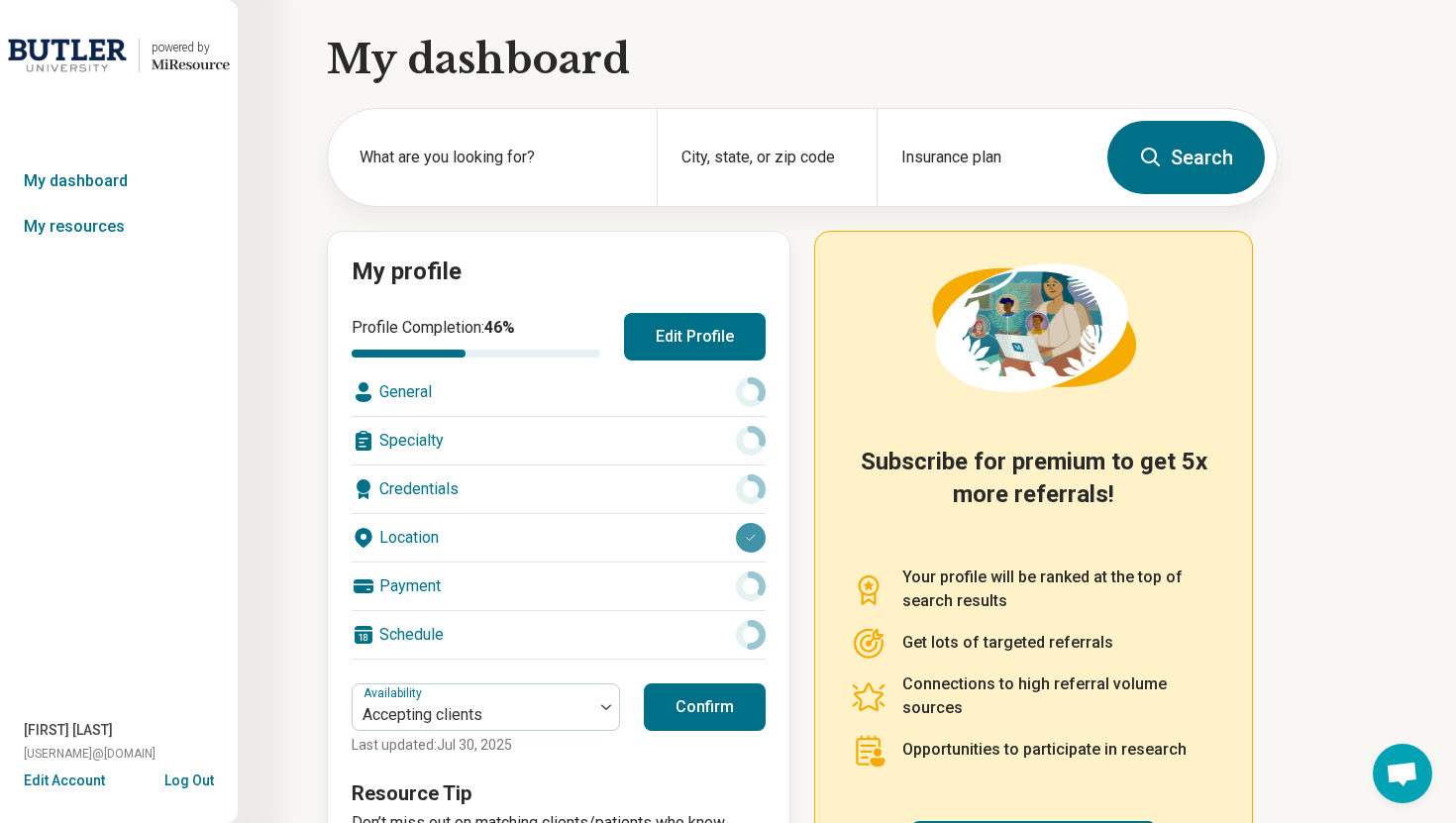 click on "Edit Profile" at bounding box center [694, 337] 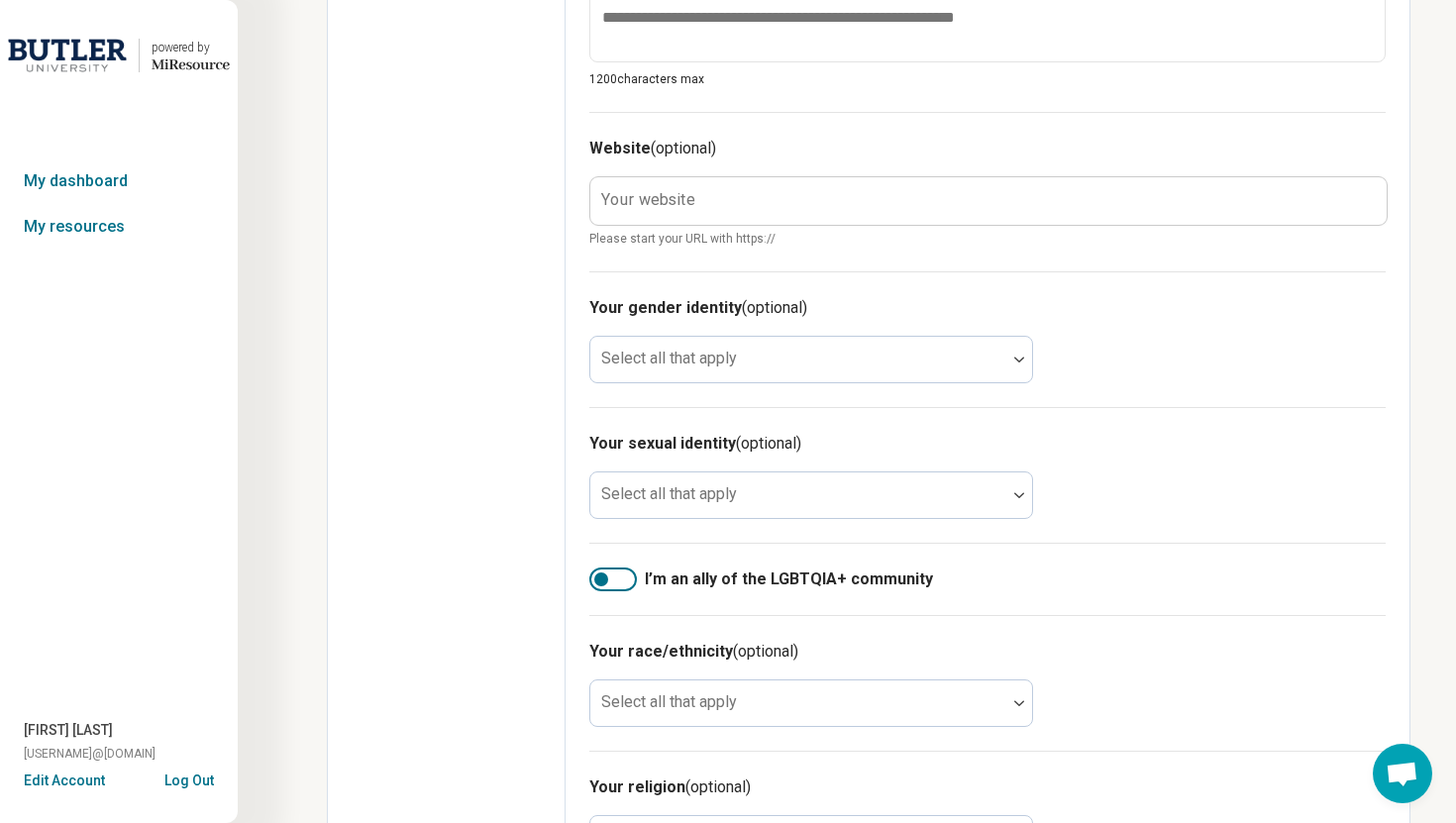 scroll, scrollTop: 1008, scrollLeft: 0, axis: vertical 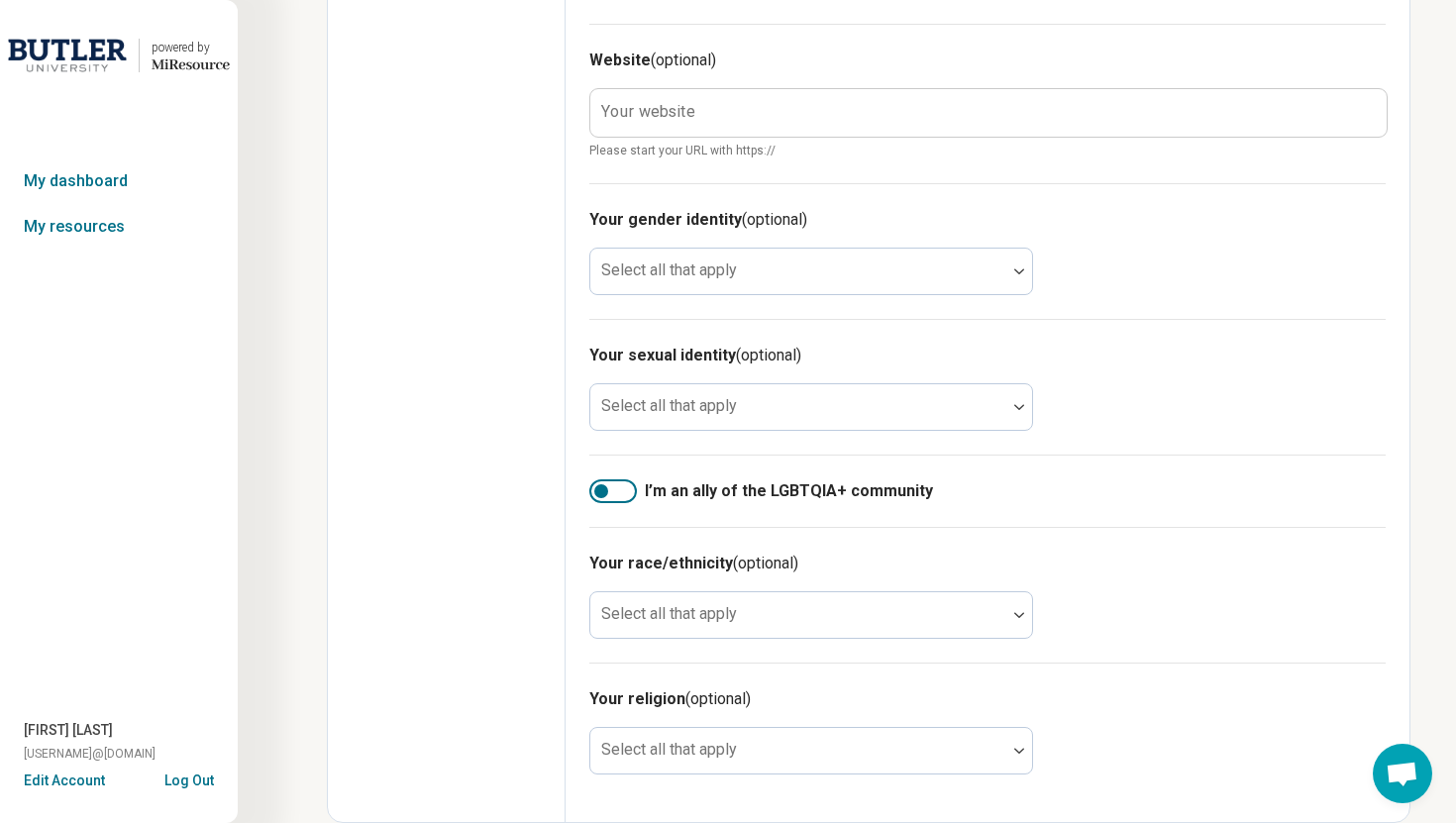 click on "Log Out" at bounding box center (189, 778) 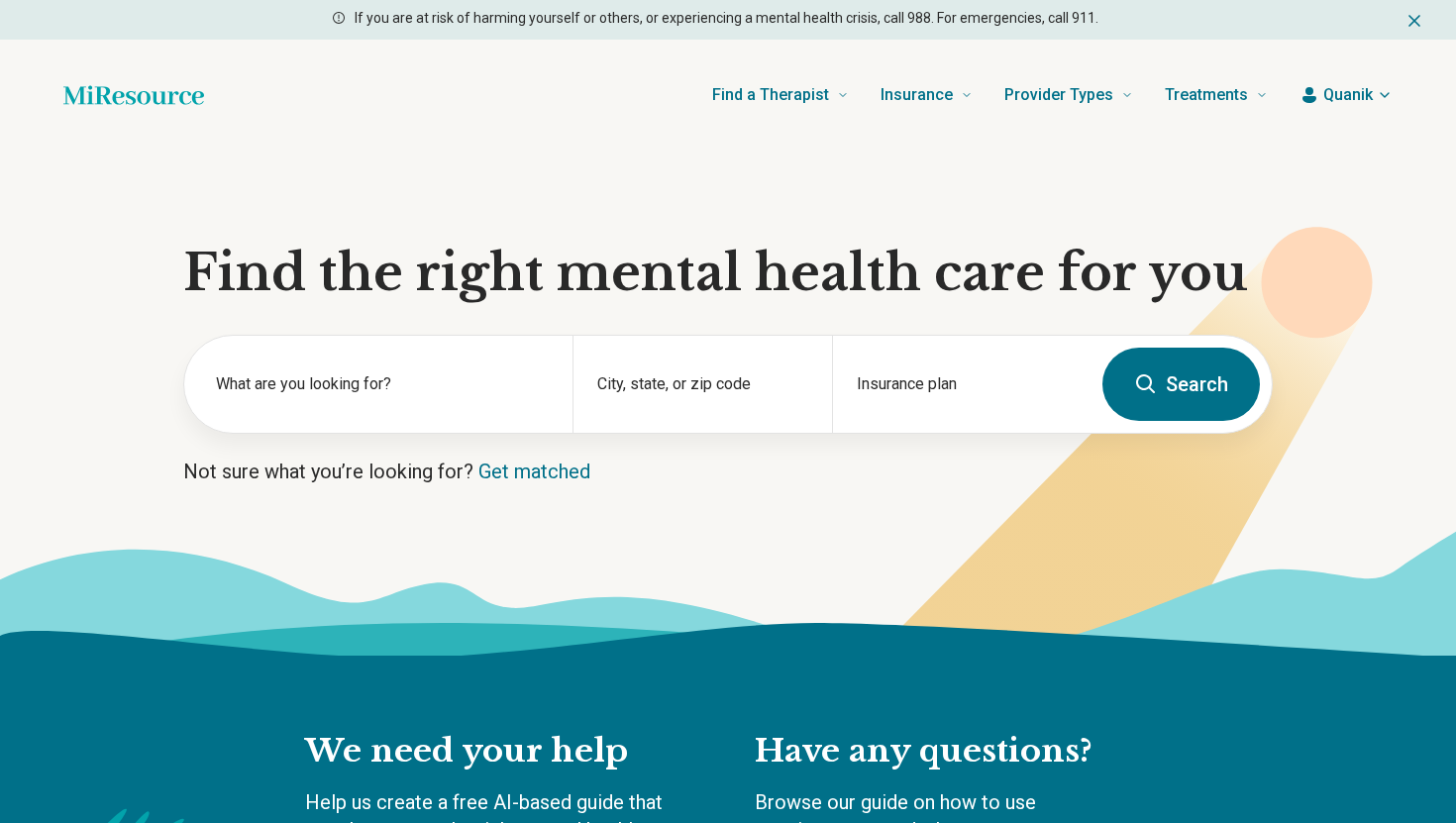 scroll, scrollTop: 0, scrollLeft: 0, axis: both 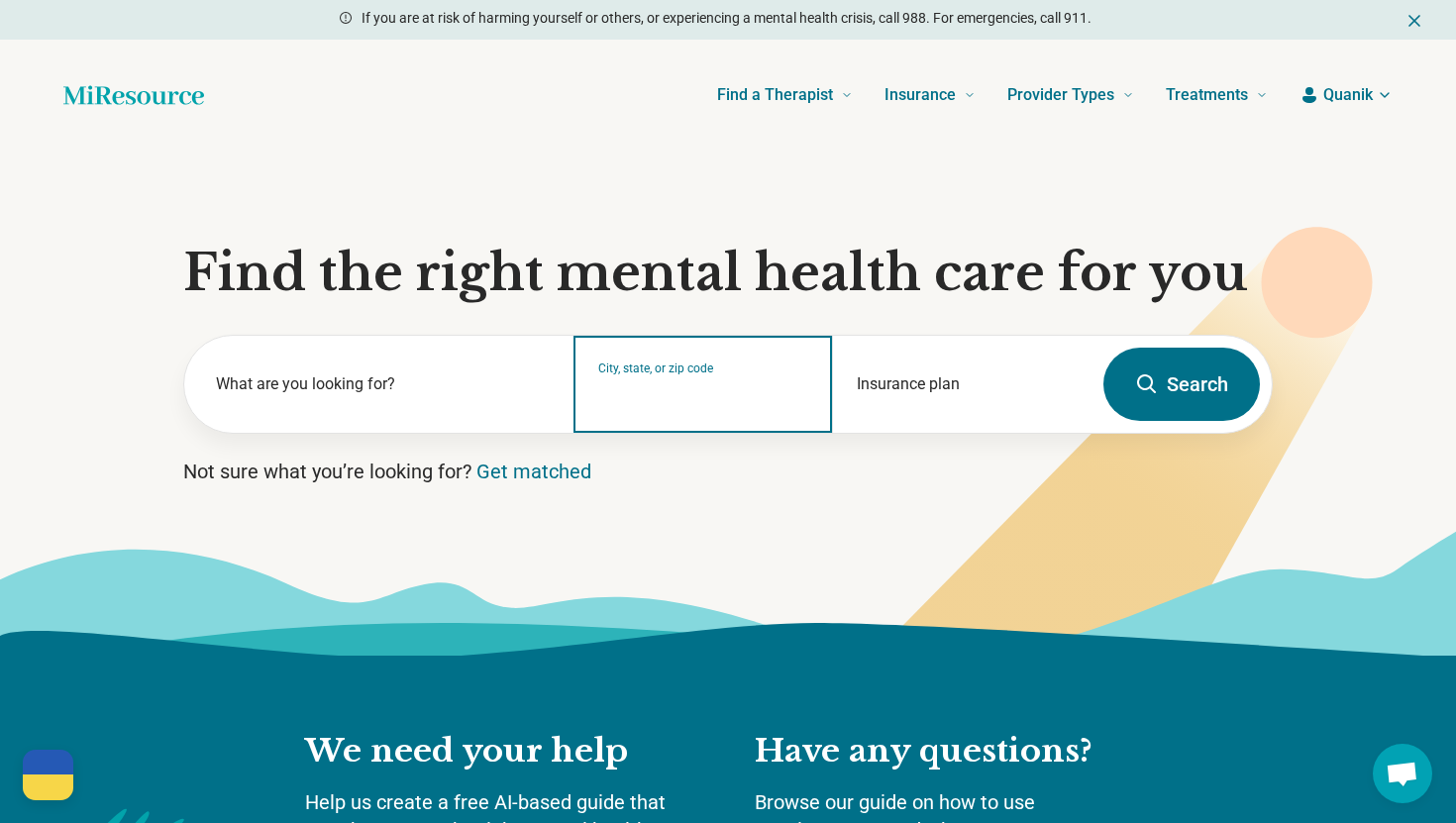 click on "City, state, or zip code" at bounding box center (703, 397) 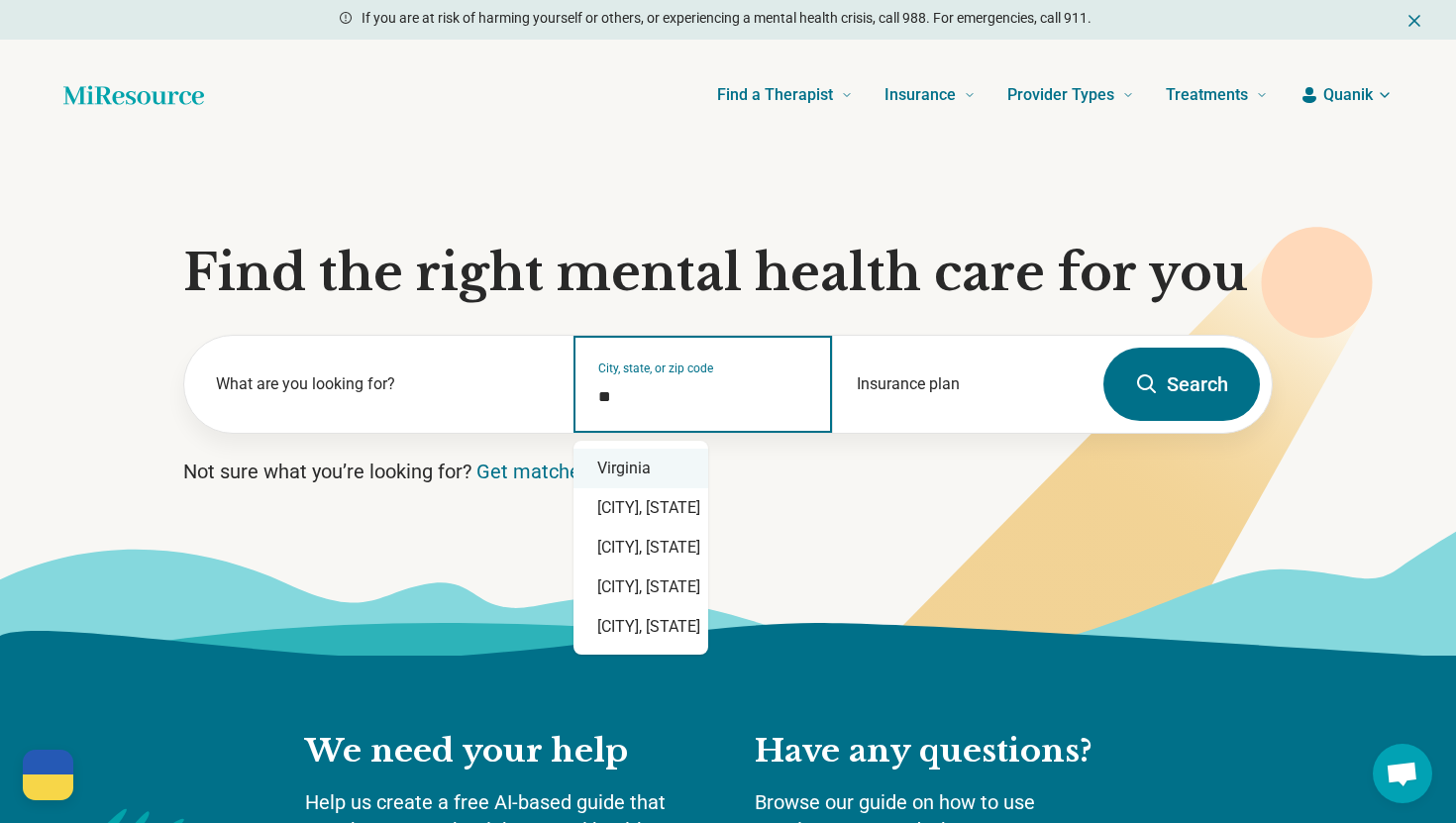 click on "Virginia" at bounding box center (641, 468) 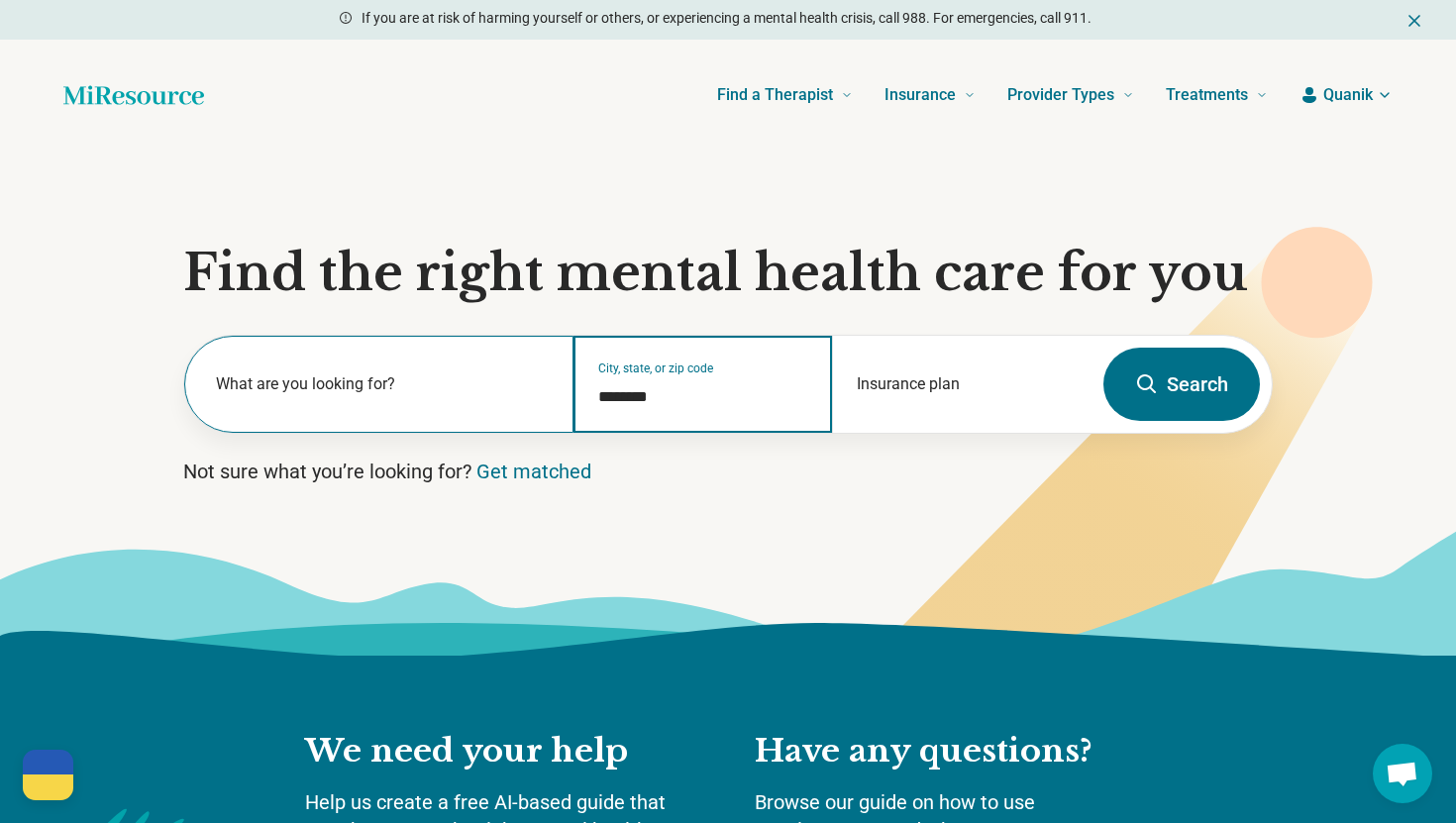 type on "********" 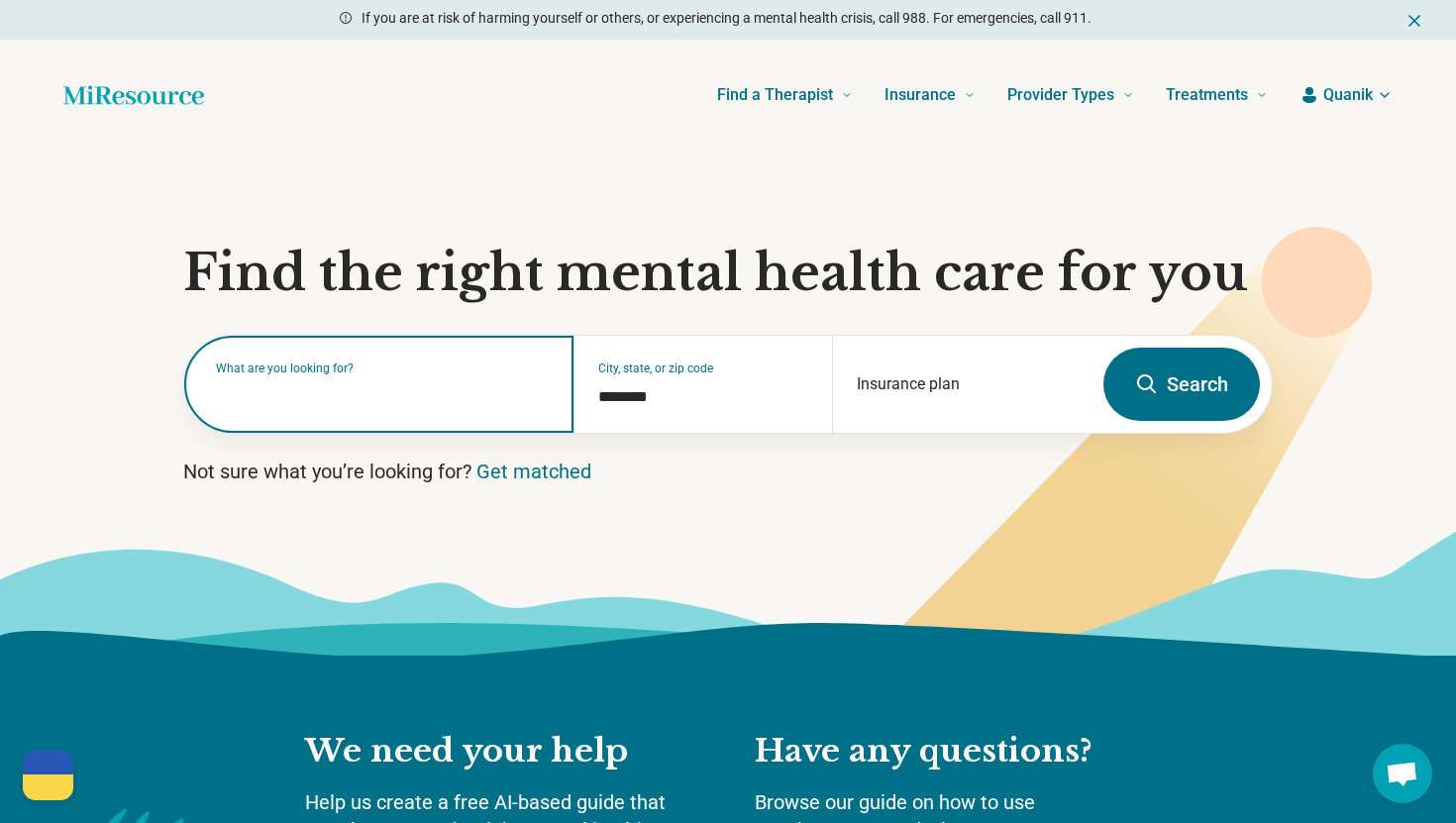 click at bounding box center (382, 394) 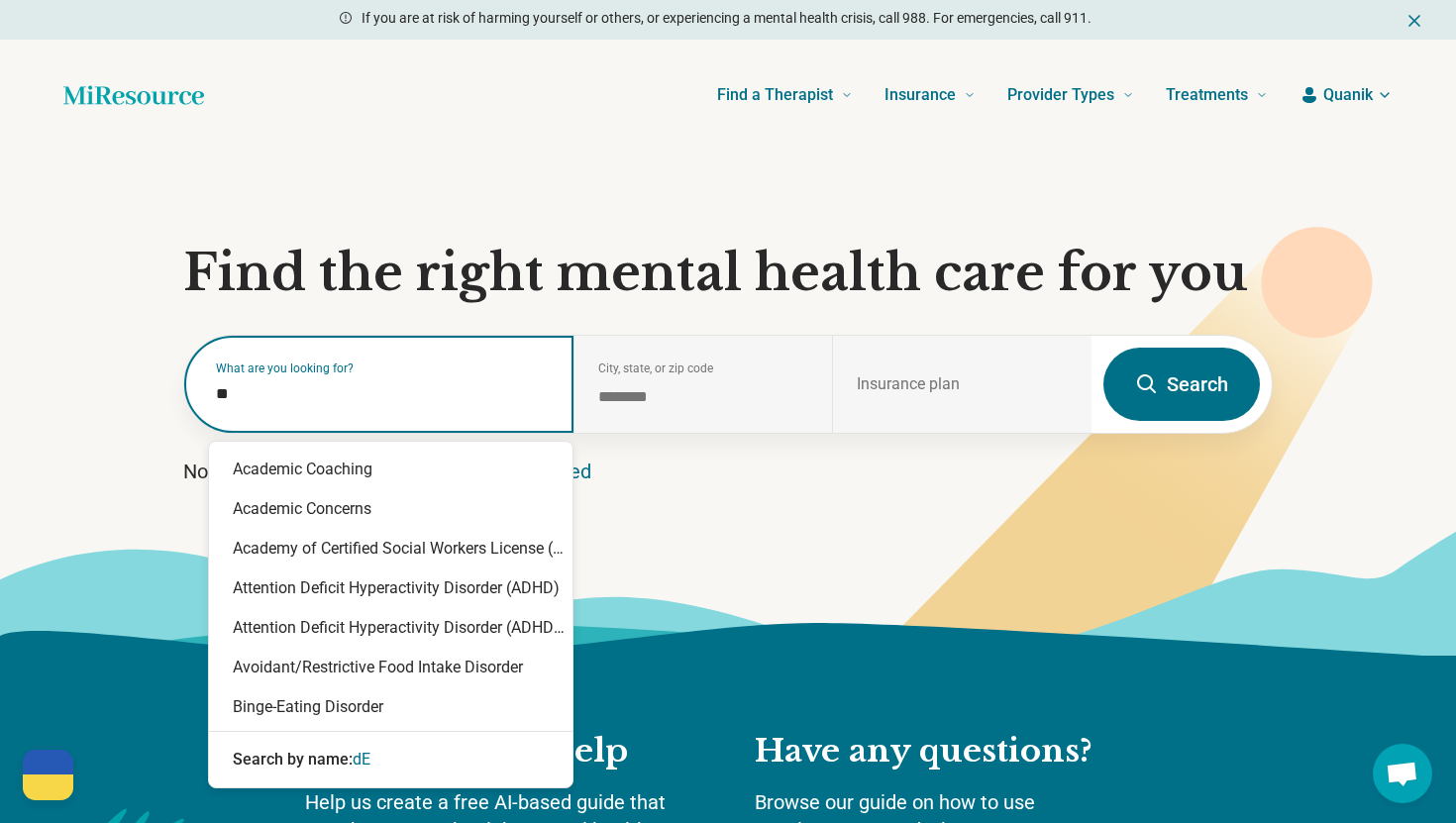 type on "*" 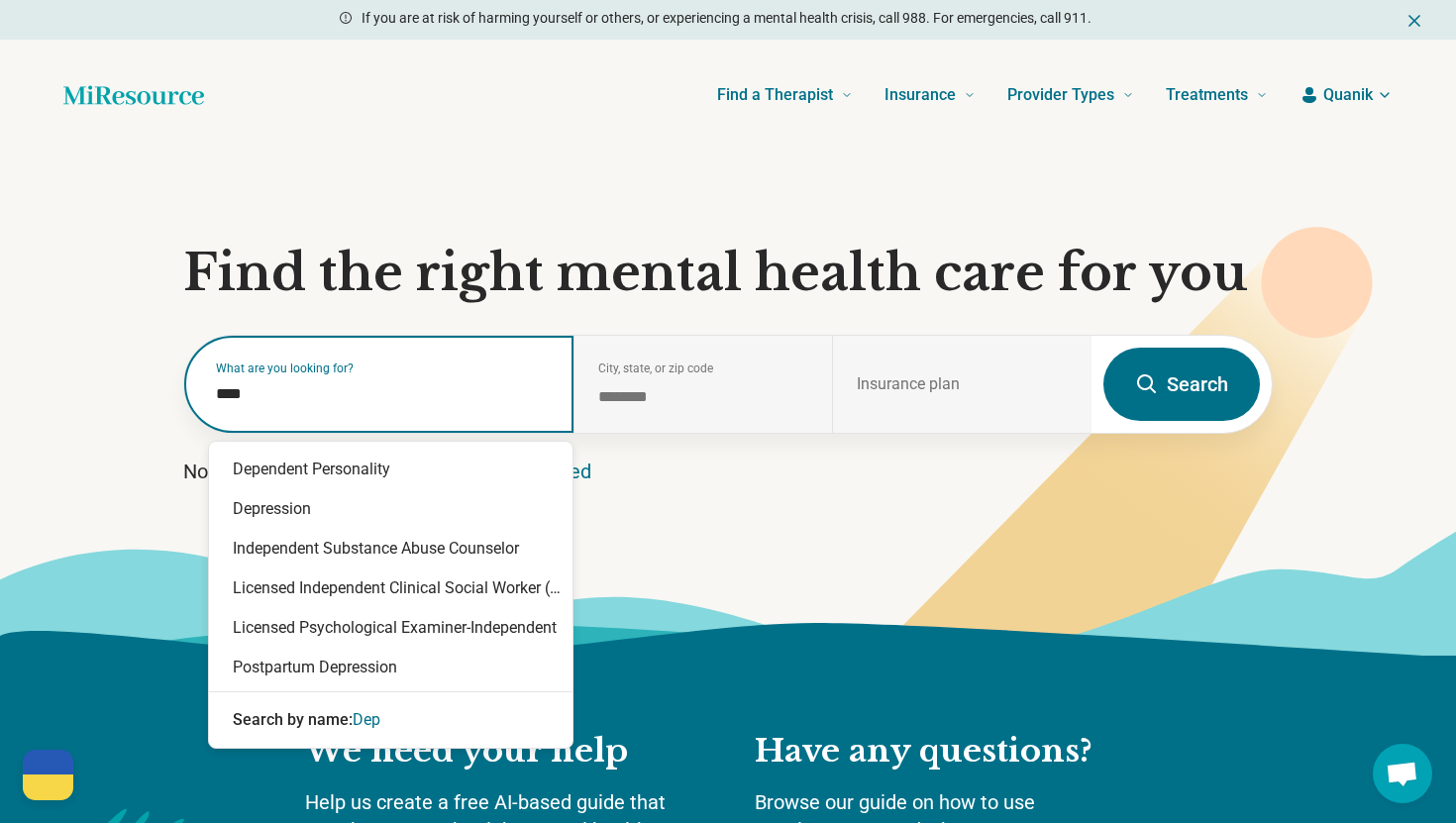 type on "*****" 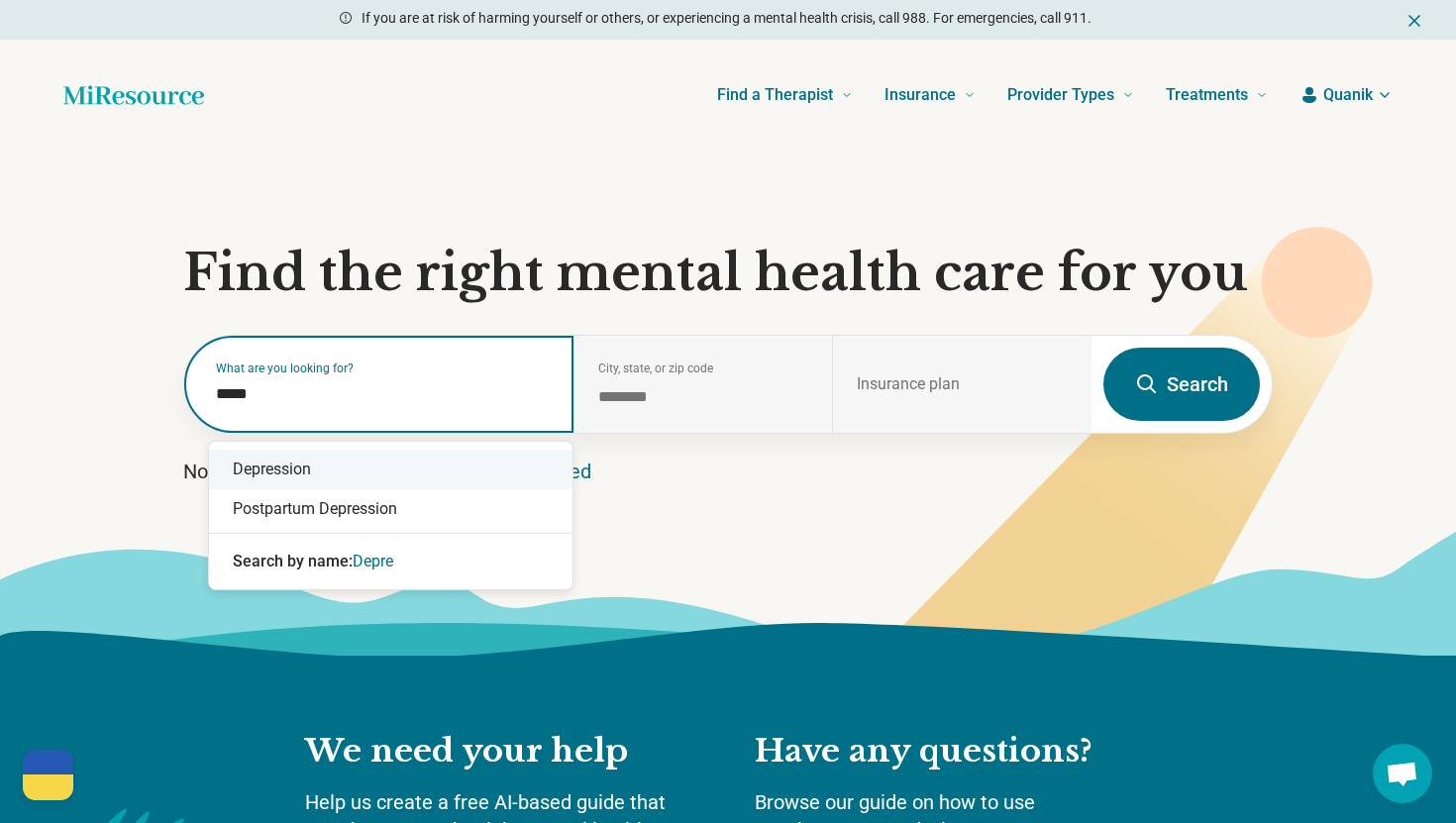 click on "Depression" at bounding box center [390, 469] 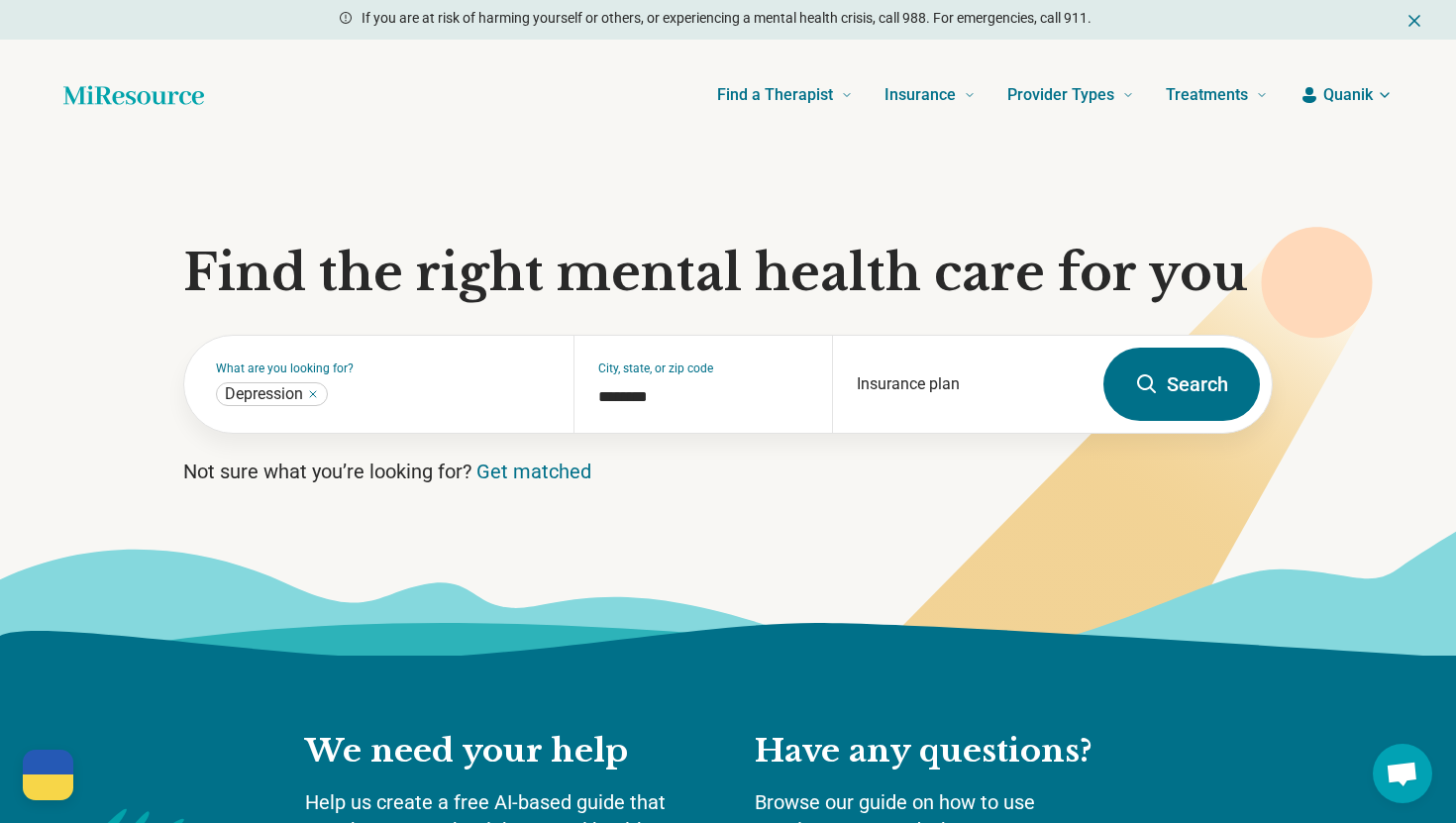 click 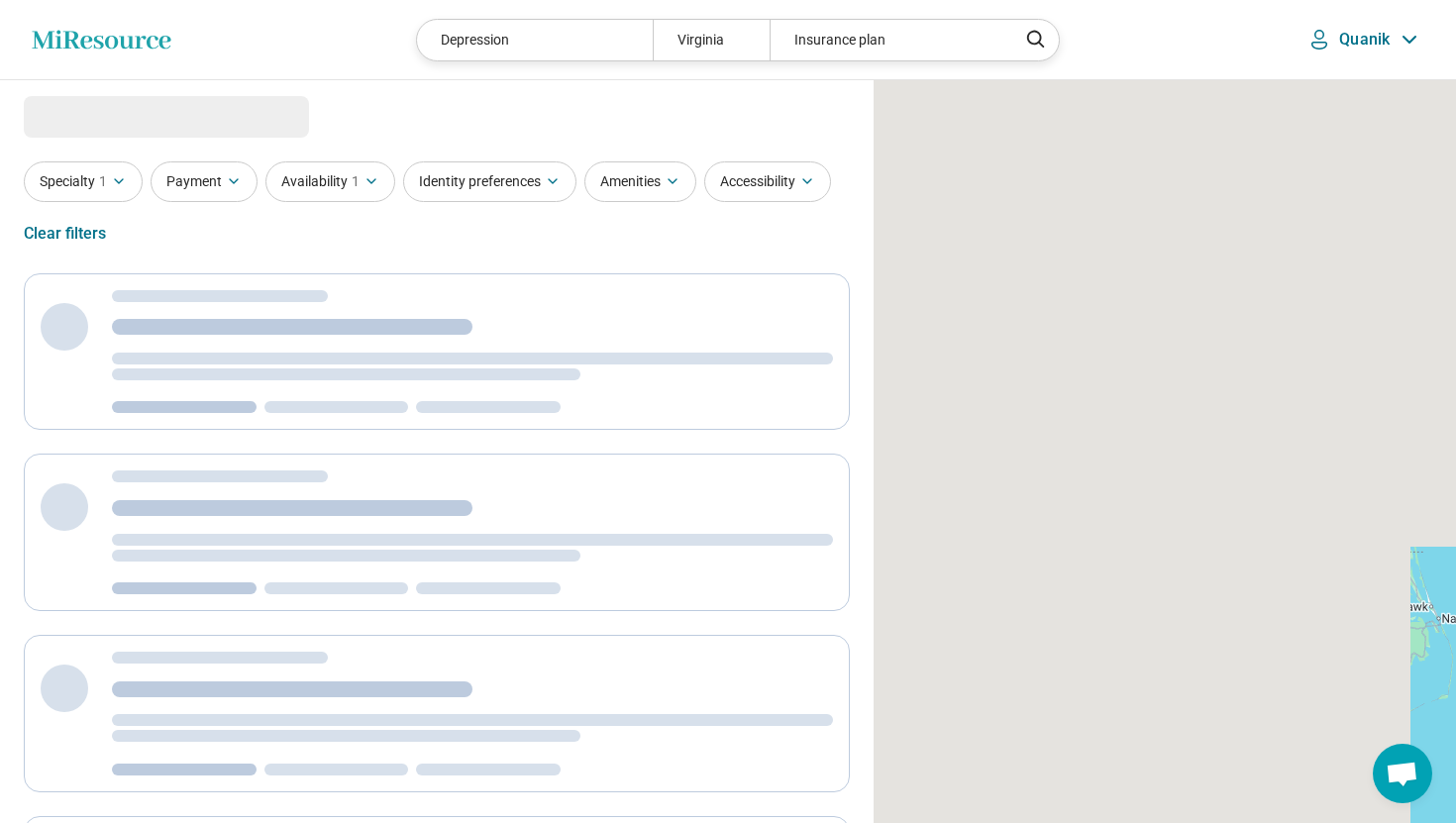 select on "***" 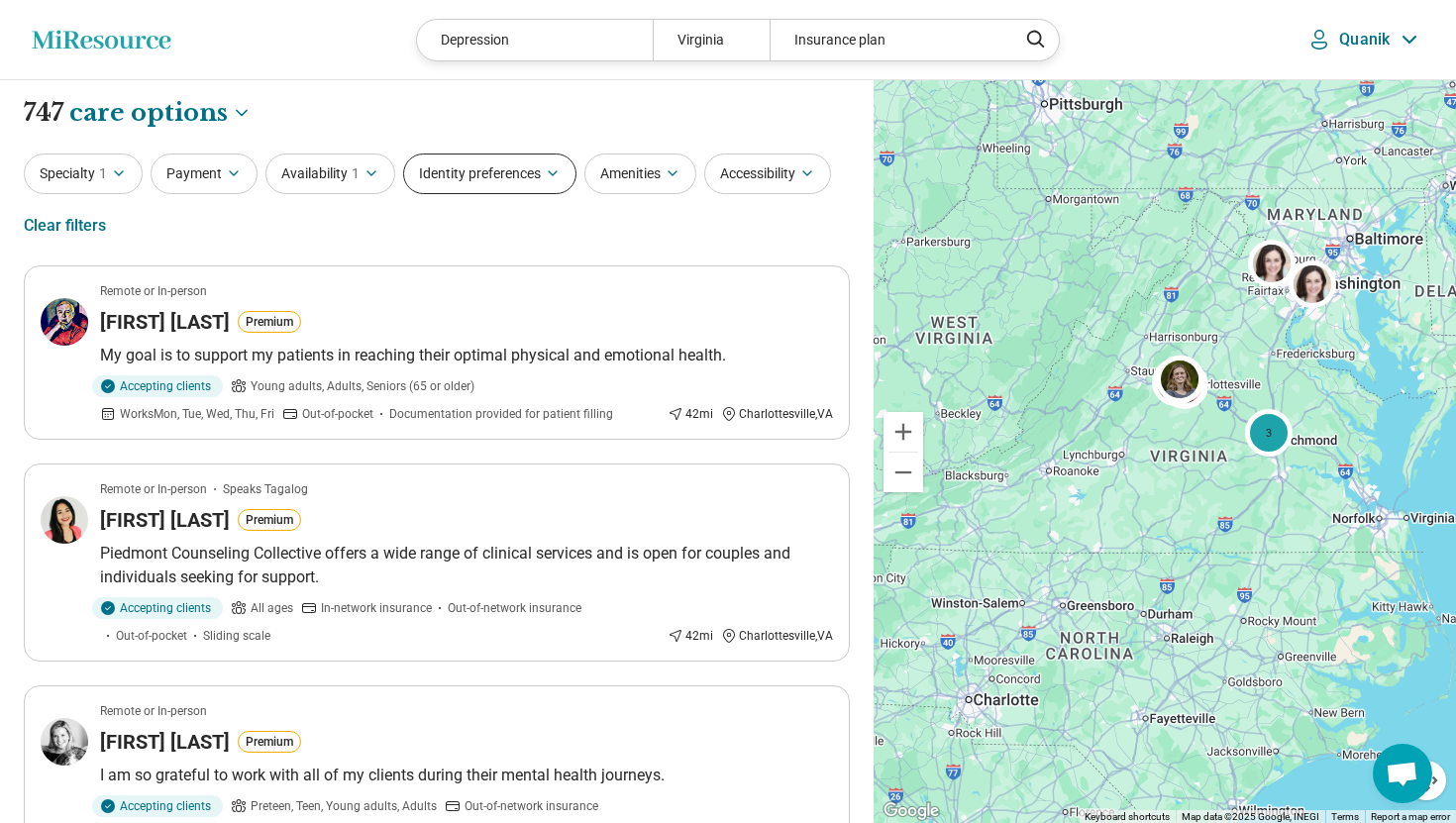 click on "Identity preferences" at bounding box center (489, 173) 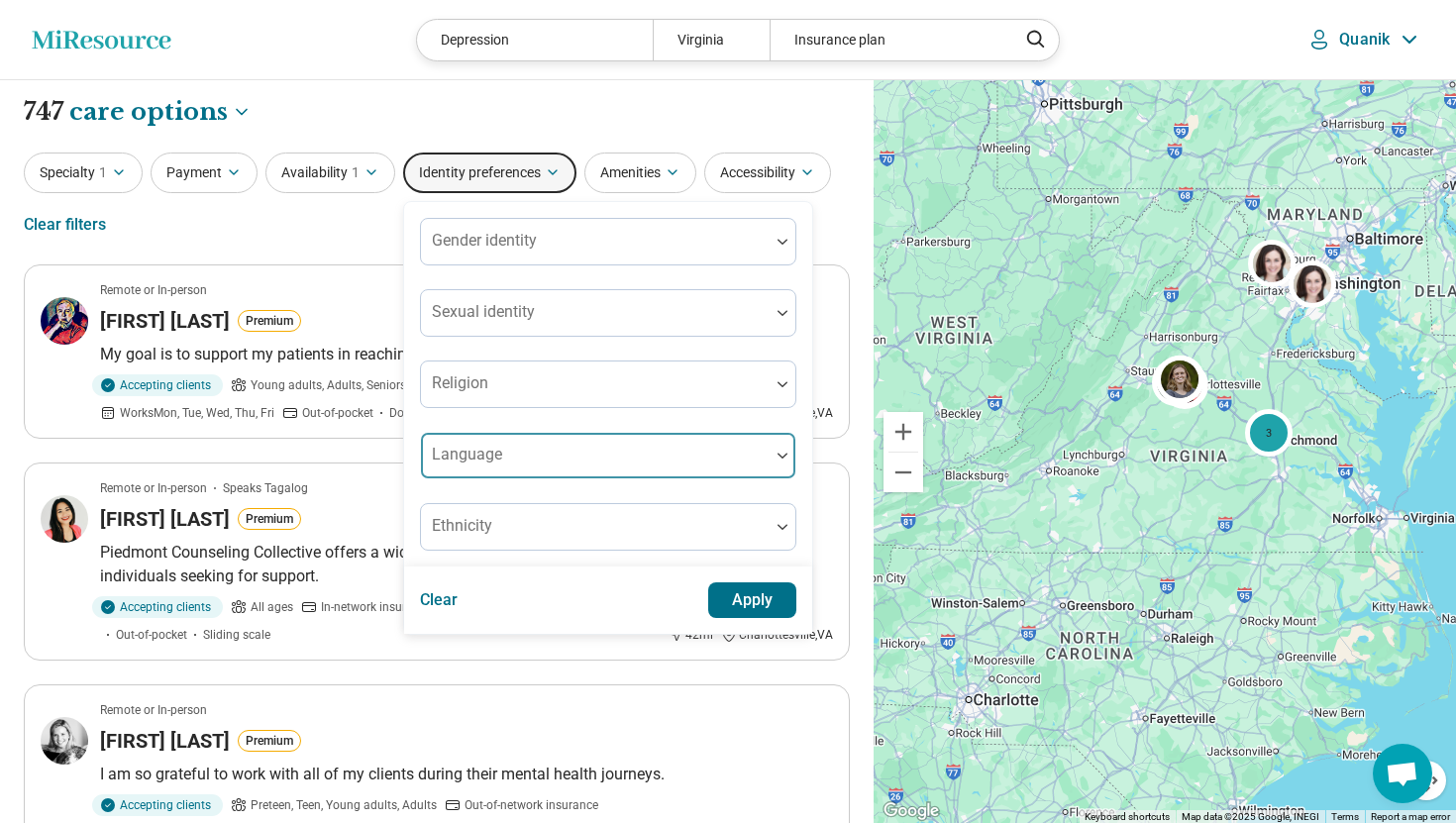 scroll, scrollTop: 0, scrollLeft: 0, axis: both 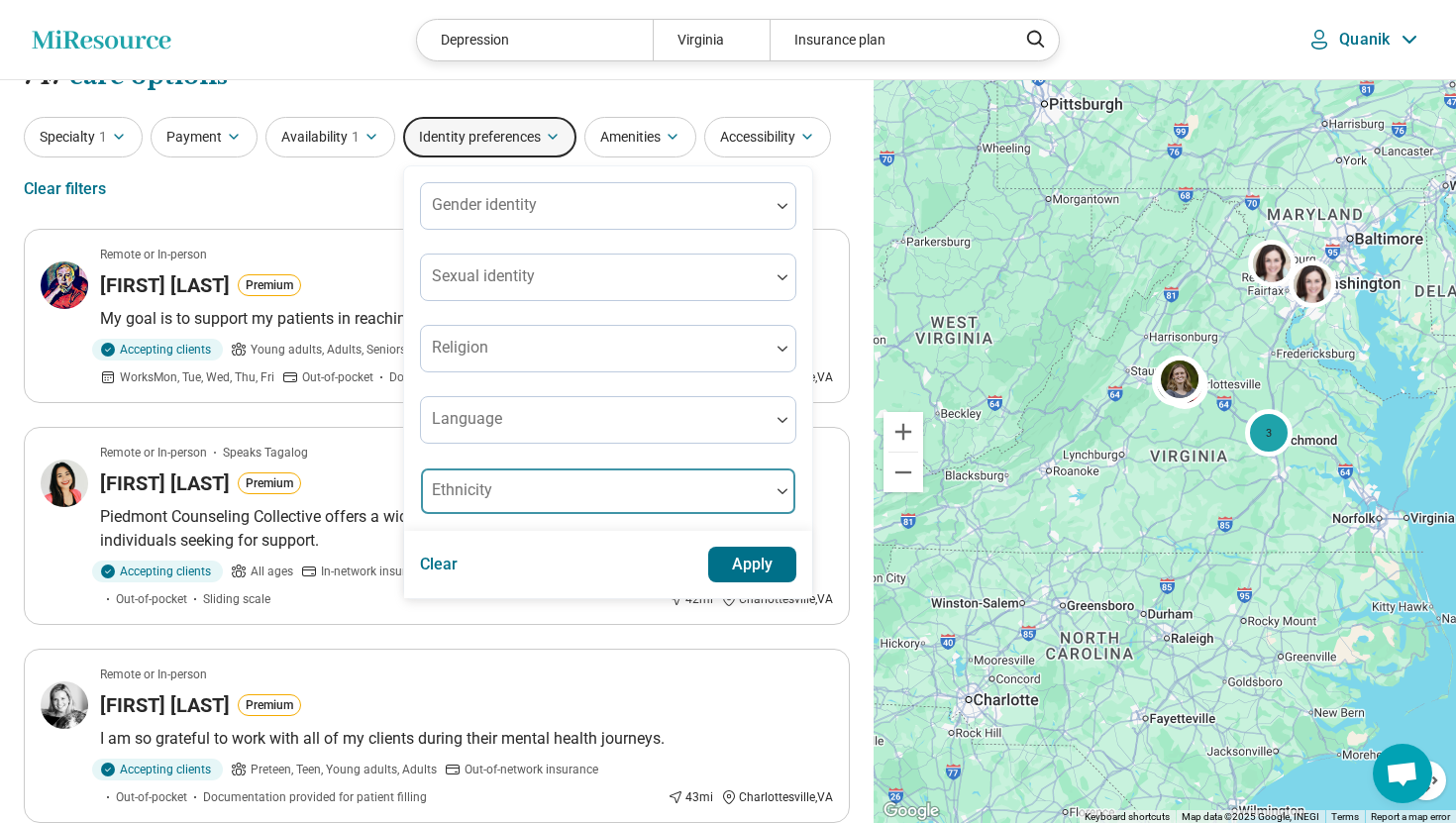 click at bounding box center [595, 499] 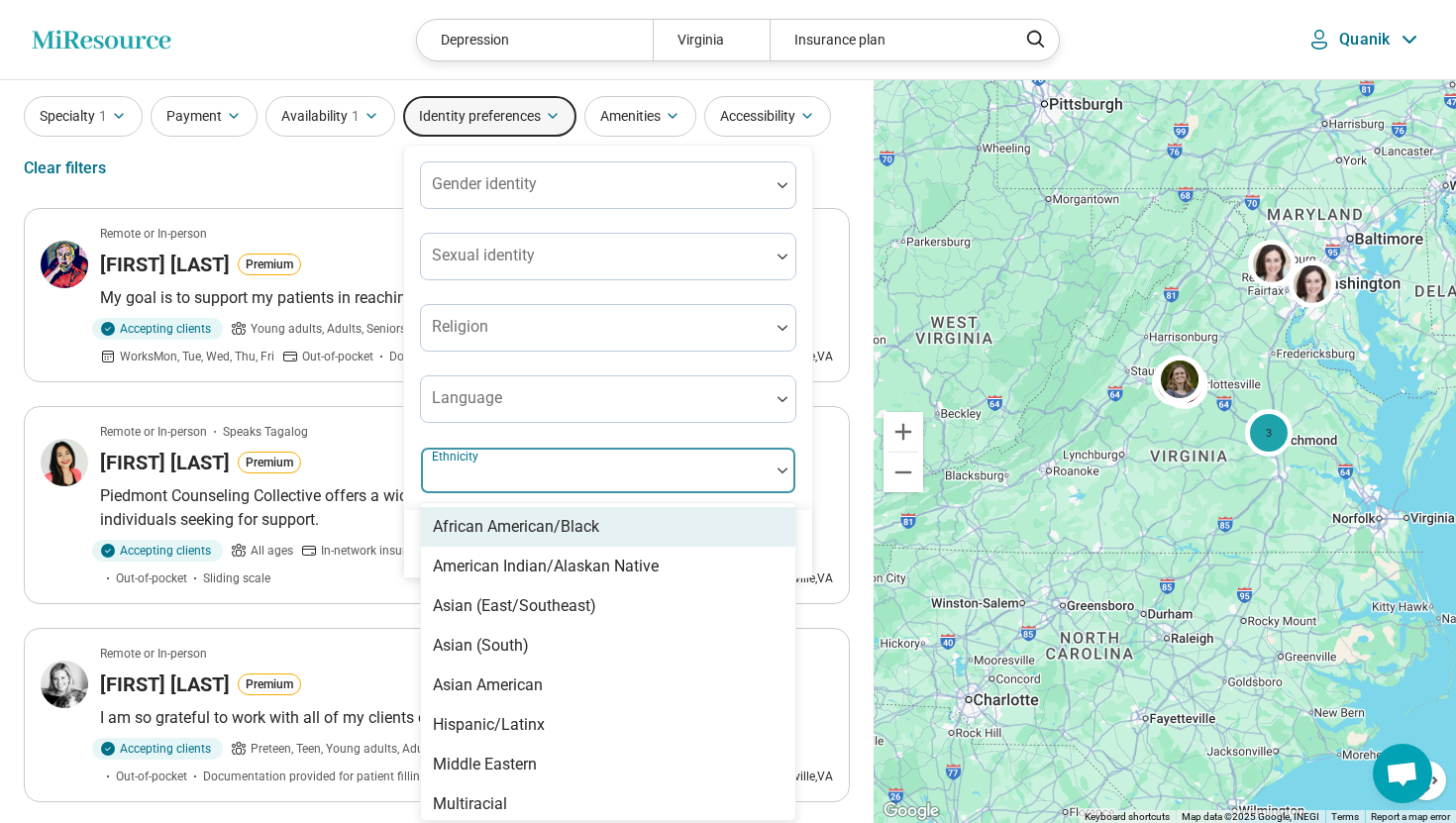 scroll, scrollTop: 62, scrollLeft: 0, axis: vertical 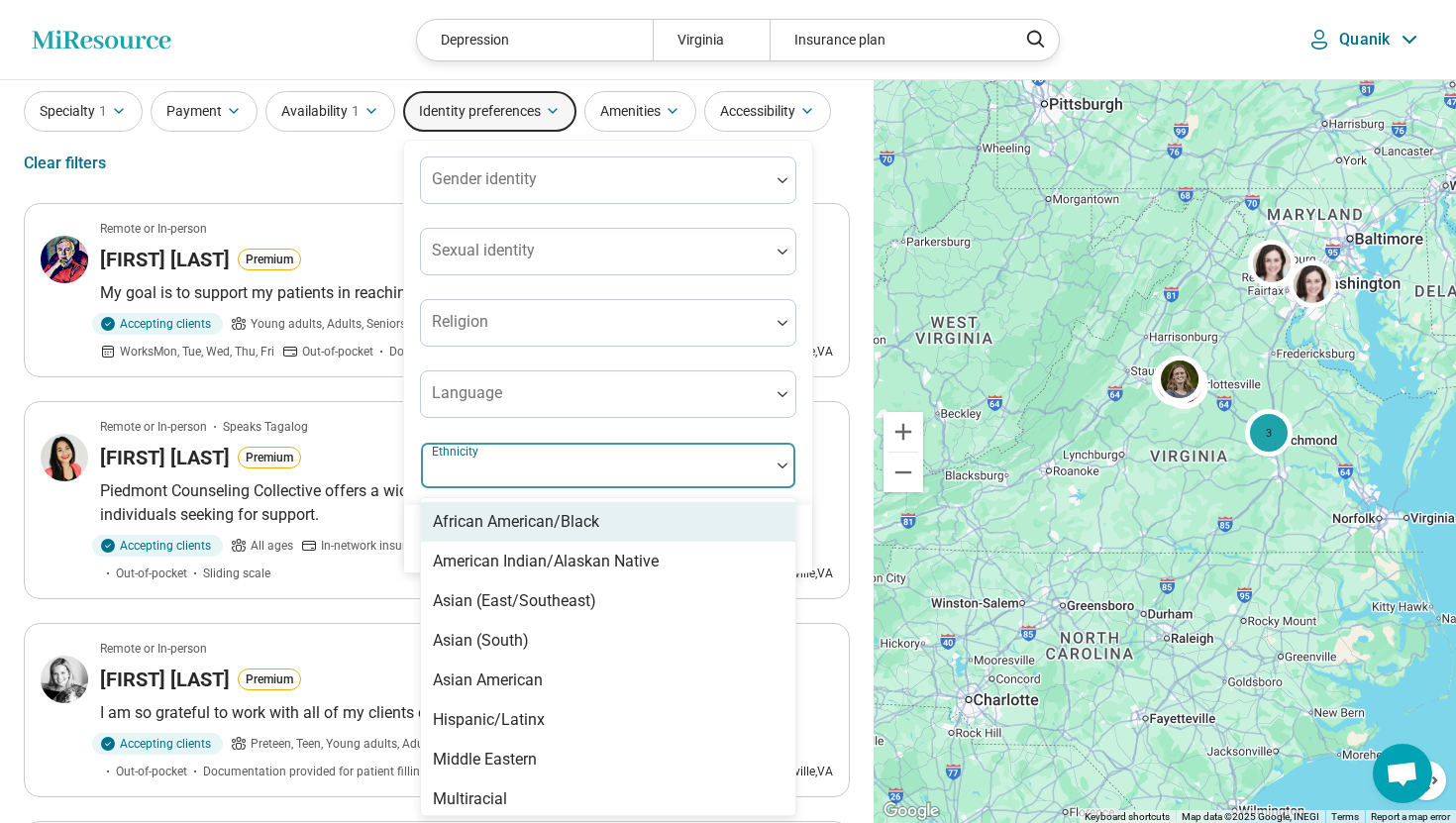 click on "Miresource logo Depression Virginia Insurance plan Quanik" at bounding box center (728, 40) 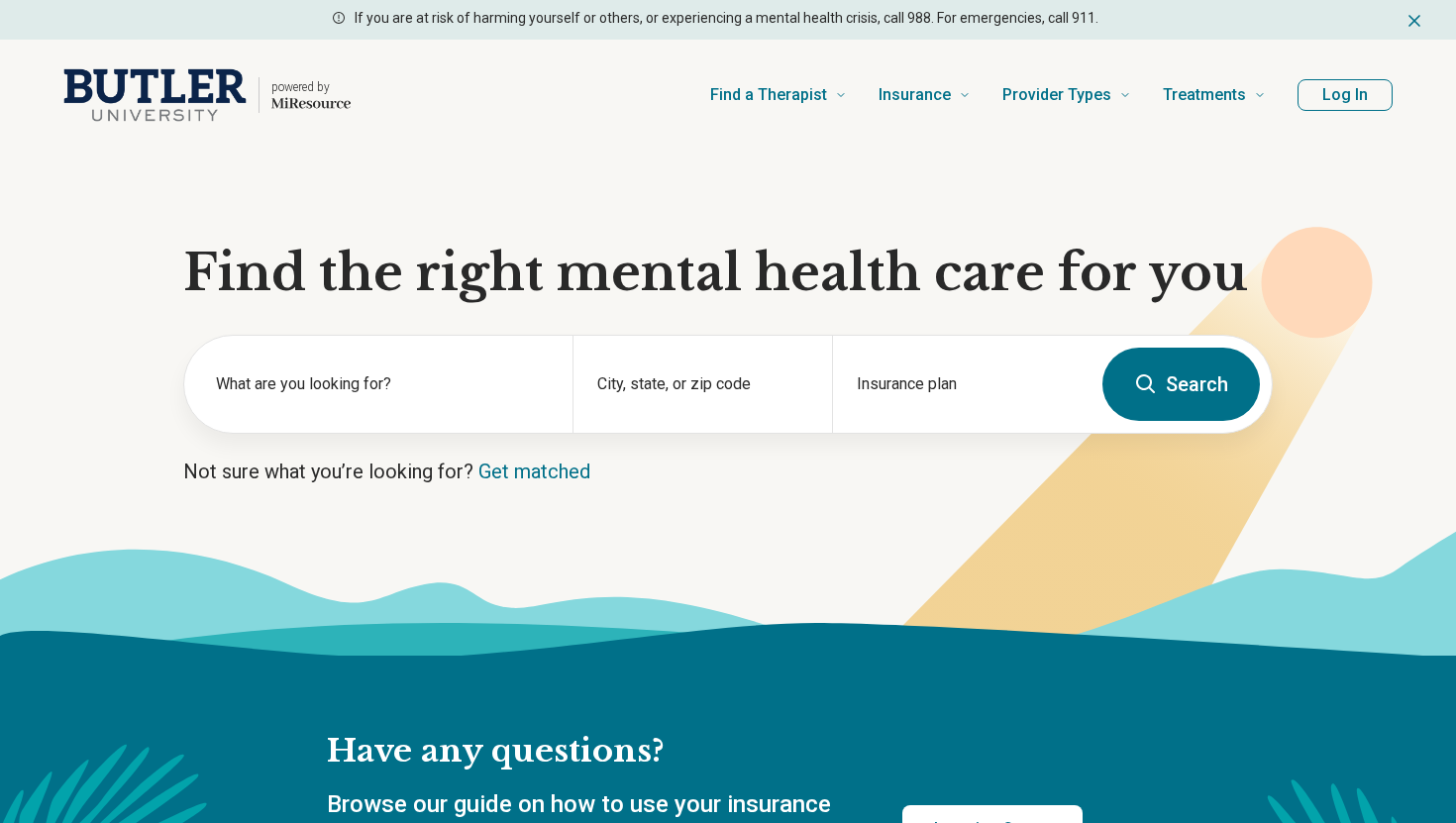 scroll, scrollTop: 0, scrollLeft: 0, axis: both 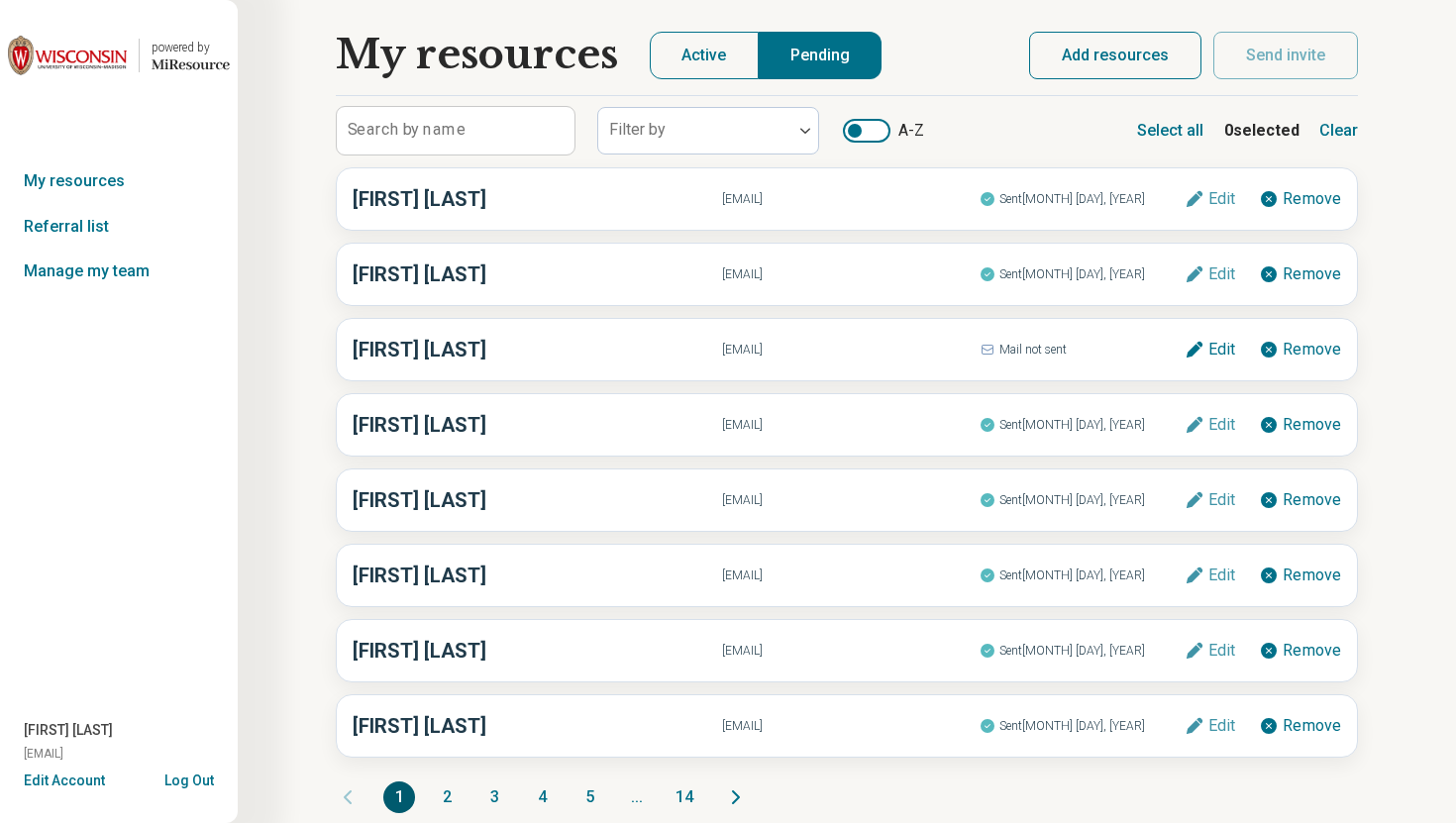 click at bounding box center [67, 55] 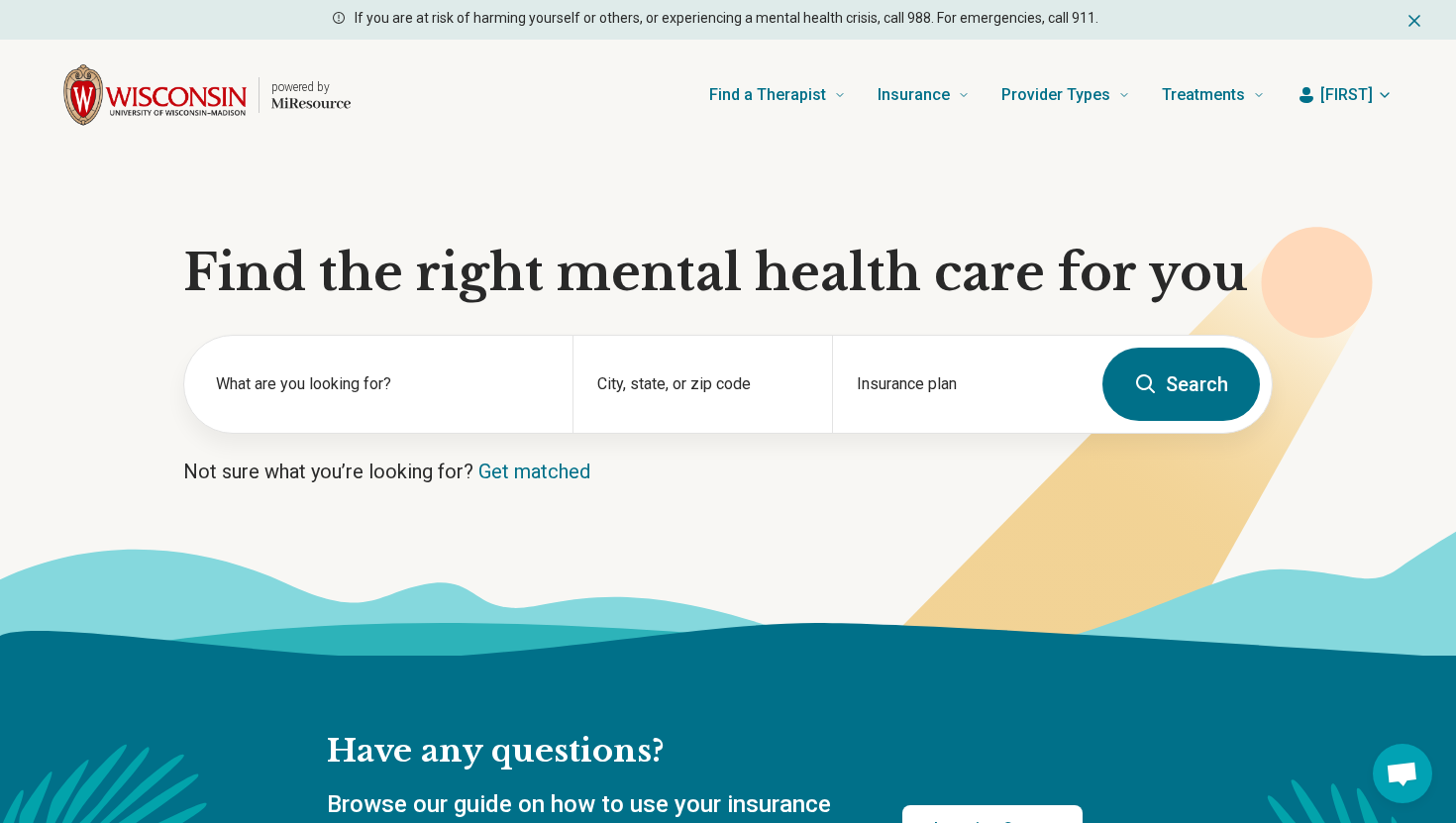 click 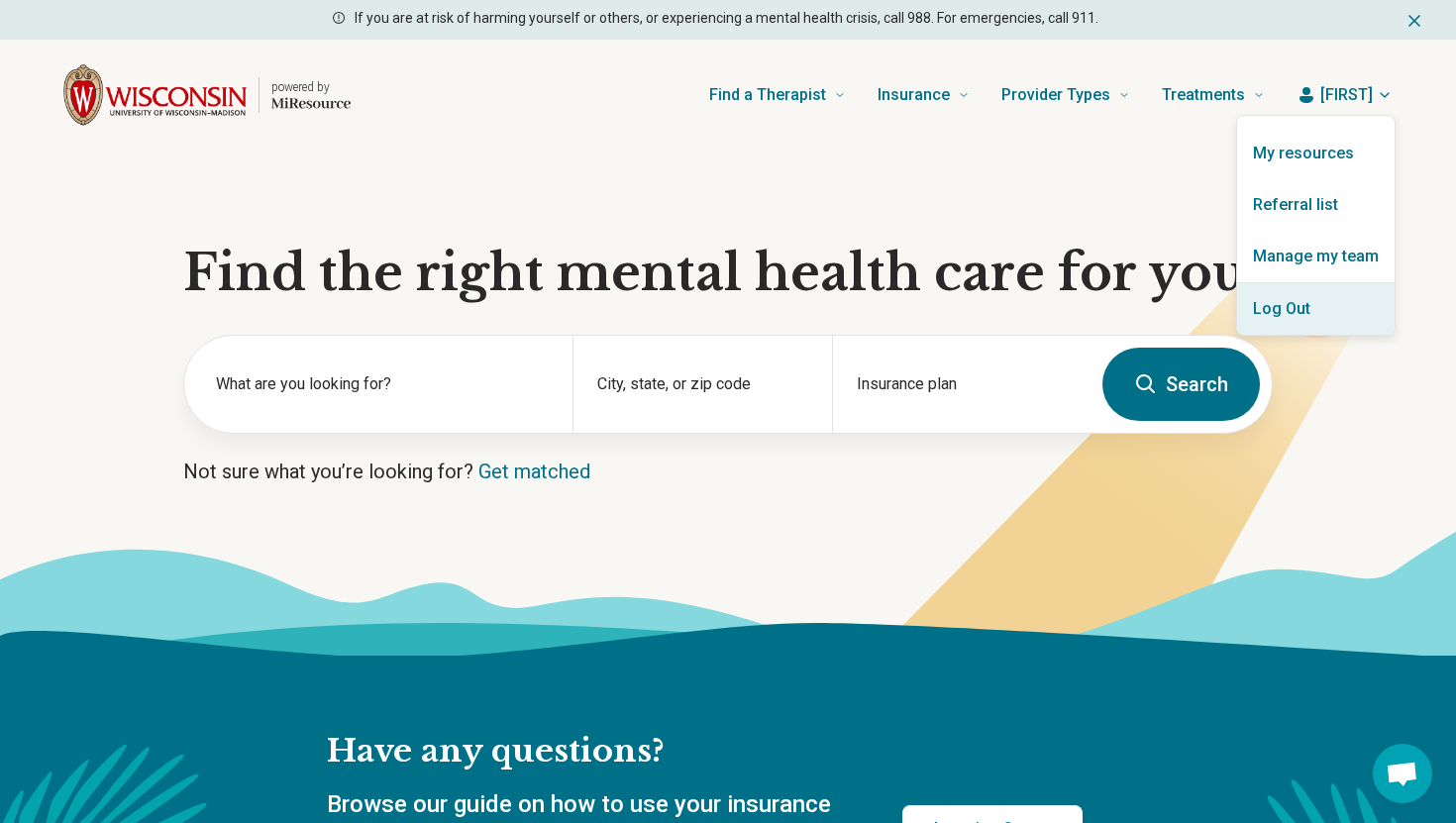 click on "Log Out" at bounding box center (1315, 309) 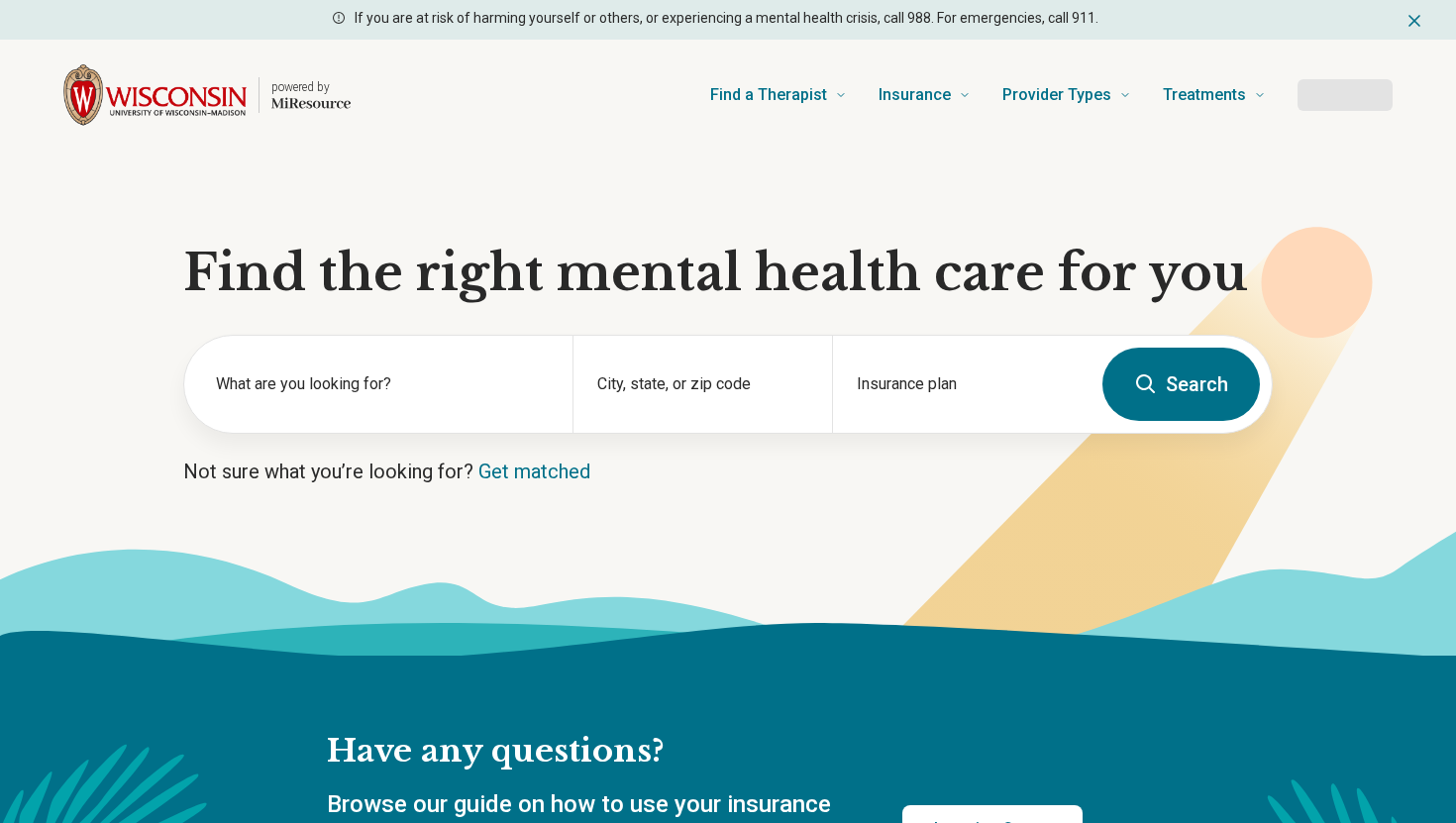 scroll, scrollTop: 0, scrollLeft: 0, axis: both 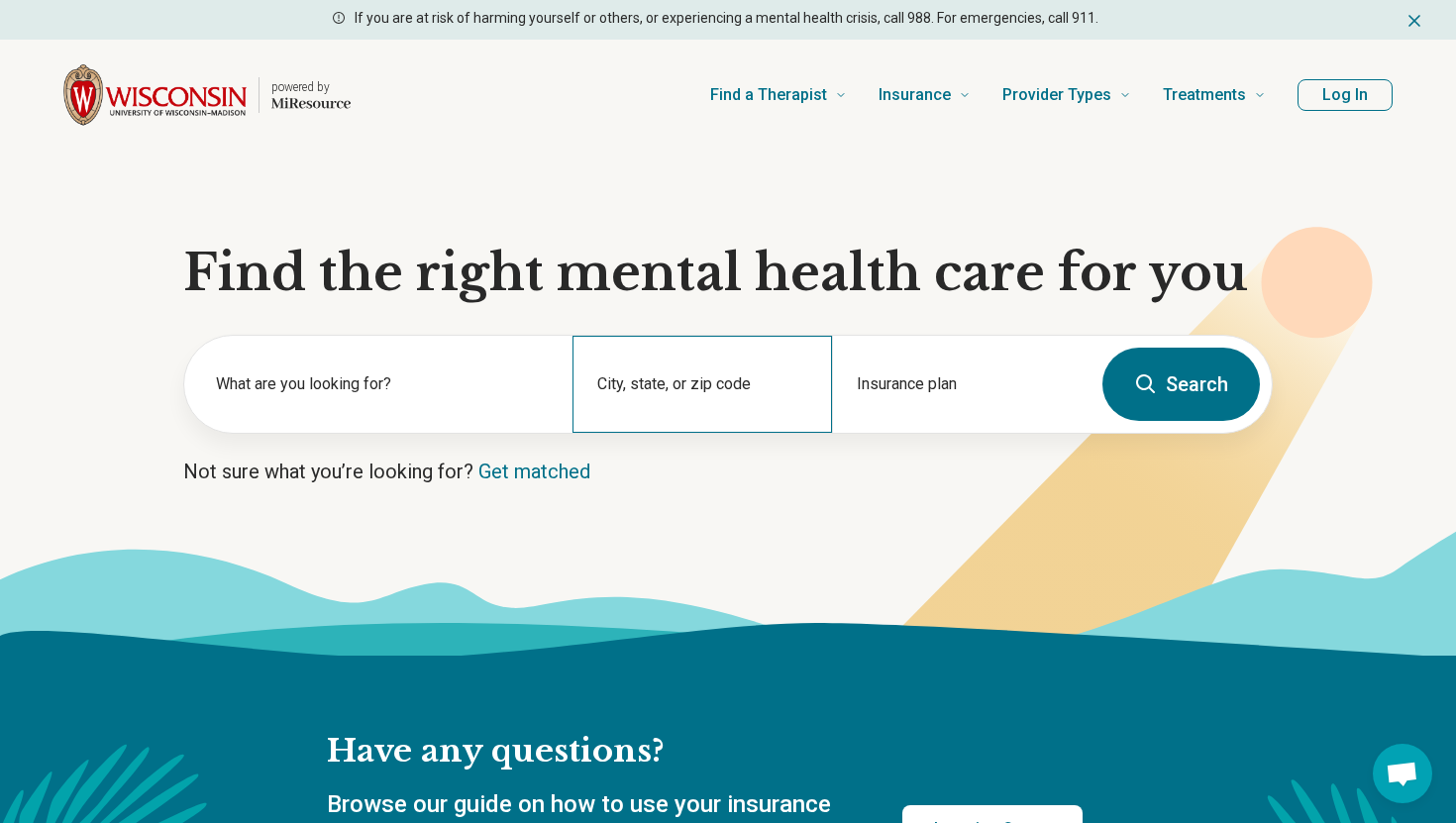 click on "City, state, or zip code" at bounding box center (701, 384) 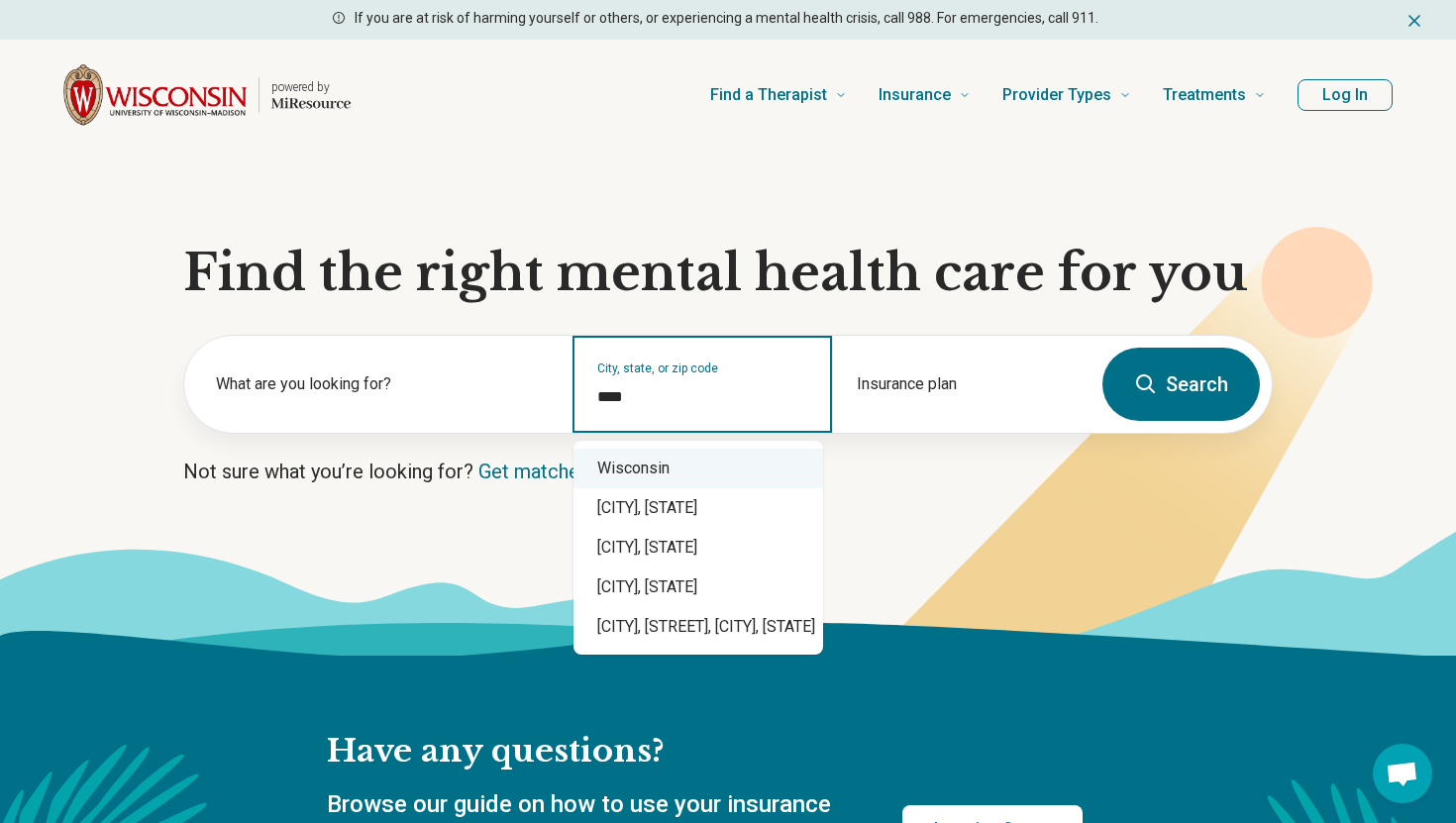 click on "Wisconsin" at bounding box center (698, 468) 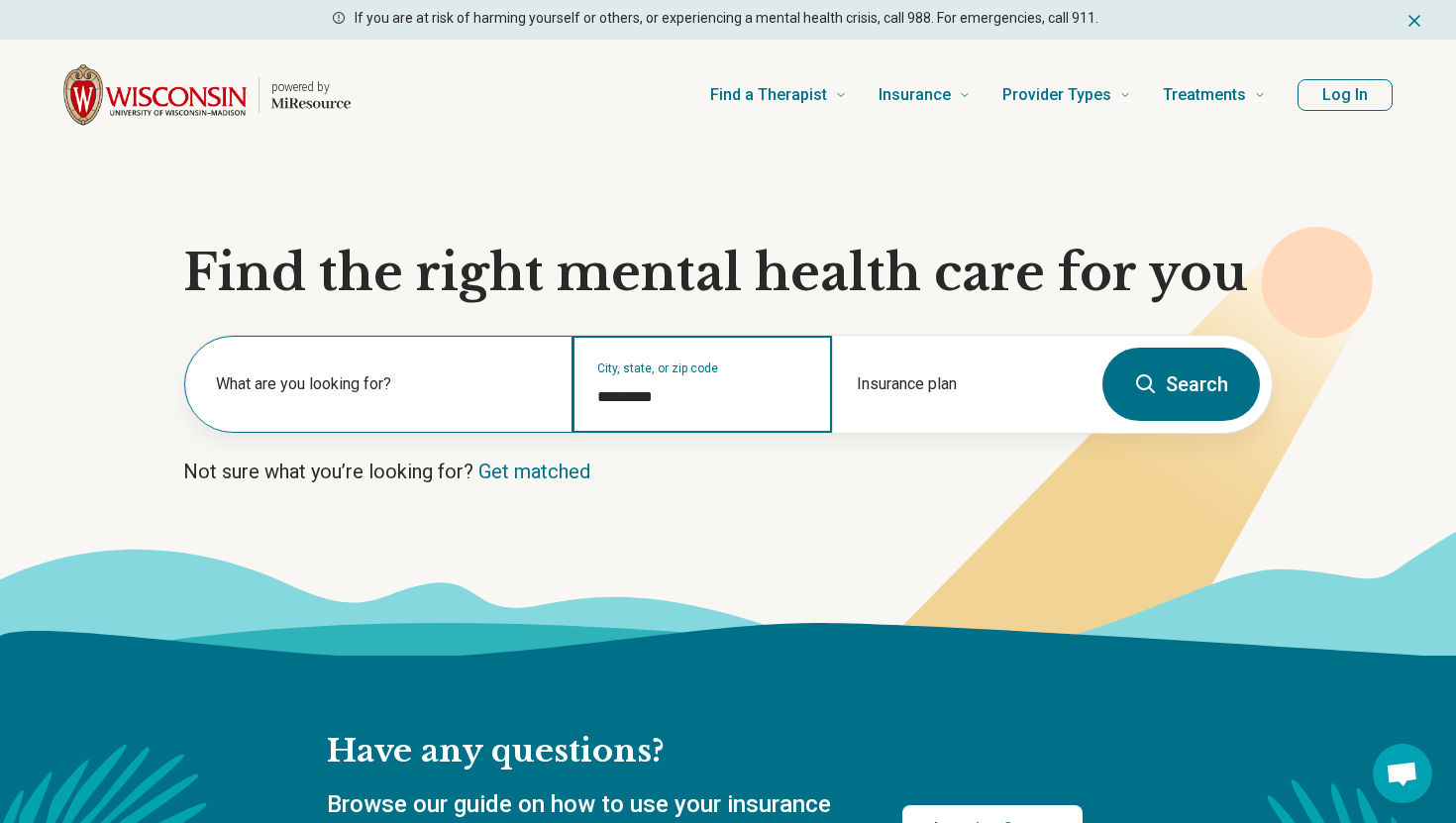 type on "*********" 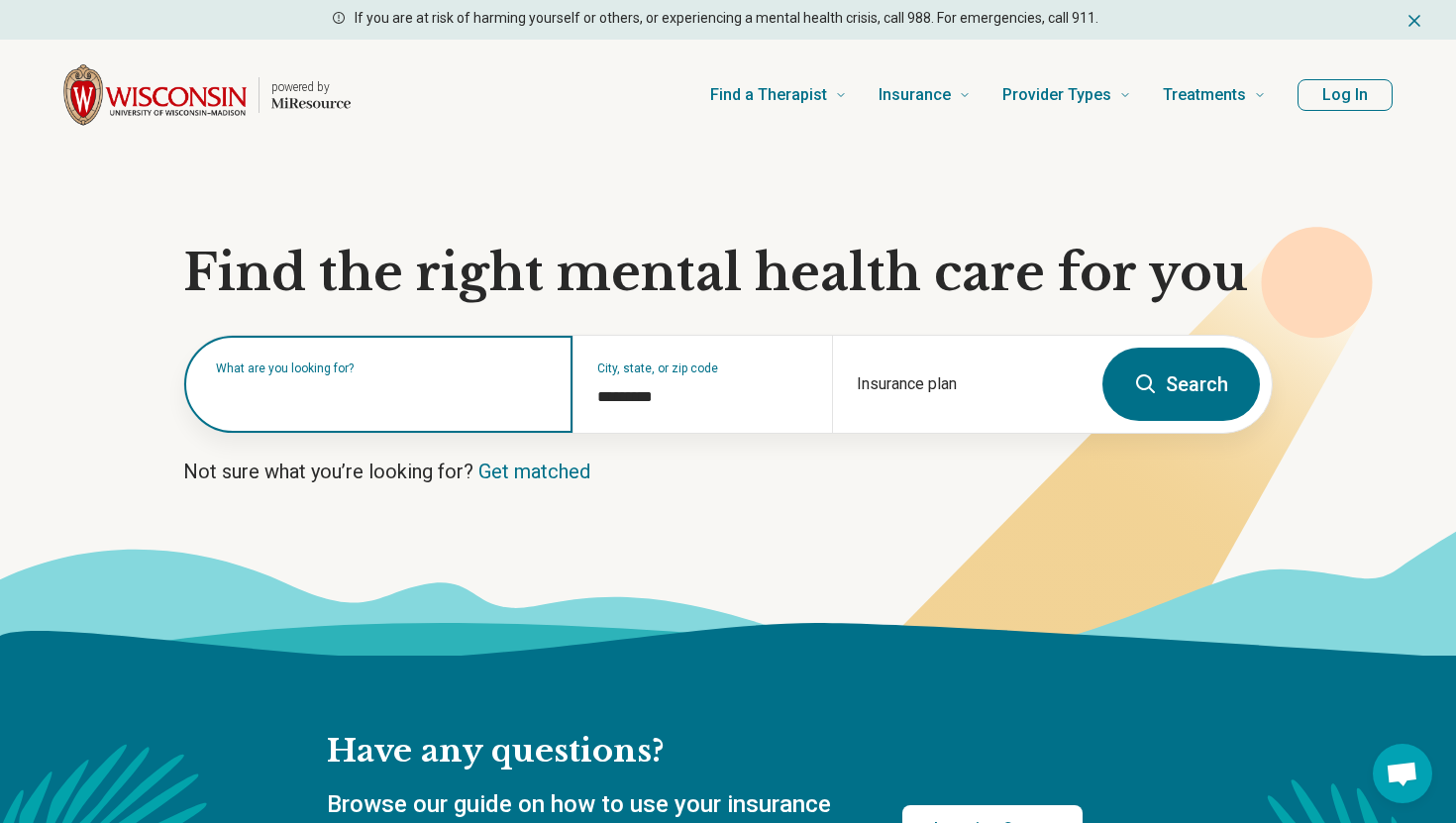 click at bounding box center (382, 394) 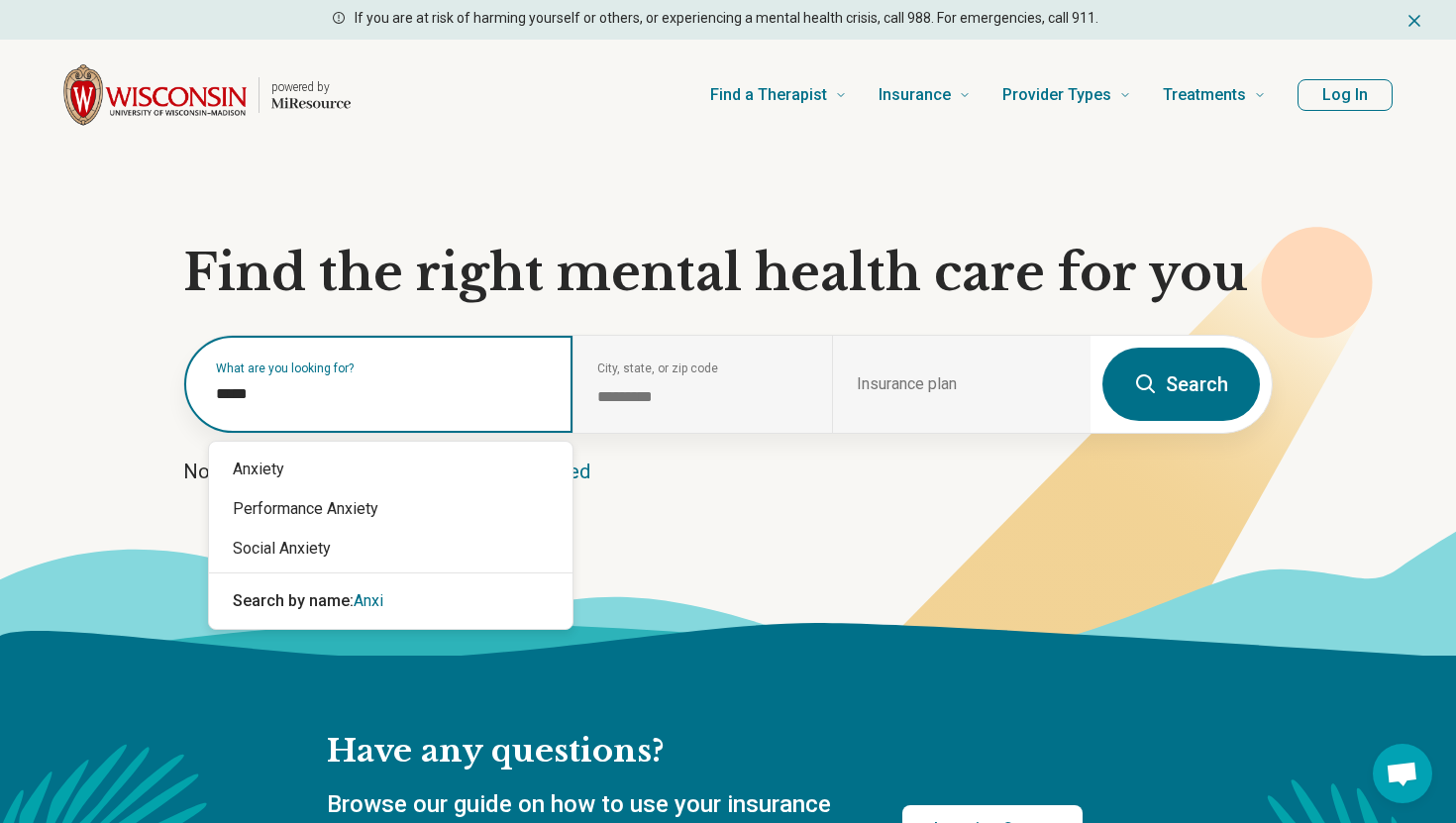 type on "******" 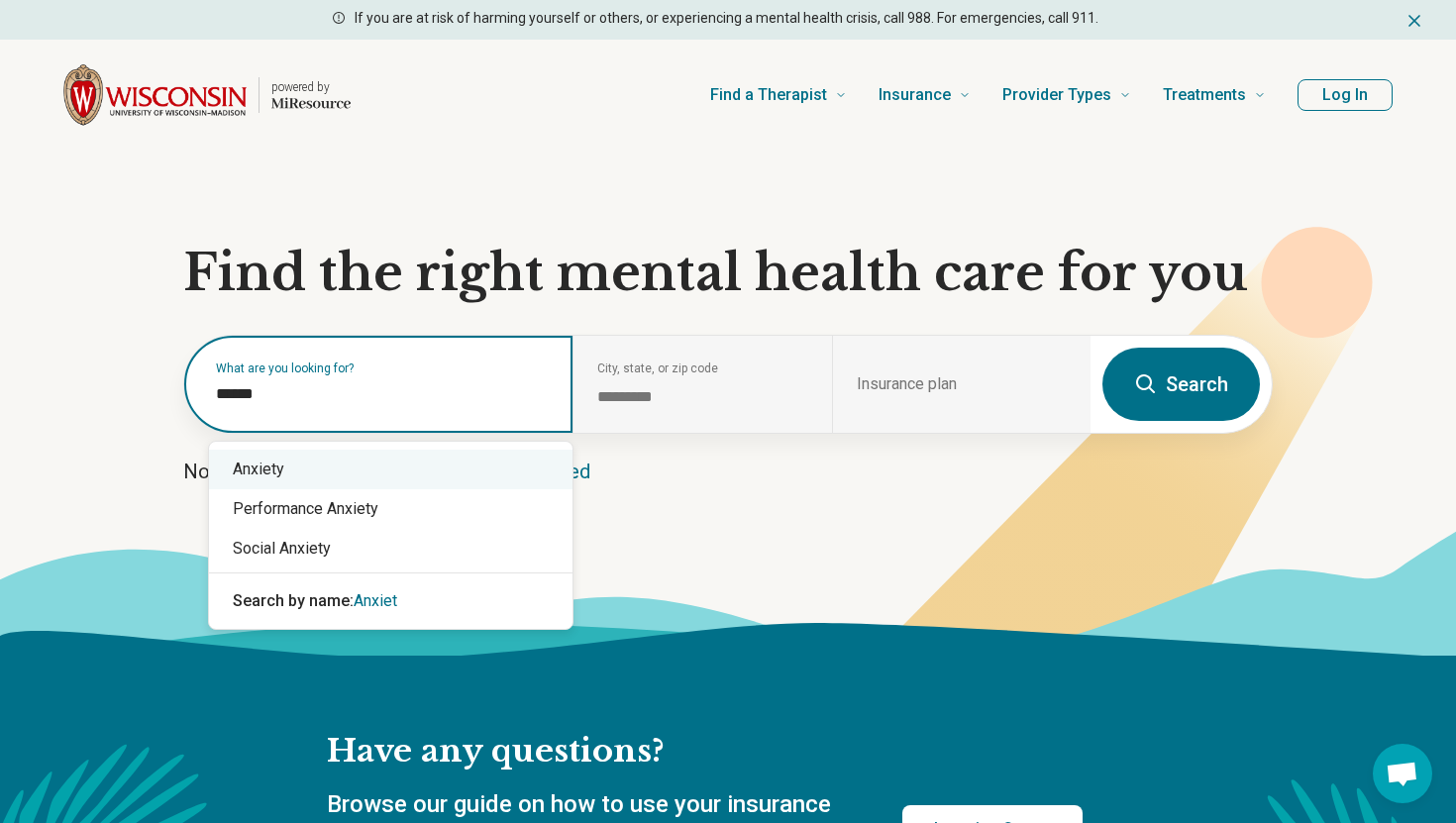 click on "Anxiety" at bounding box center (390, 469) 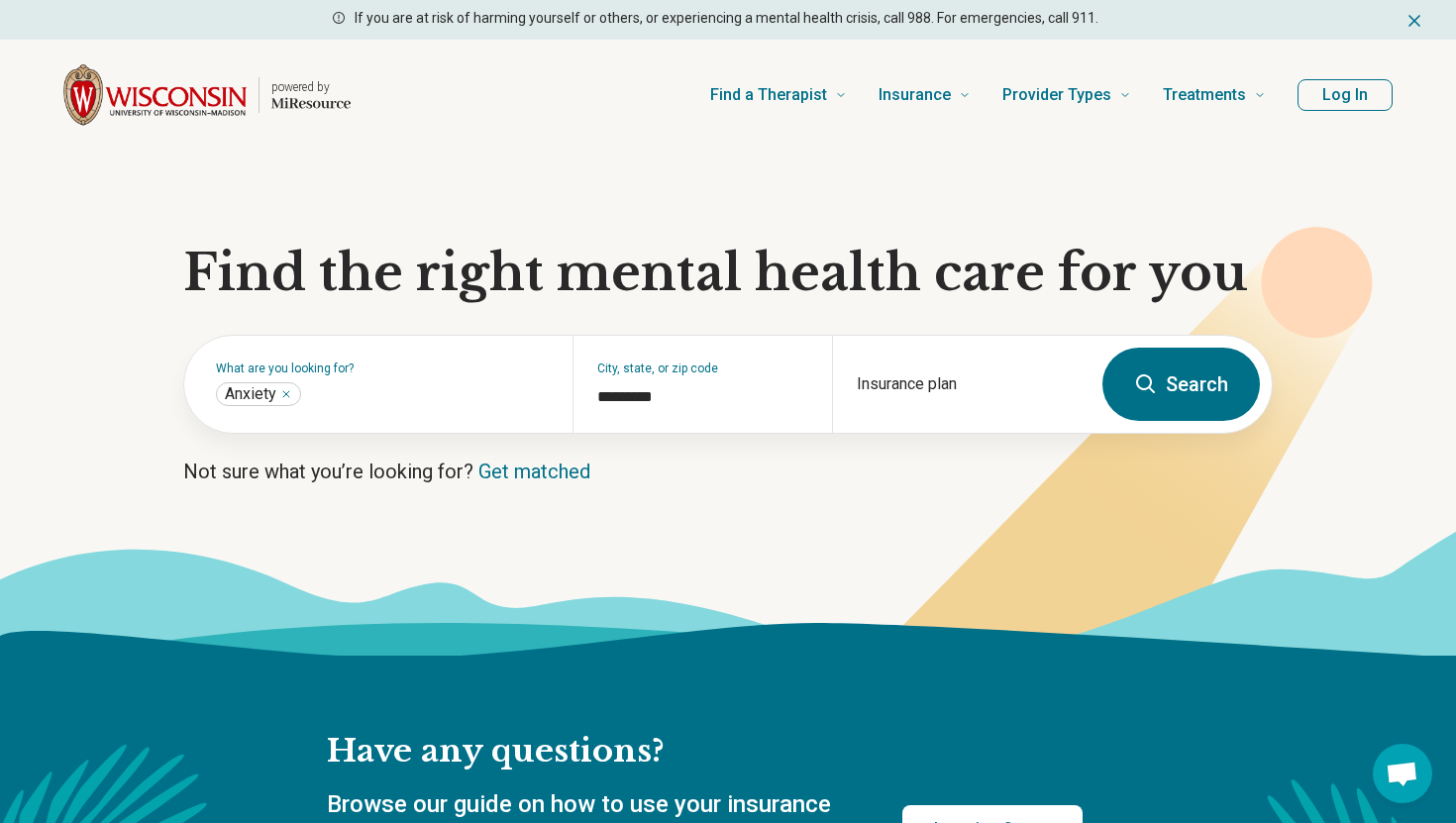 click 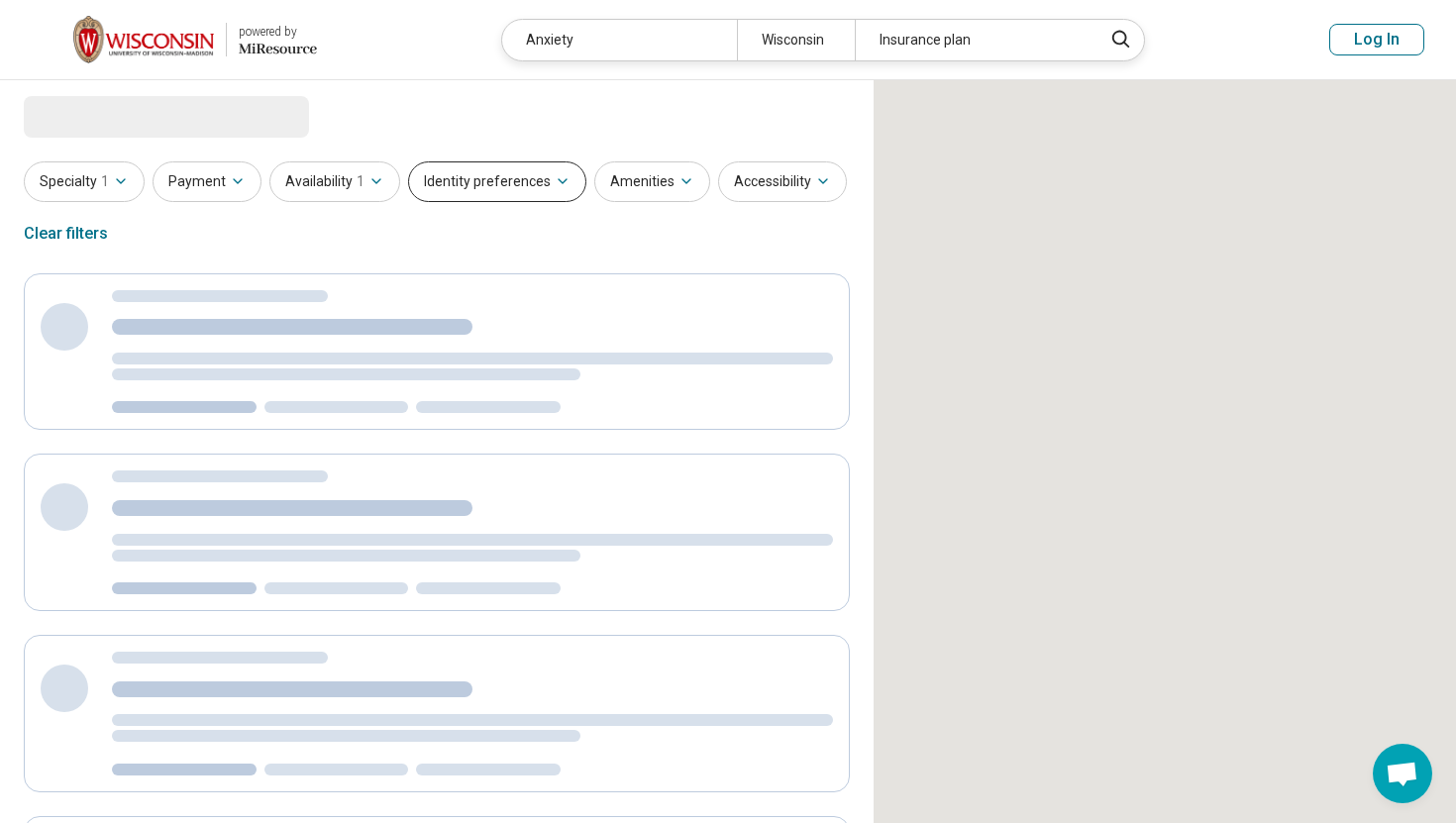 select on "***" 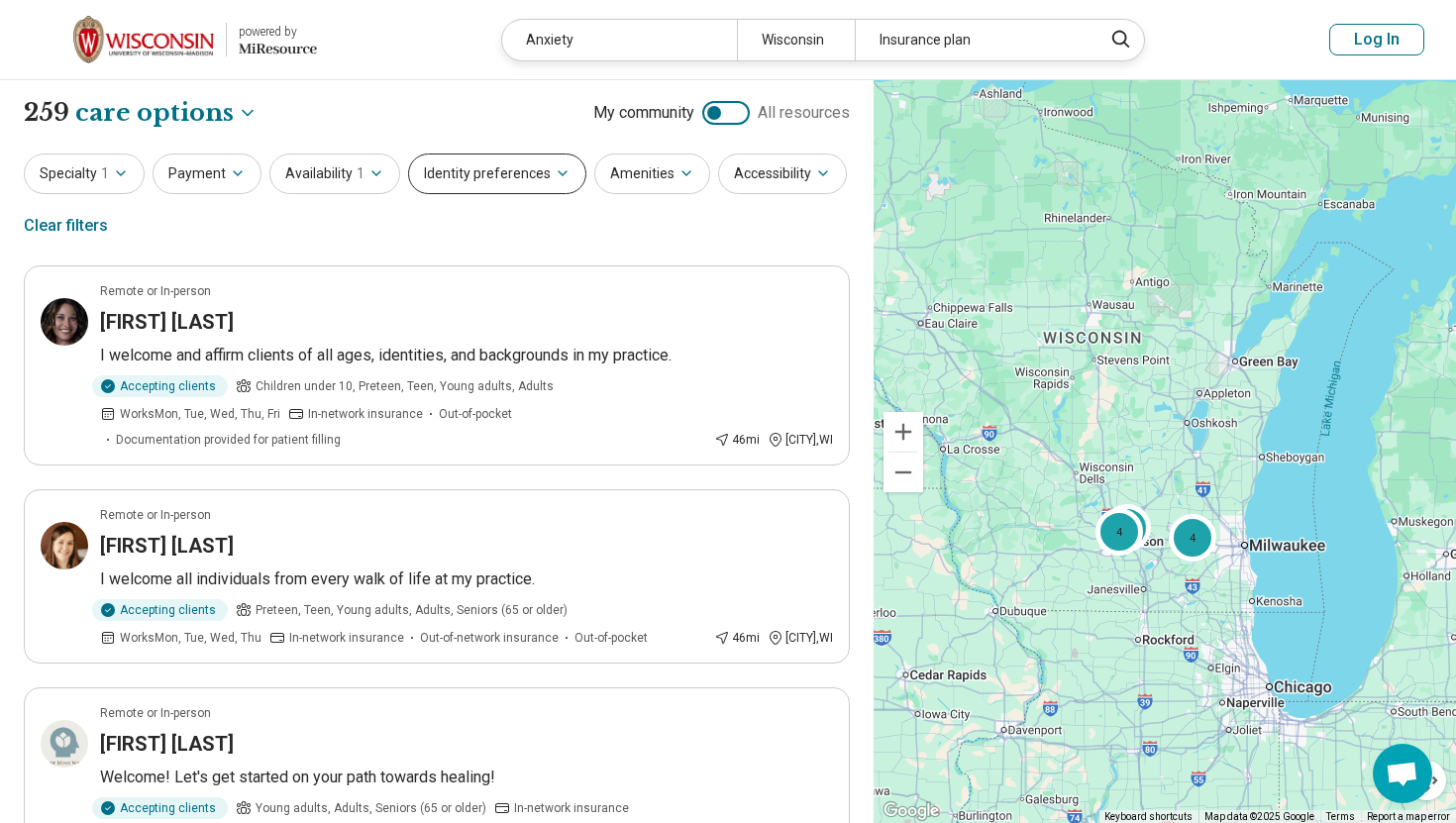 click on "Identity preferences" at bounding box center (497, 173) 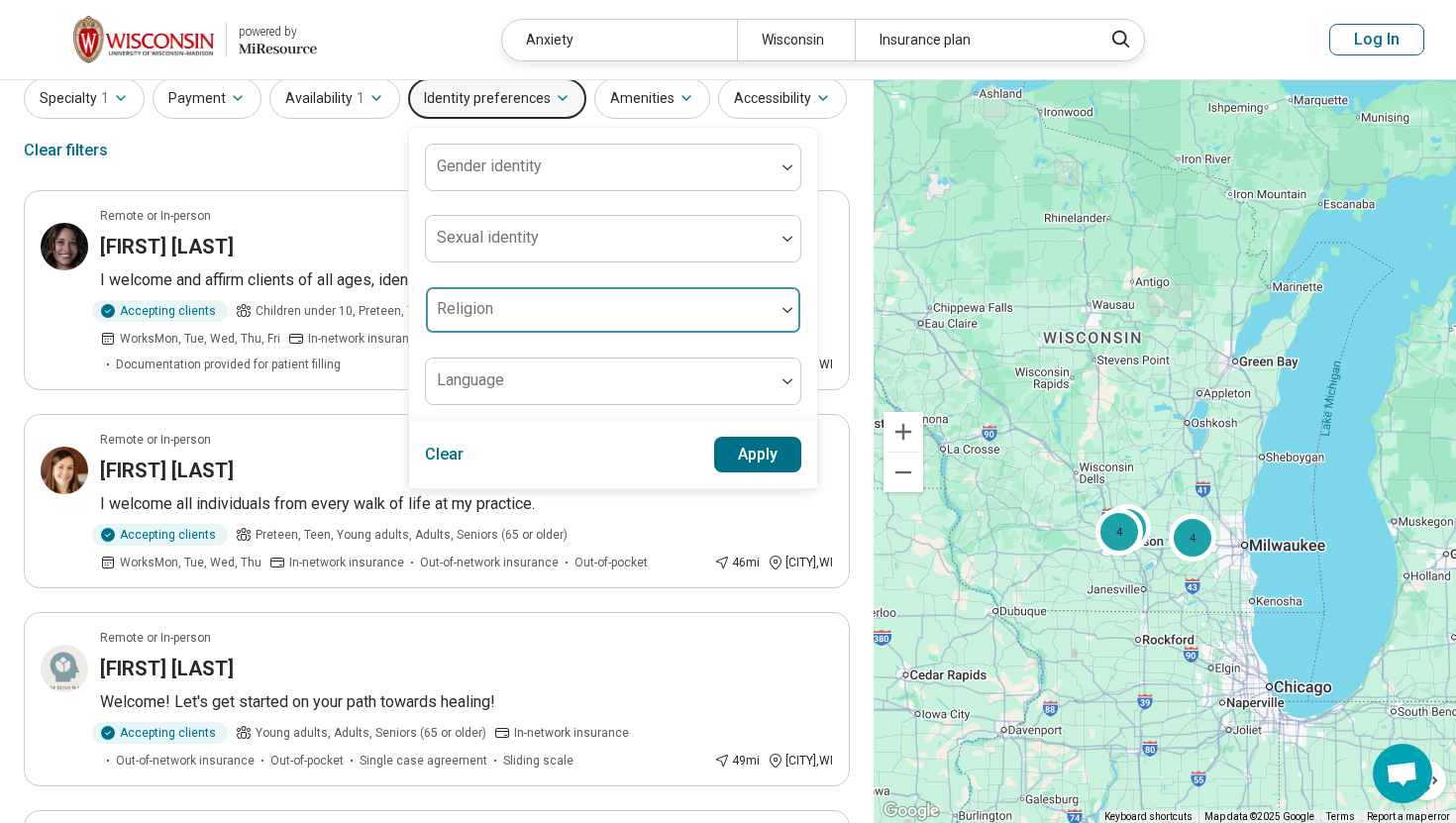 scroll, scrollTop: 0, scrollLeft: 0, axis: both 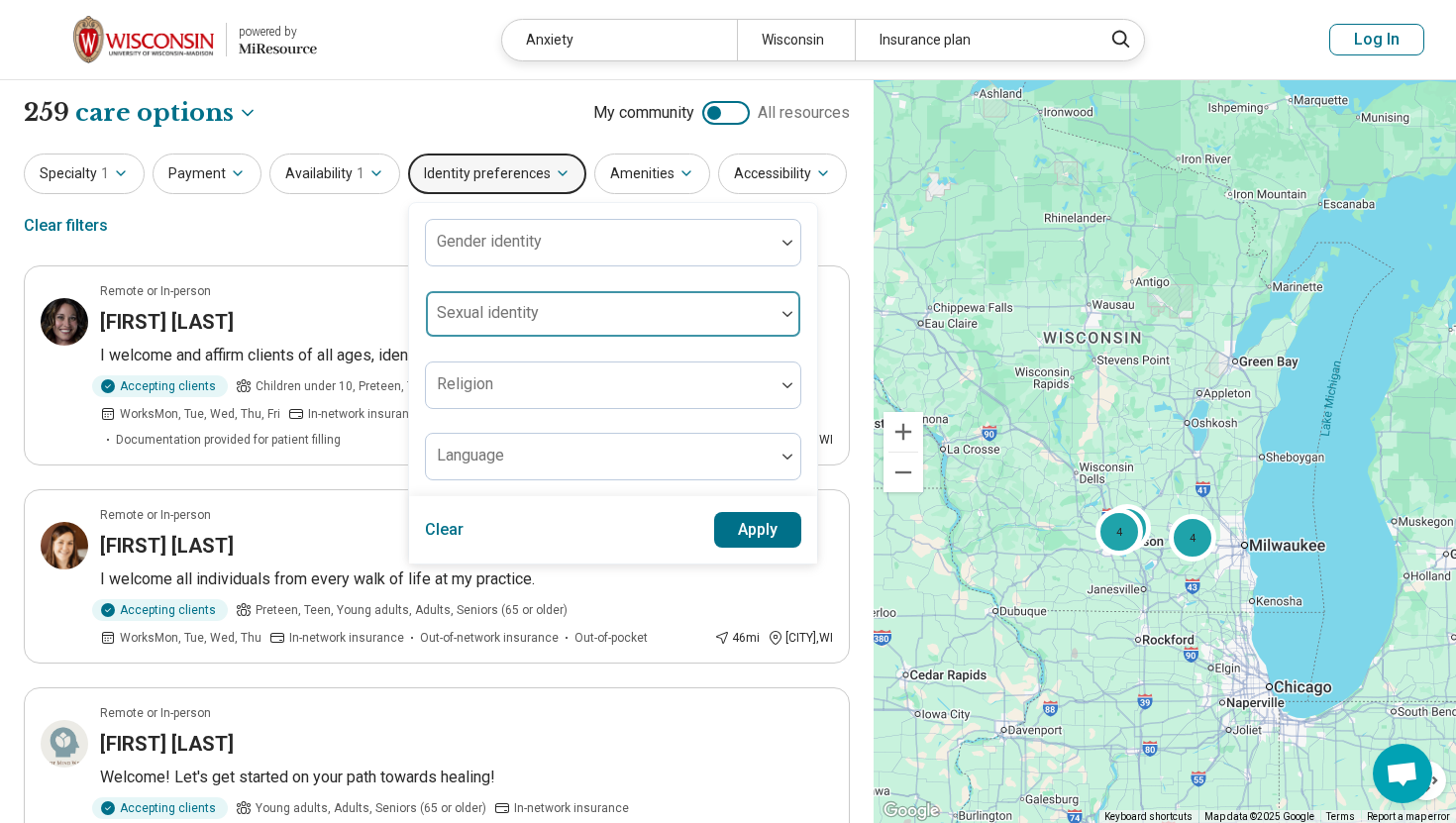 click at bounding box center (600, 322) 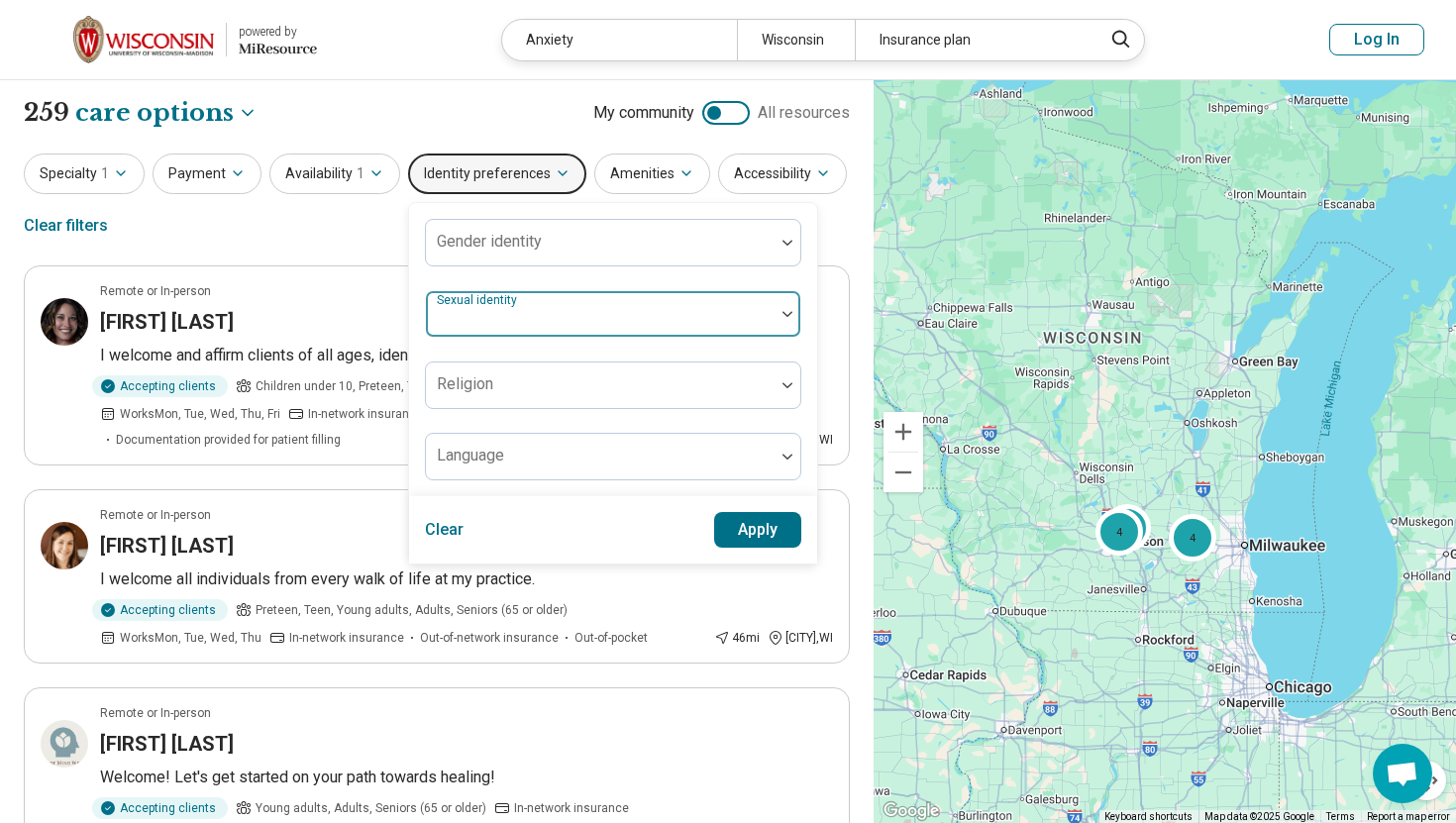 click at bounding box center [600, 322] 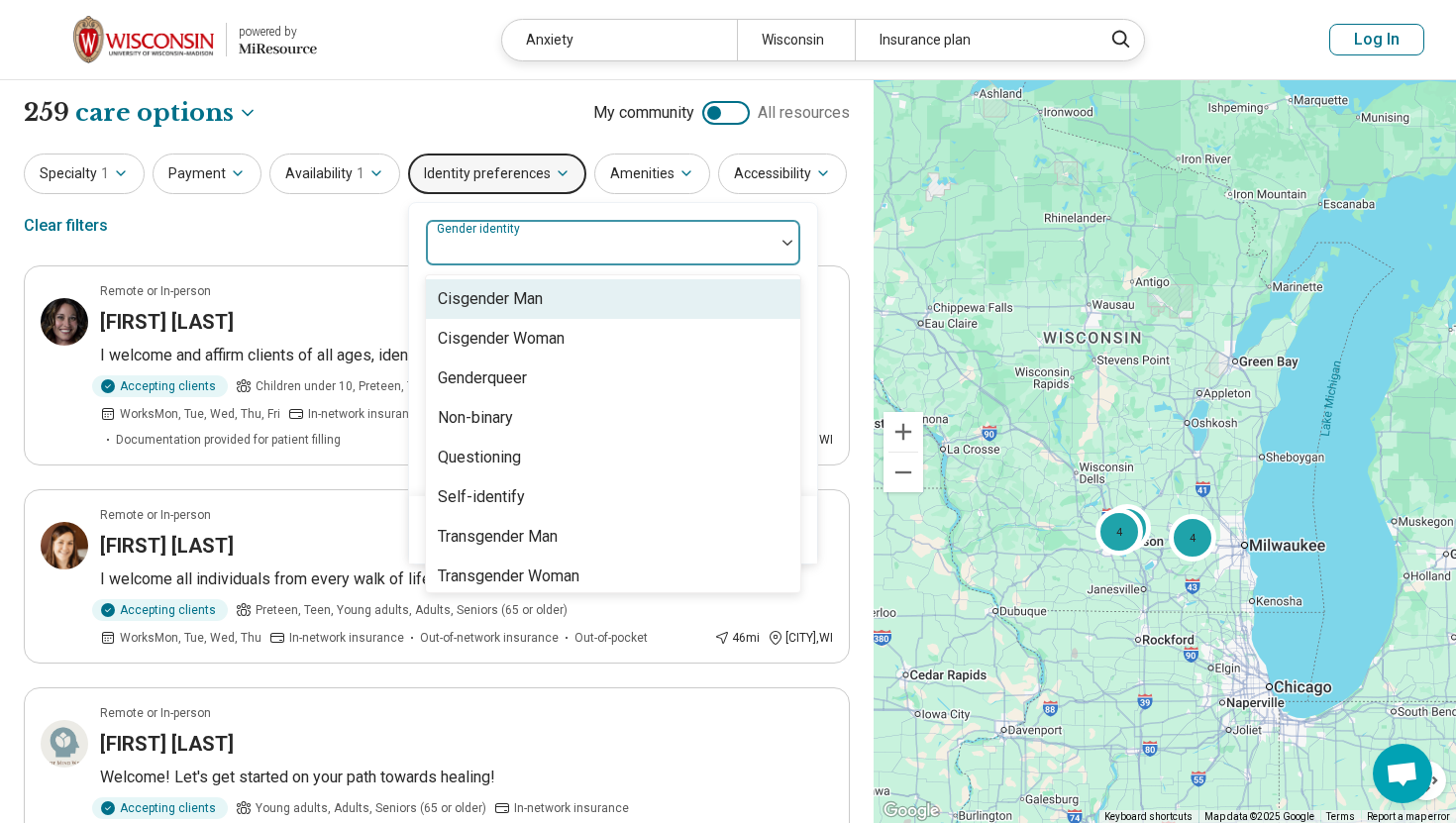 click at bounding box center (600, 251) 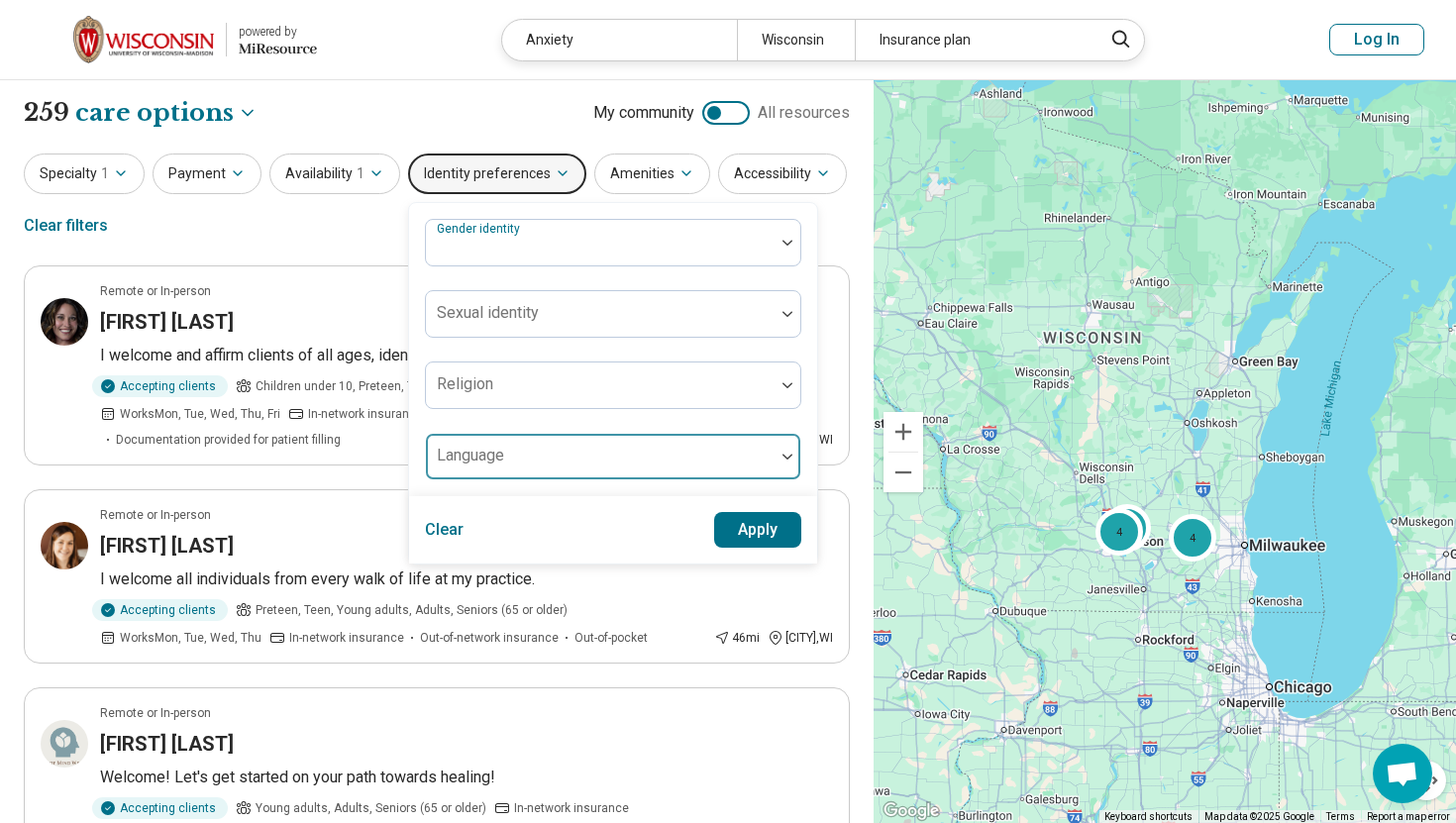 click at bounding box center [600, 464] 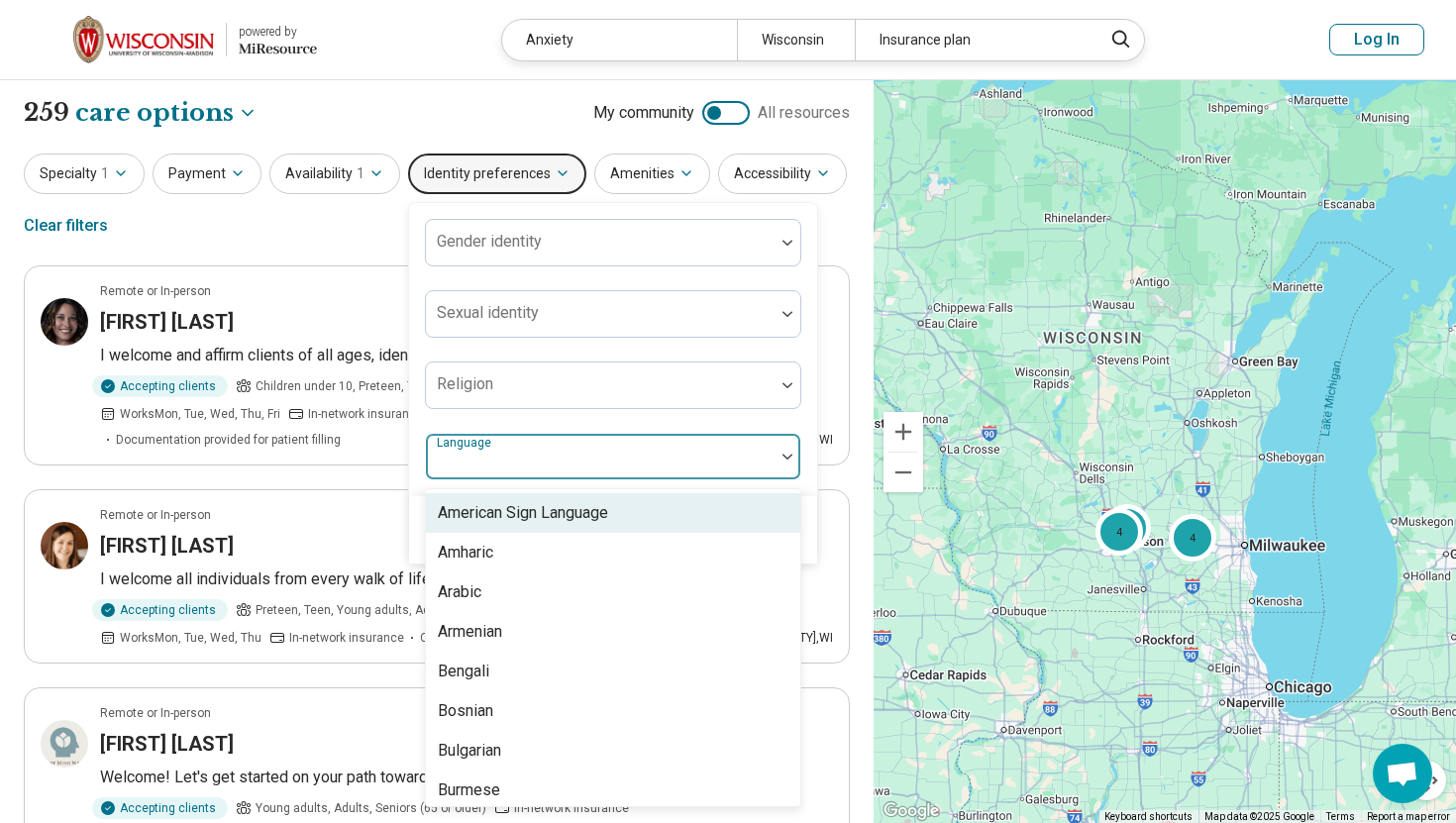 click at bounding box center (600, 464) 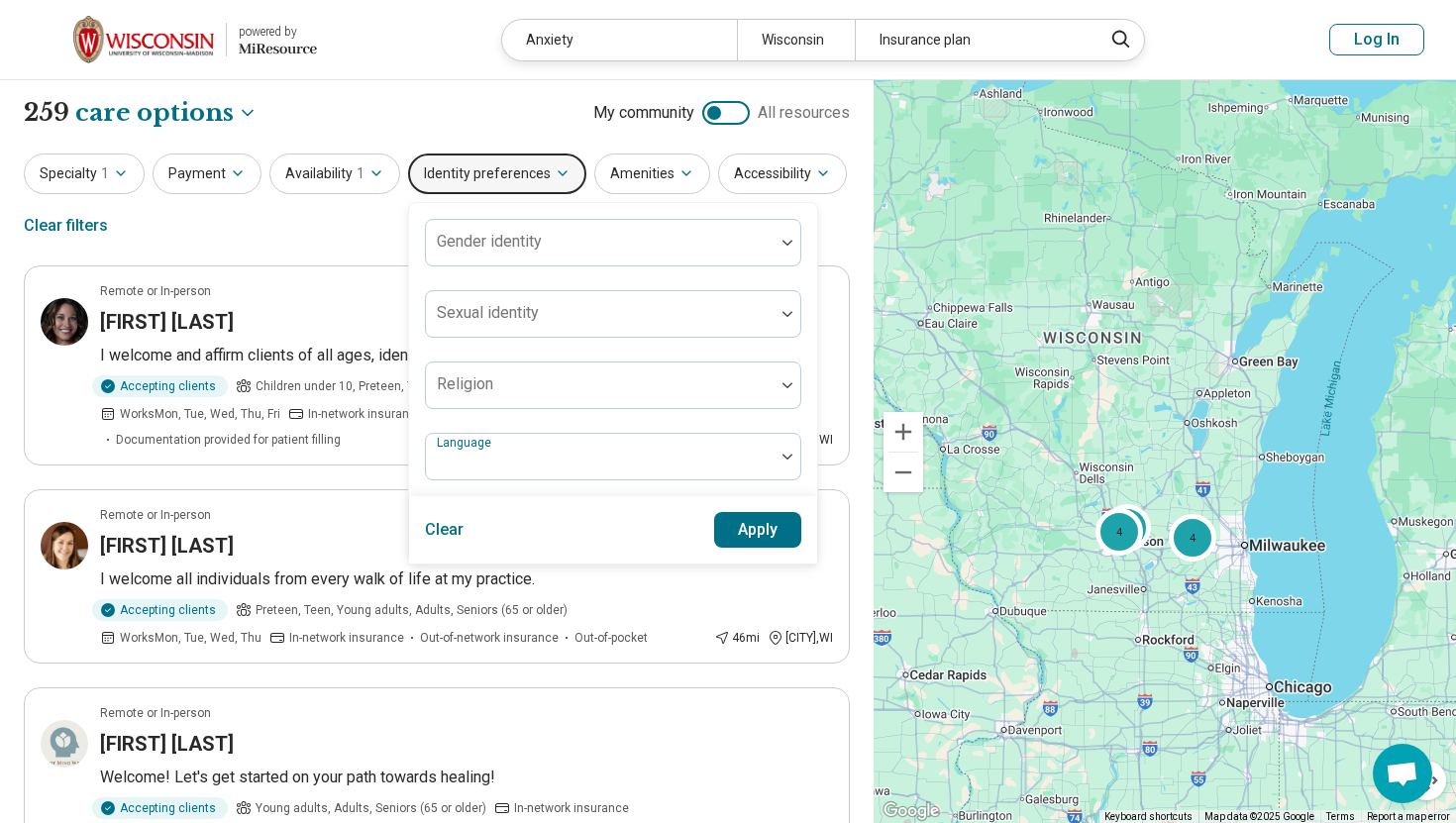 click at bounding box center (726, 113) 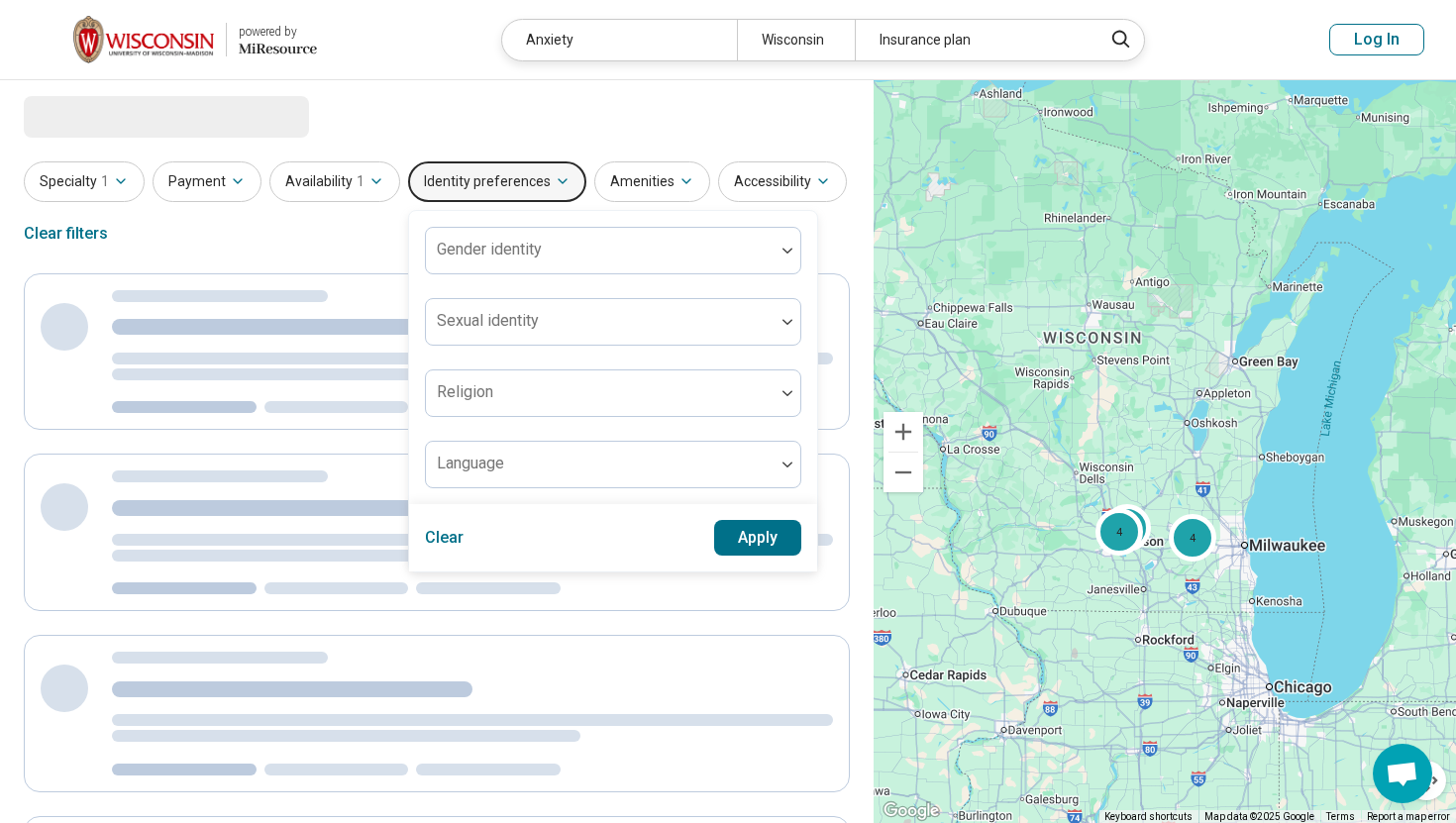 scroll, scrollTop: 0, scrollLeft: 0, axis: both 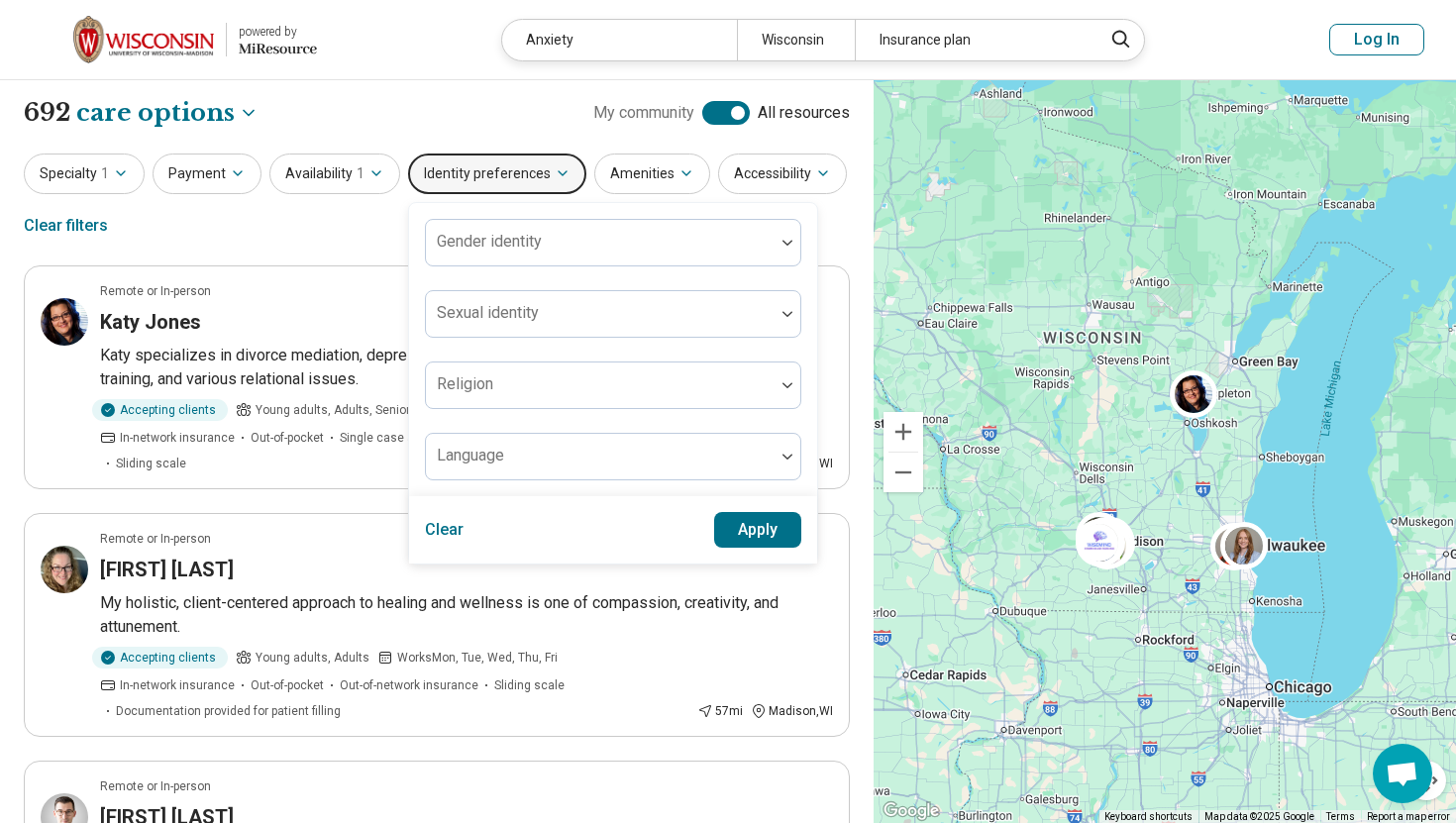 click at bounding box center [726, 113] 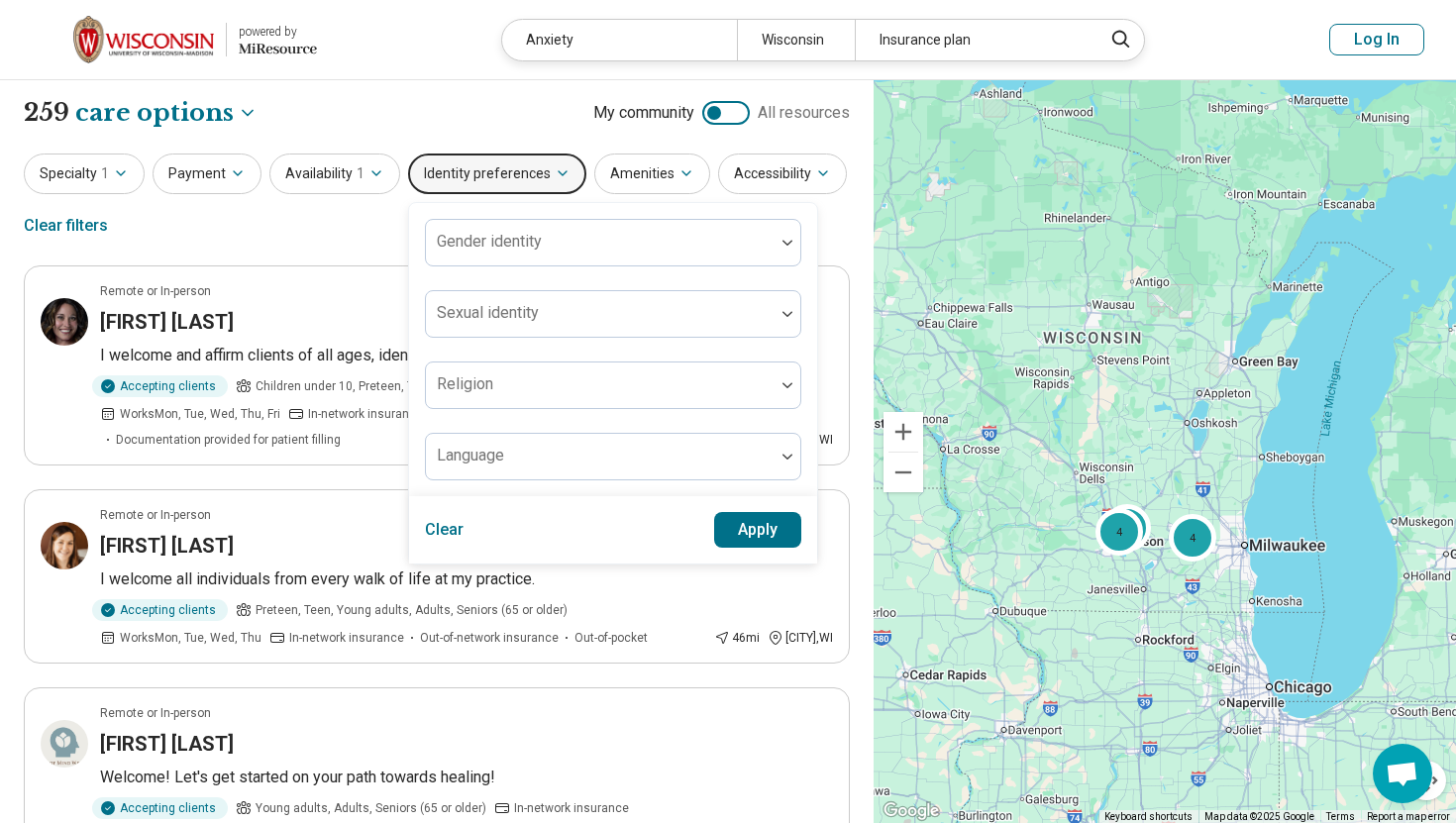 click at bounding box center [726, 113] 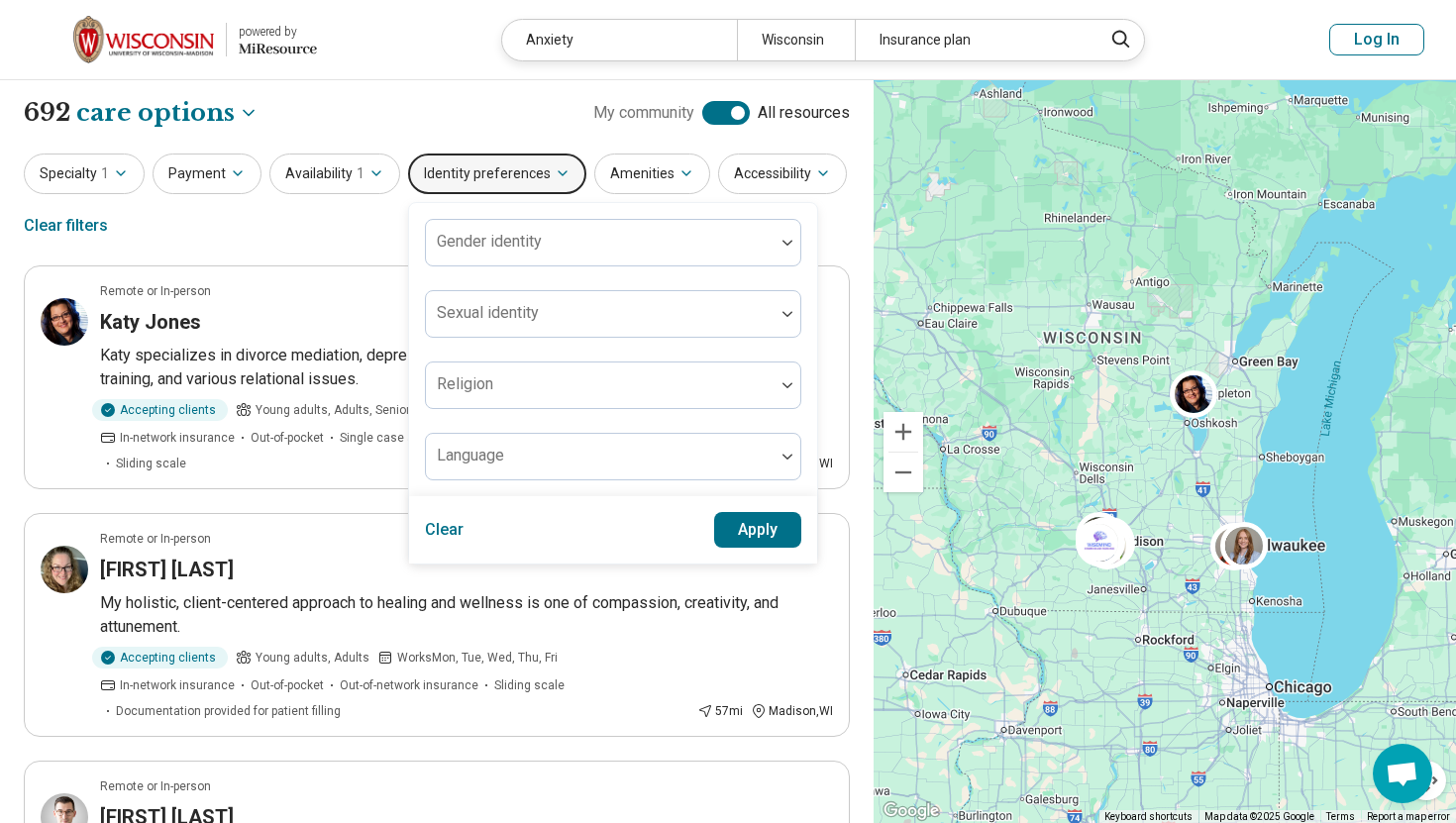 click at bounding box center (726, 113) 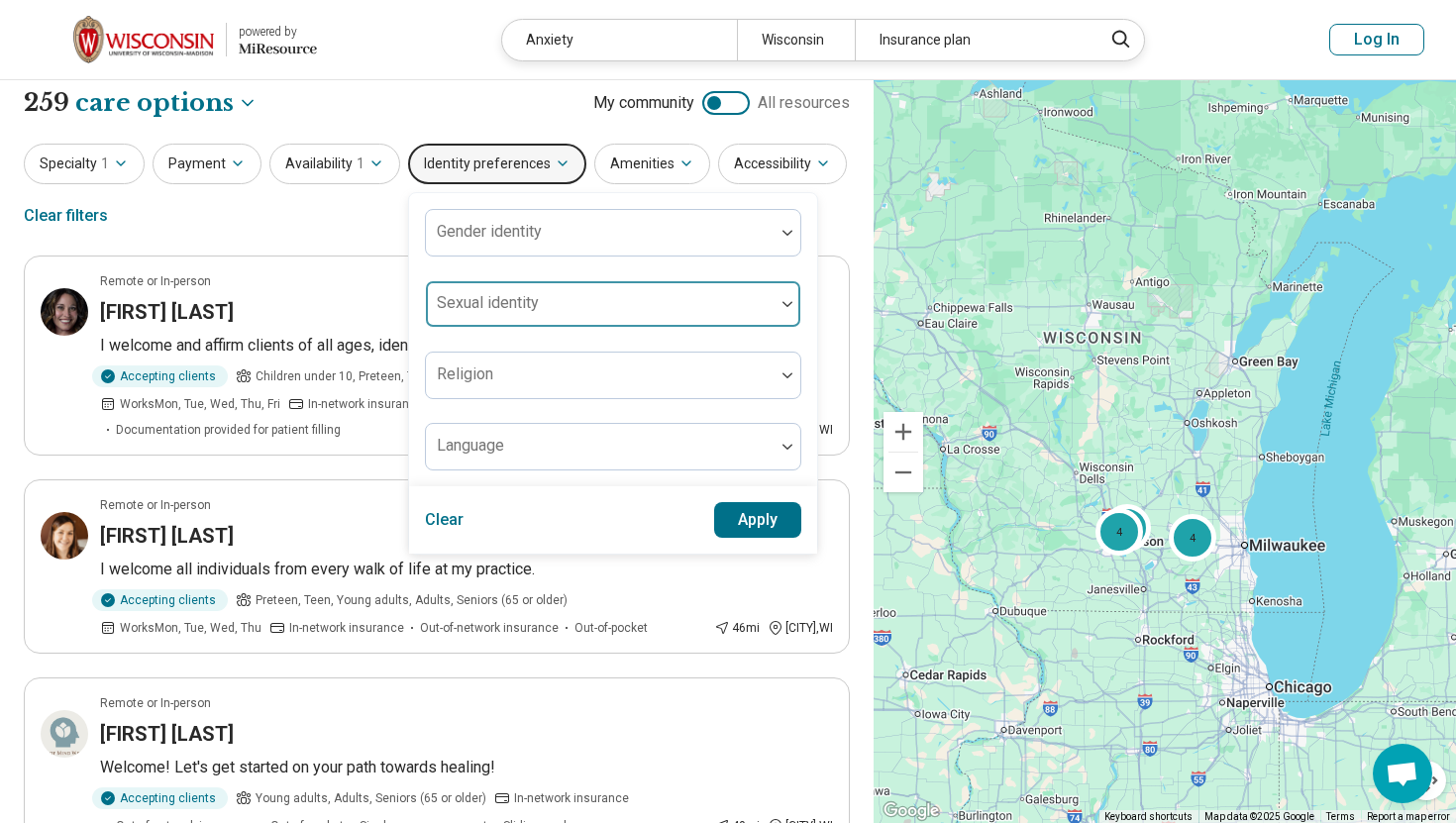 scroll, scrollTop: 0, scrollLeft: 0, axis: both 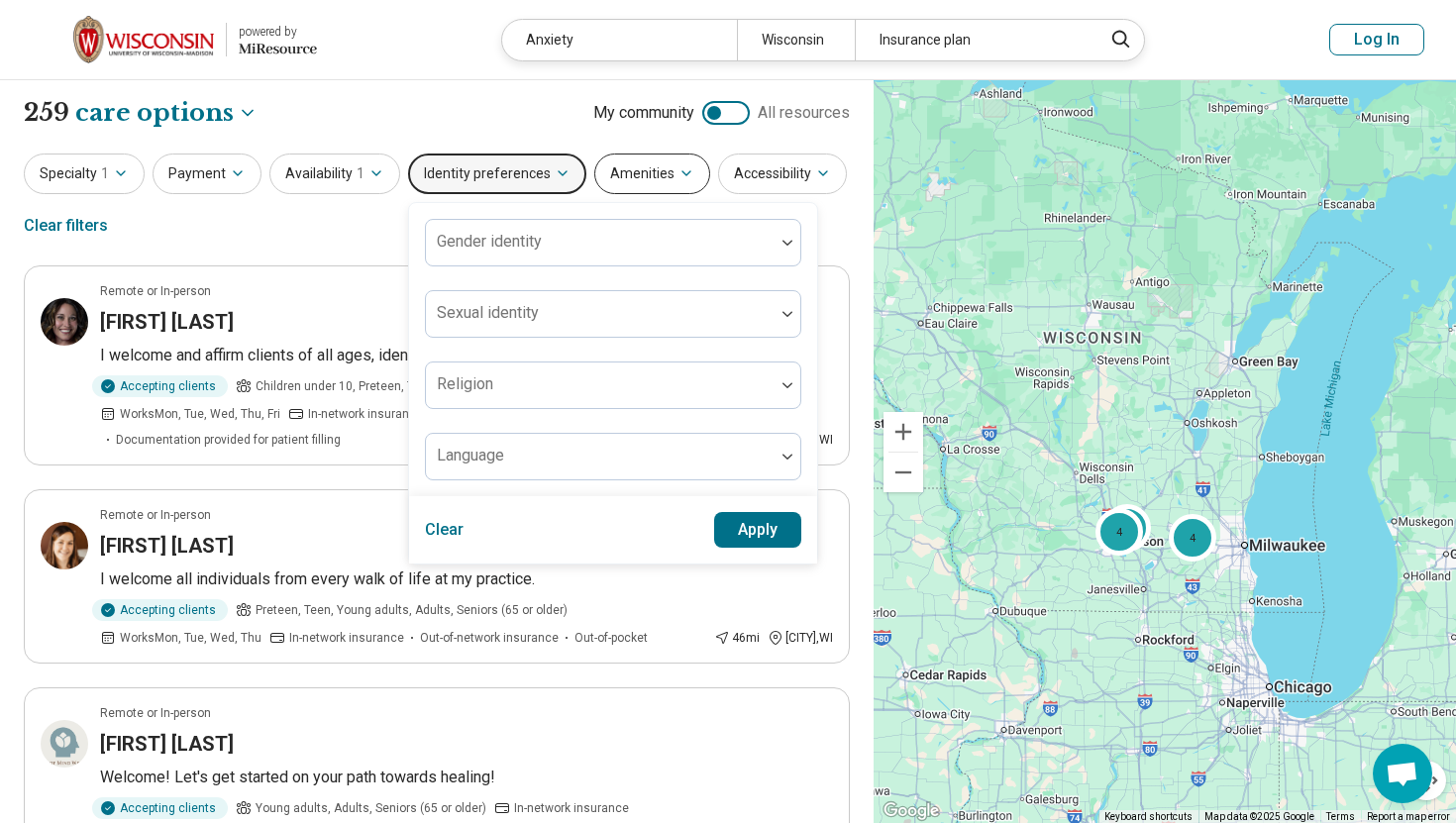 click on "Amenities" at bounding box center (652, 173) 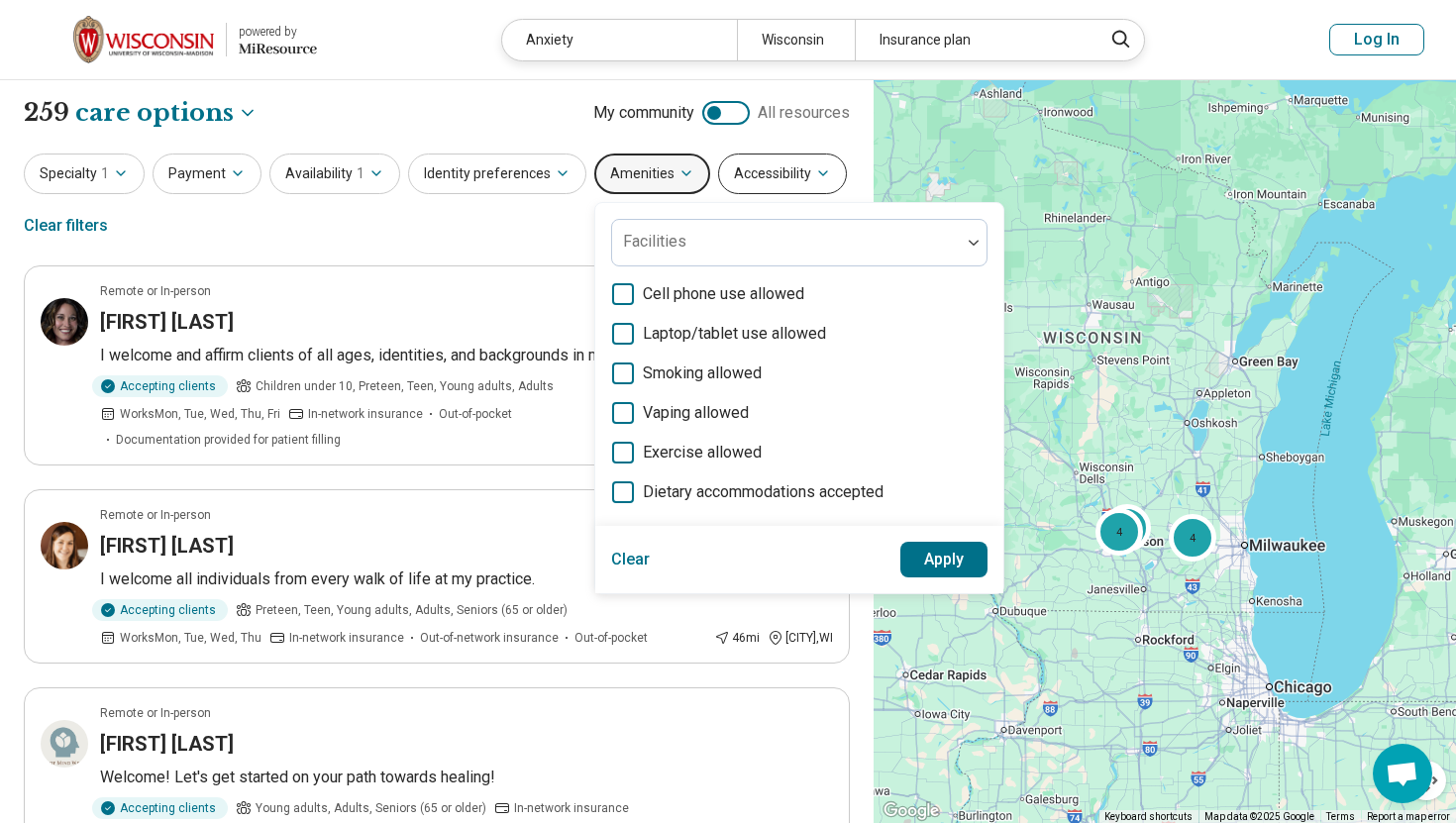 click on "Accessibility" at bounding box center [782, 173] 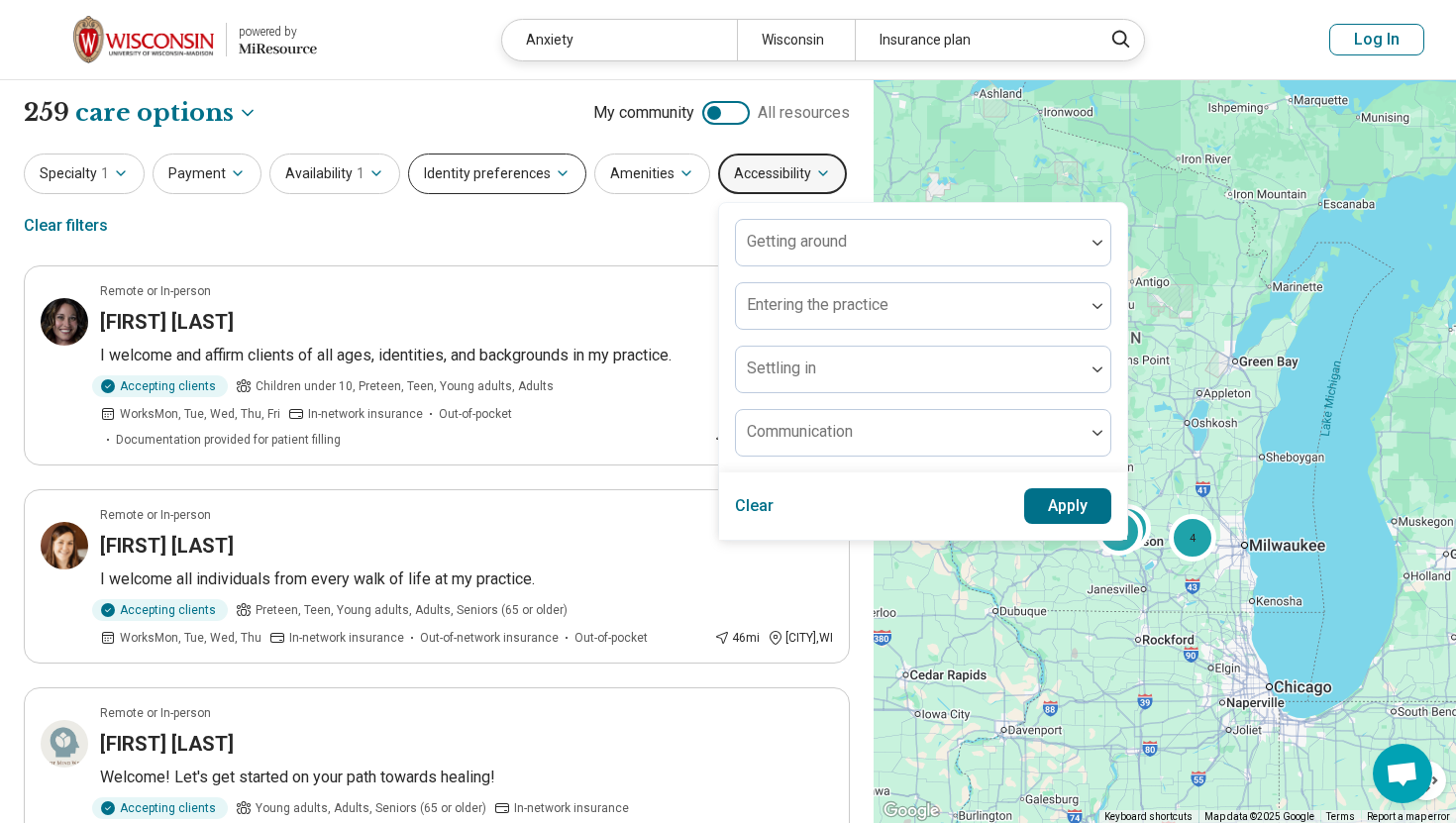 click on "Identity preferences" at bounding box center (497, 173) 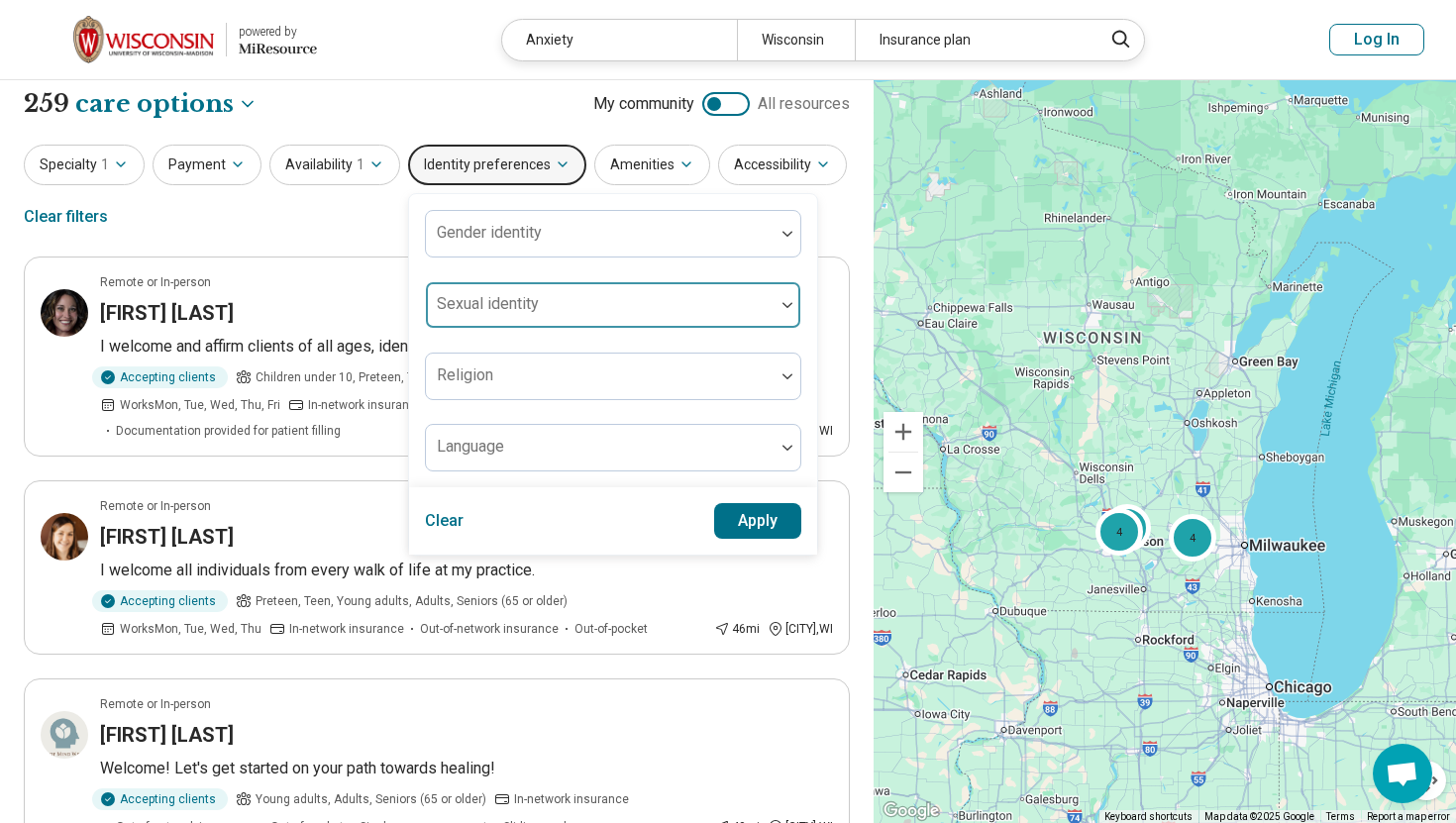 scroll, scrollTop: 0, scrollLeft: 0, axis: both 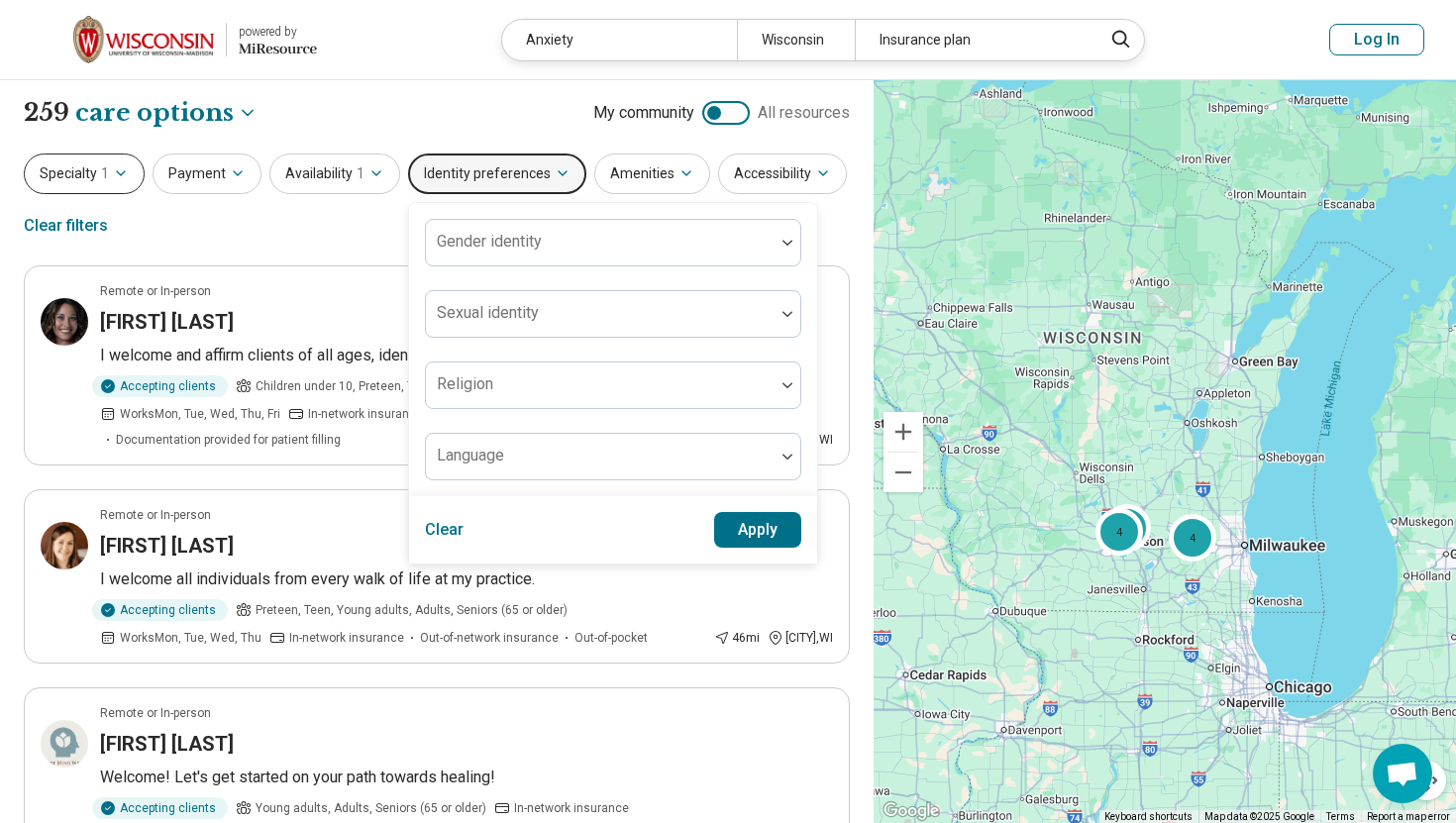 click on "Specialty 1" at bounding box center (84, 173) 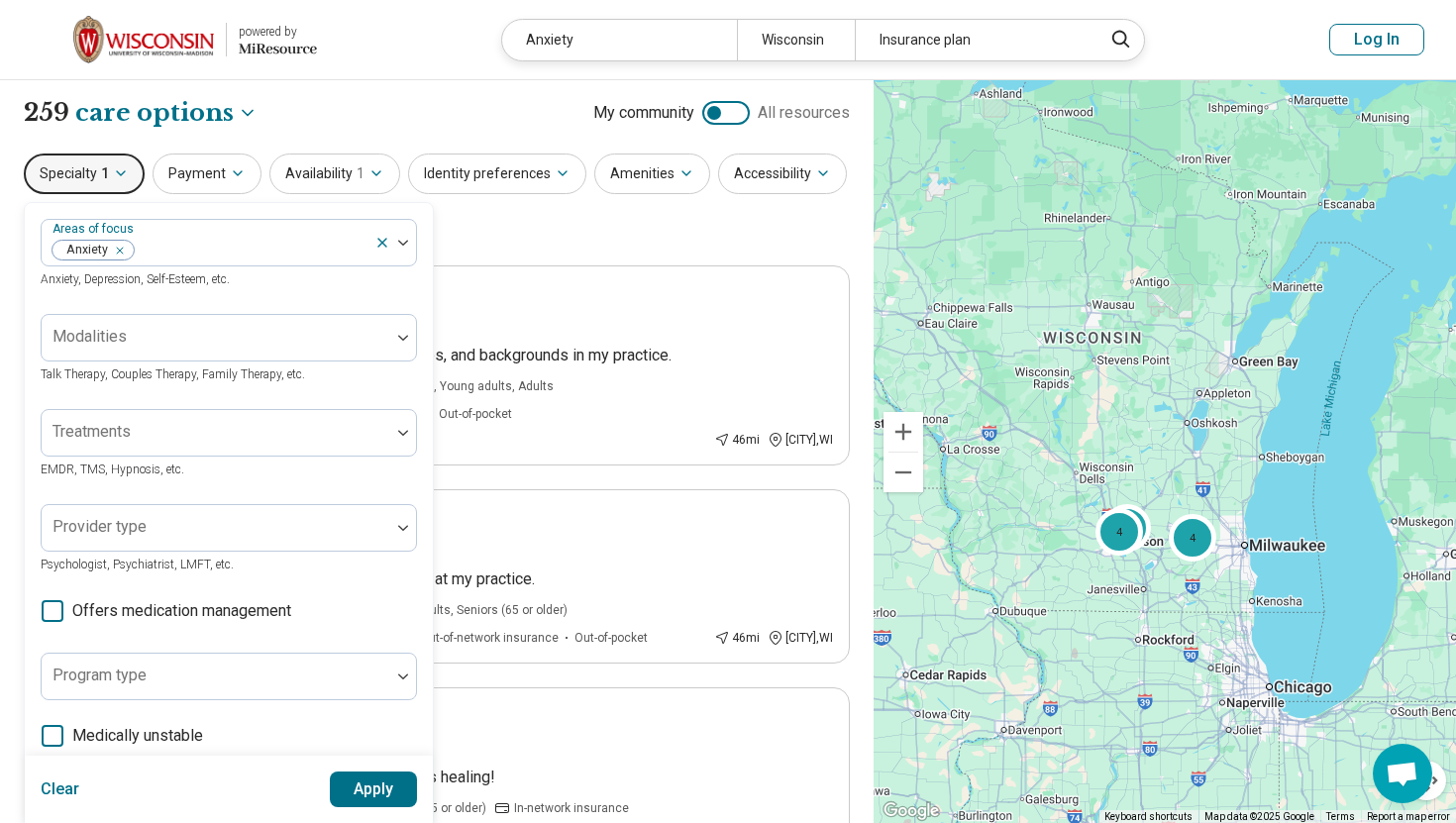click on "Specialty 1" at bounding box center (84, 173) 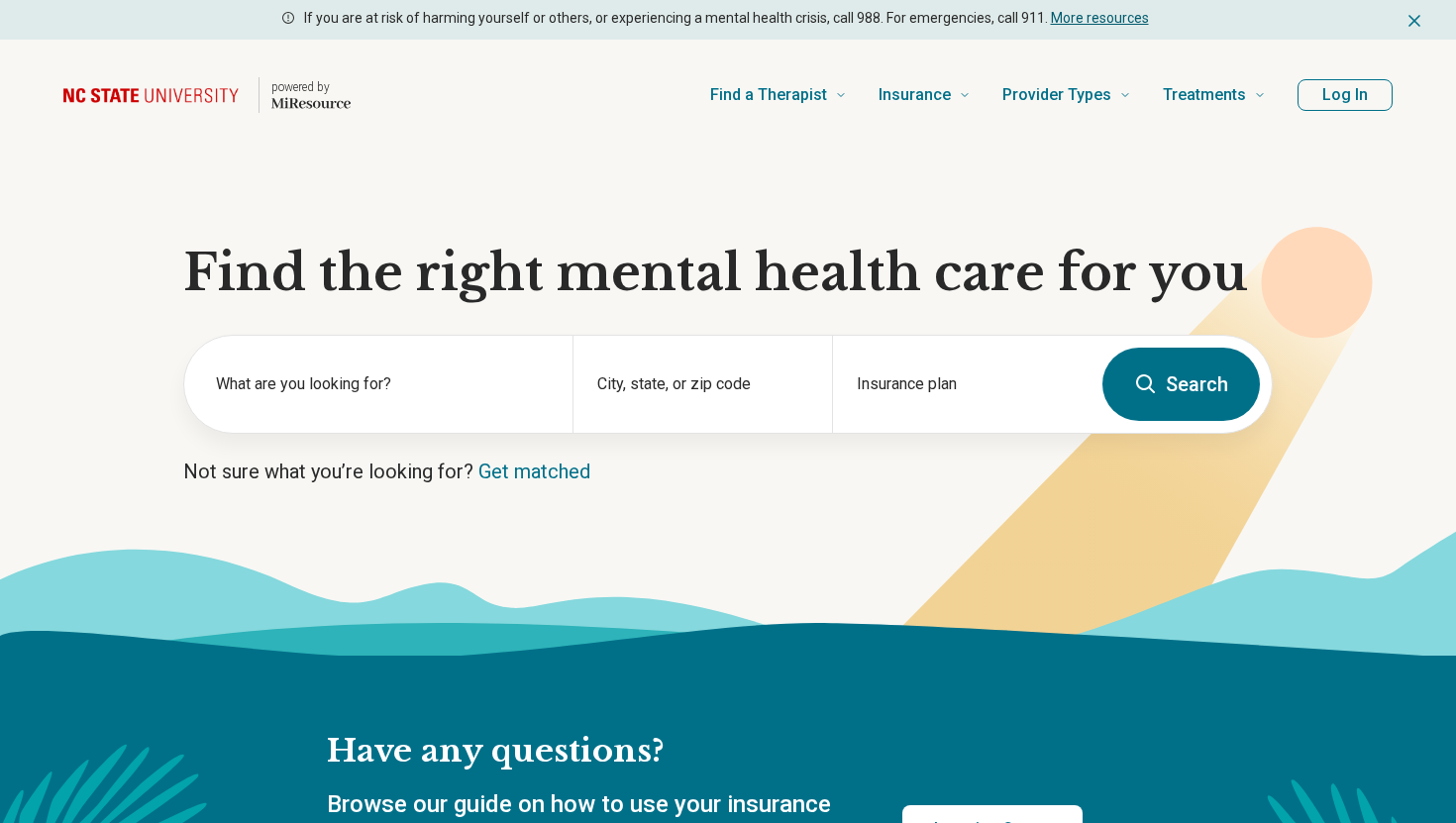 scroll, scrollTop: 0, scrollLeft: 0, axis: both 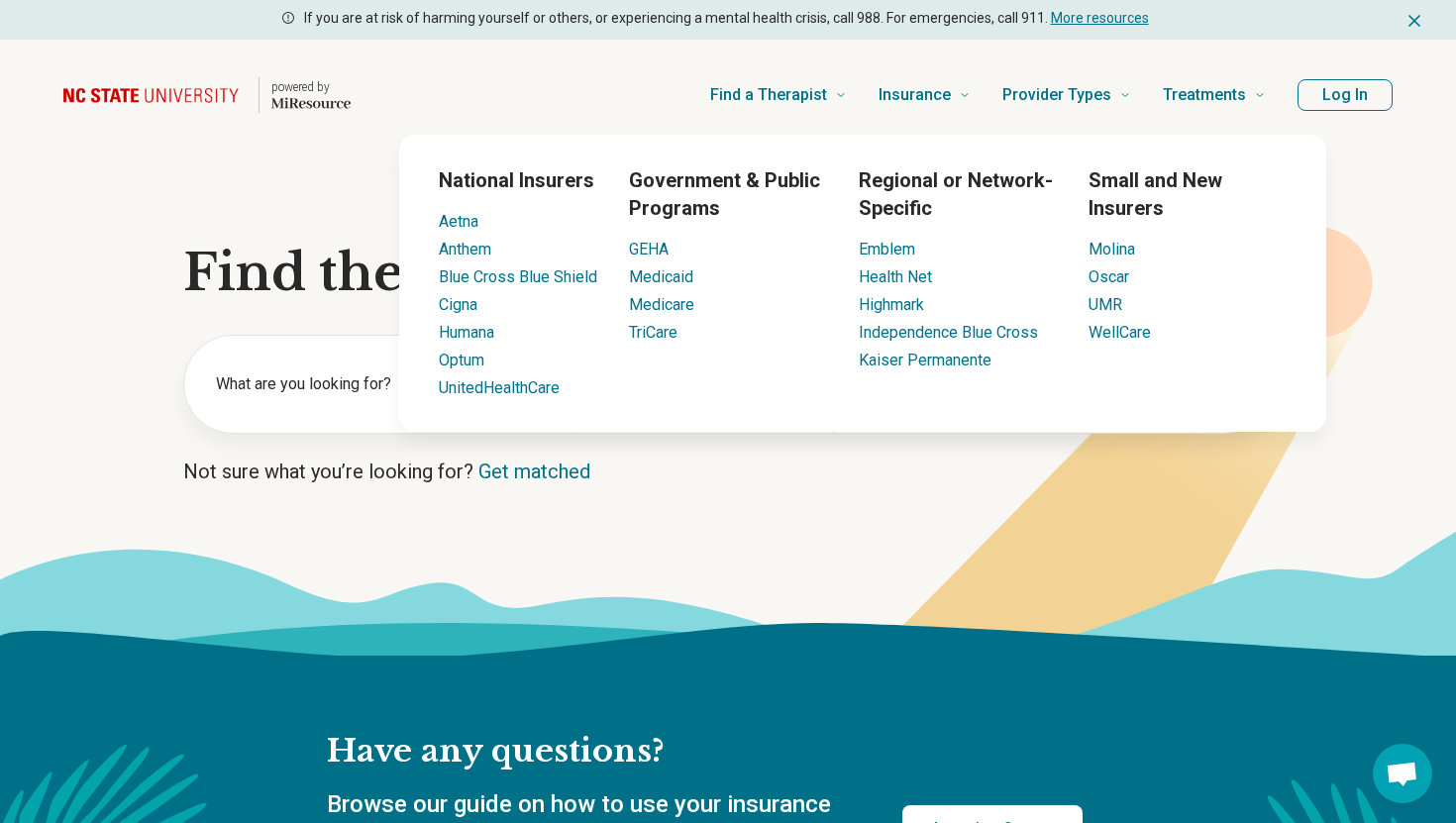 click 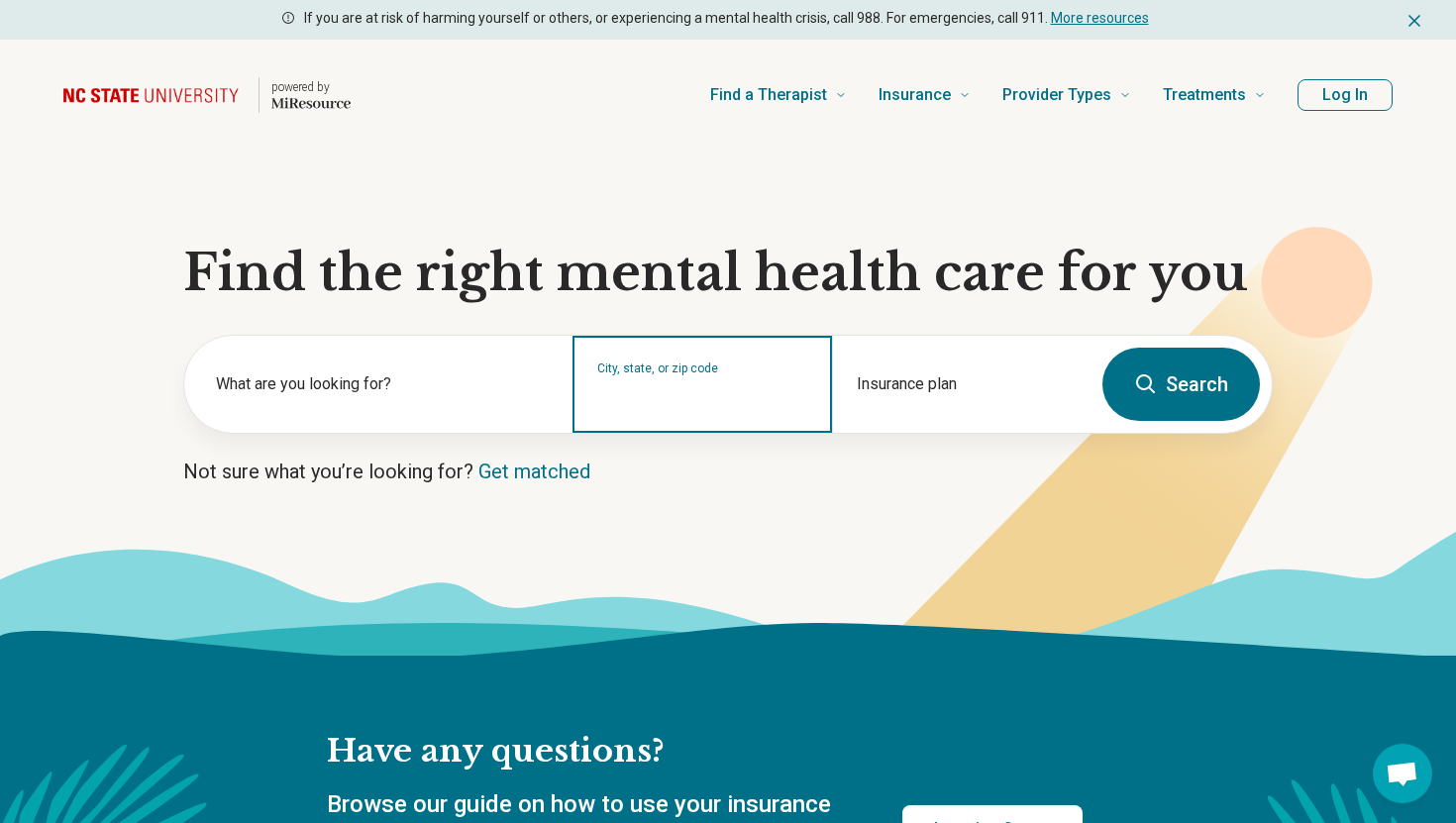 click on "City, state, or zip code" at bounding box center [702, 397] 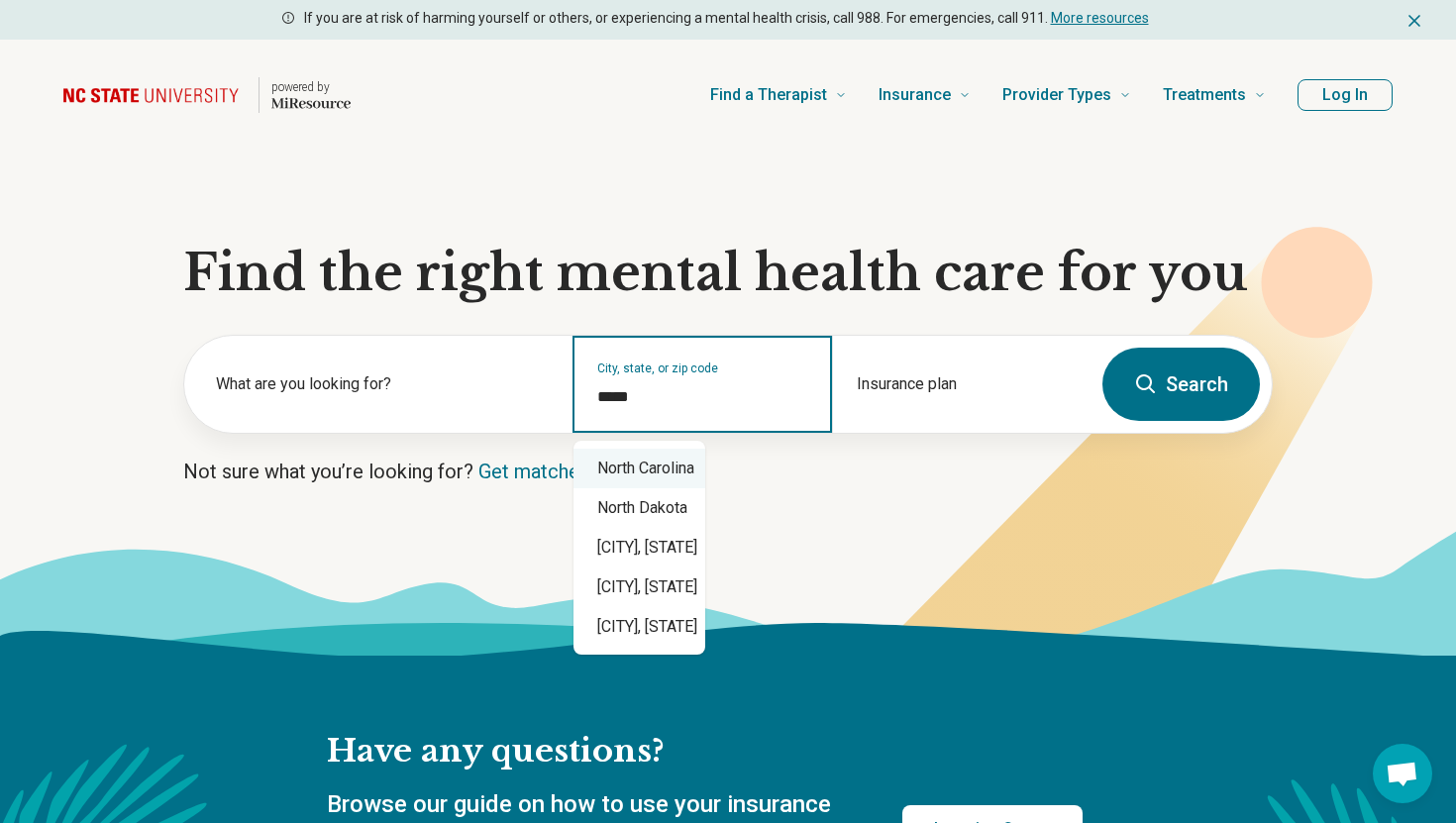 click on "North Carolina" at bounding box center (639, 468) 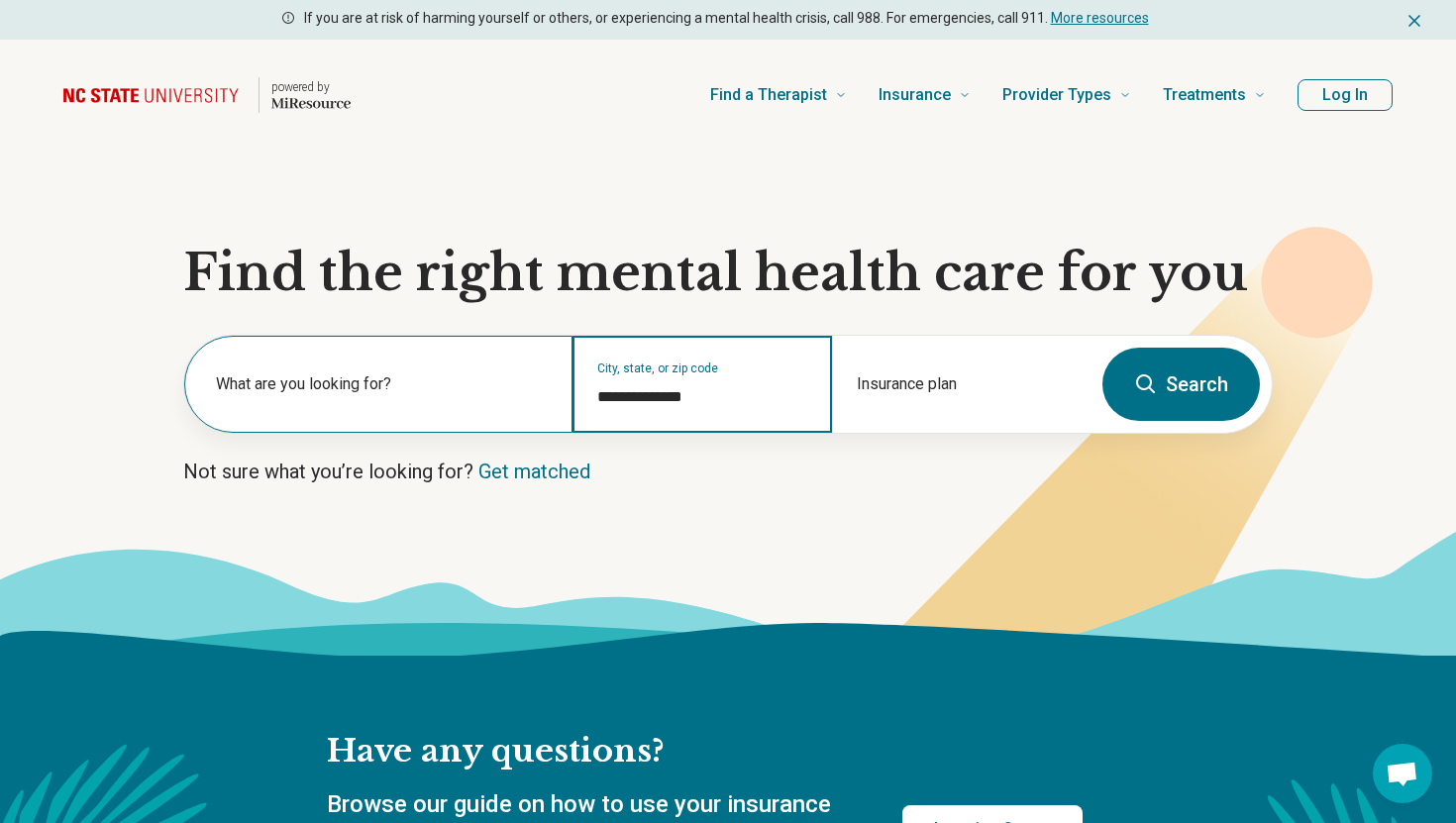 type on "**********" 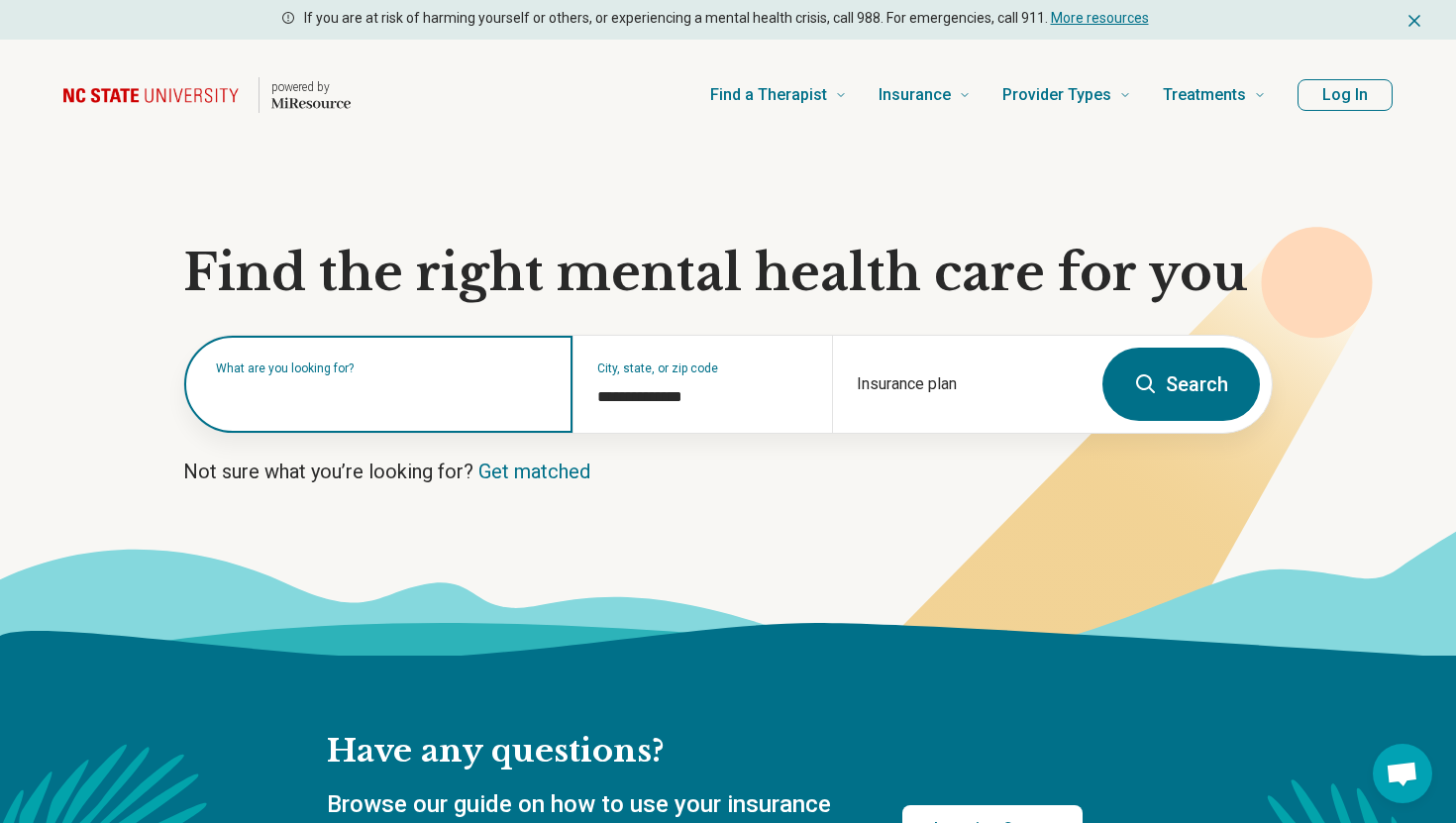 click at bounding box center [382, 394] 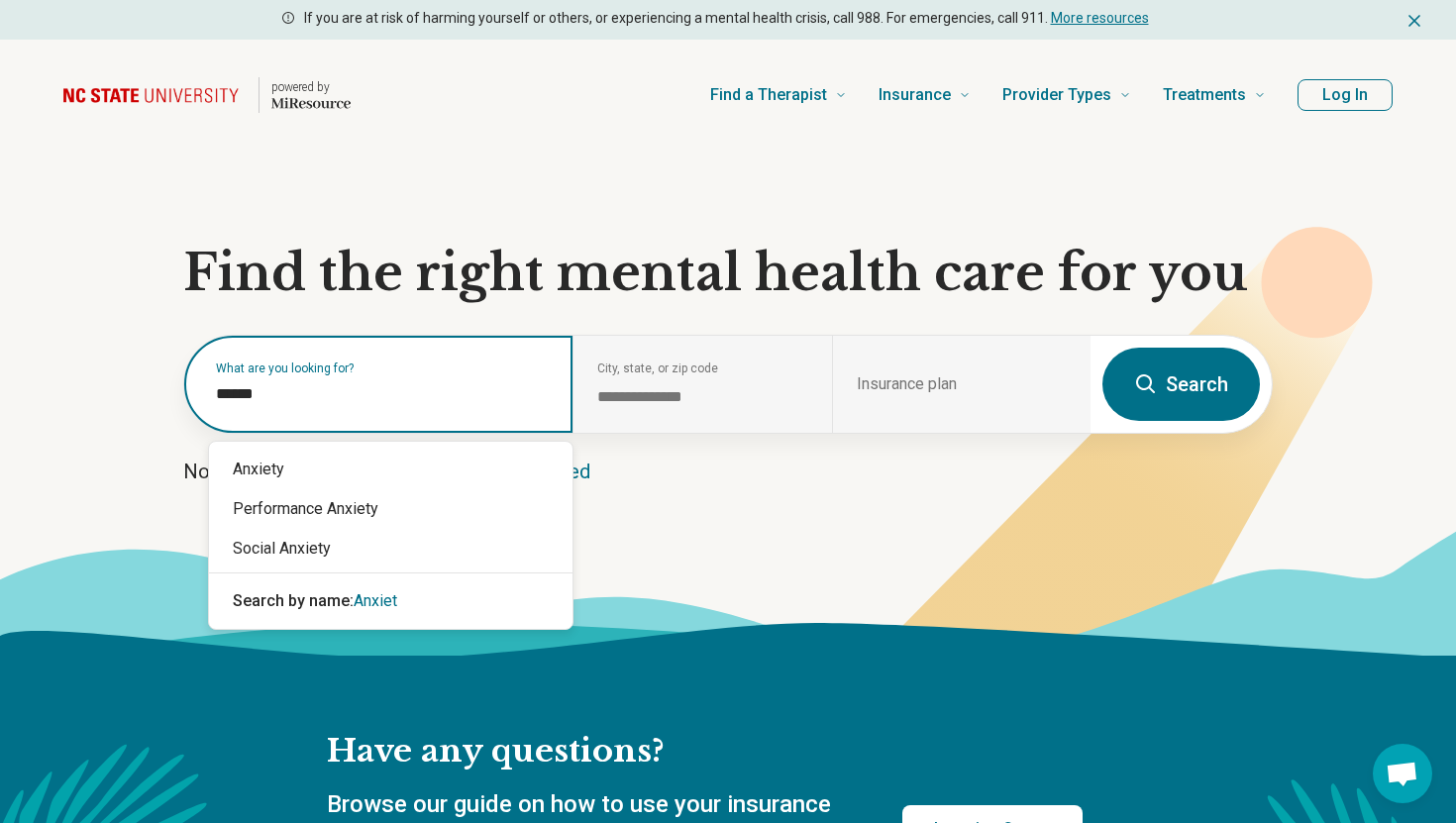 type on "*******" 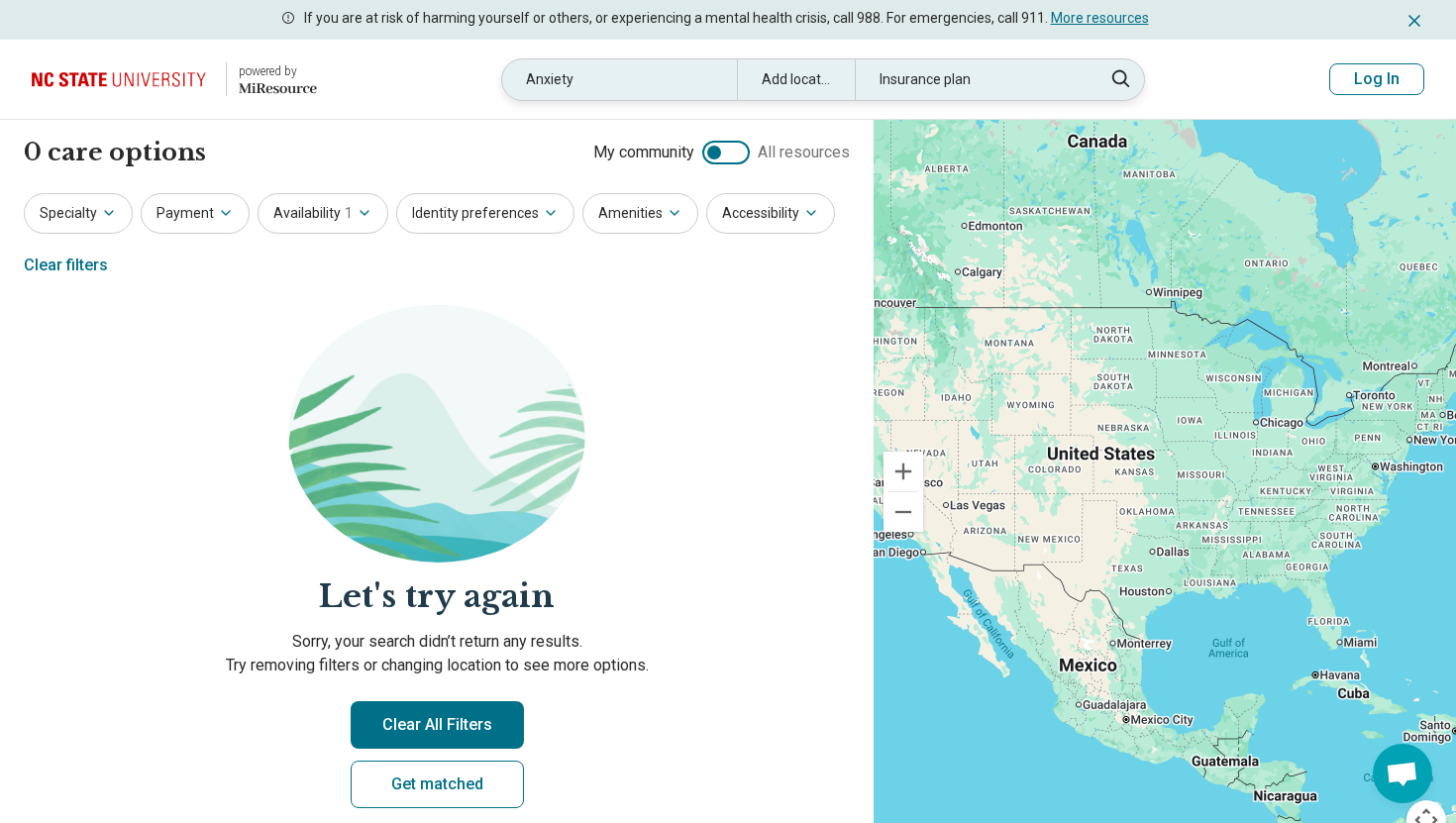 click on "Add location" at bounding box center (795, 79) 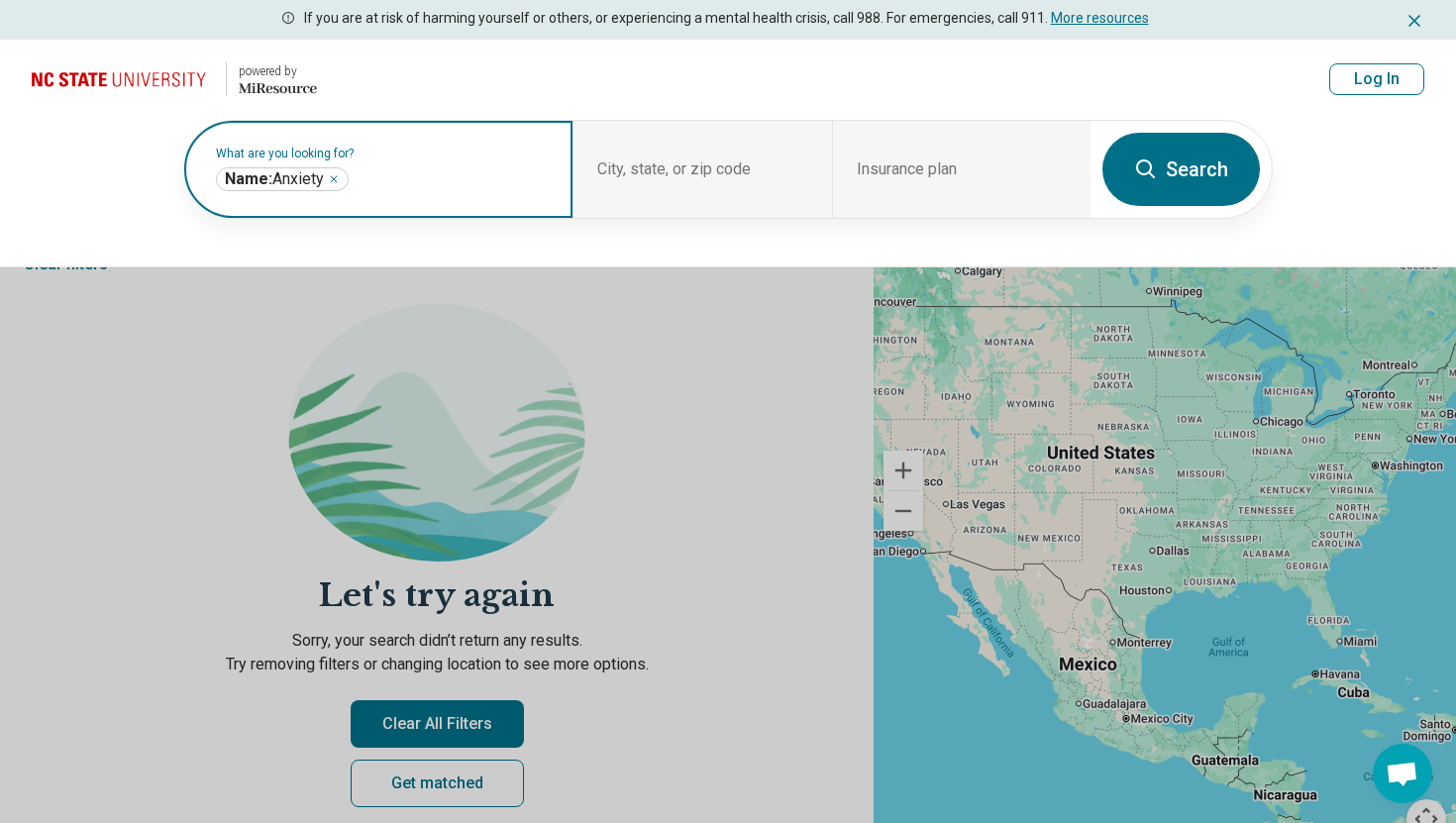 click 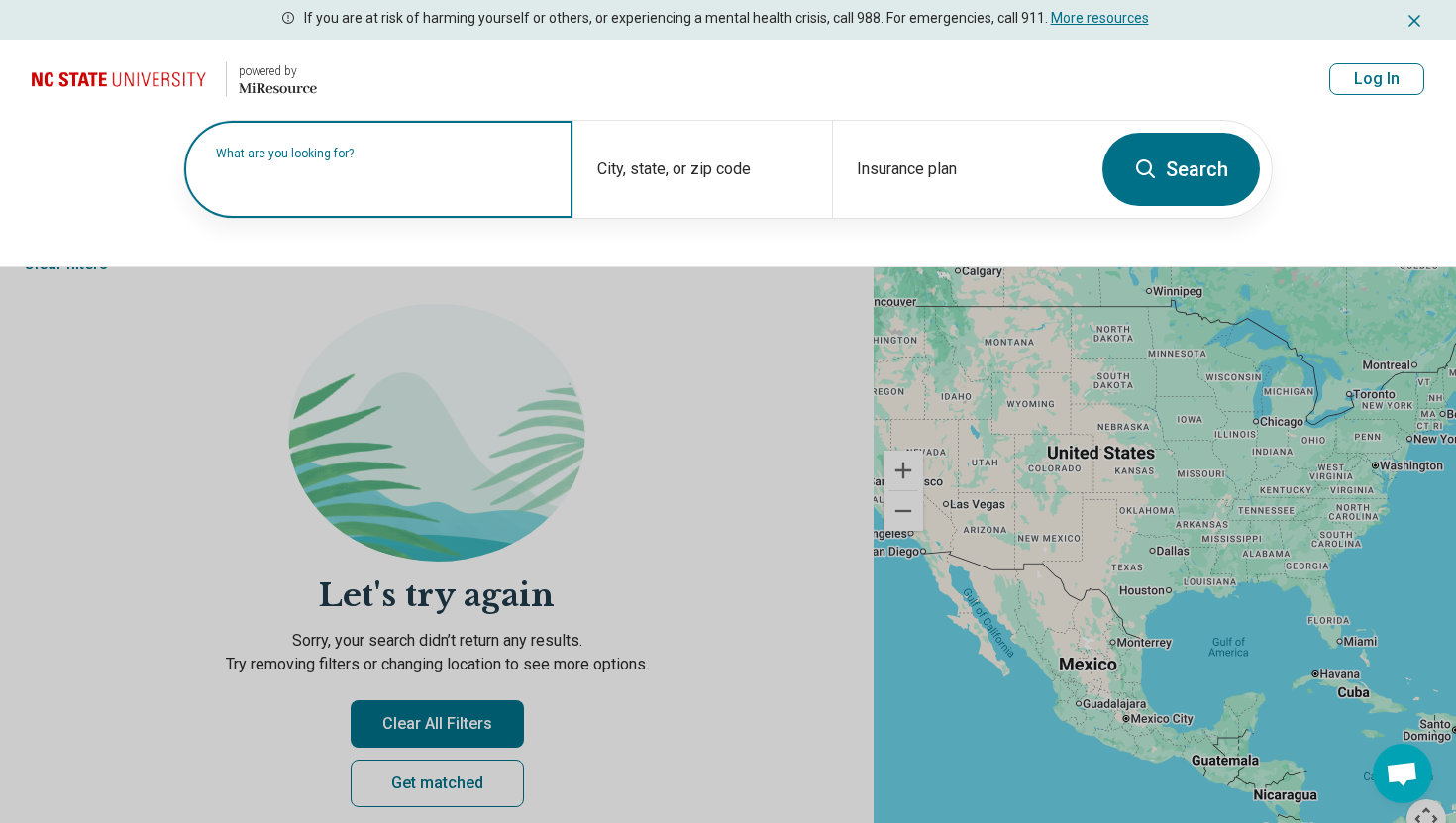 click at bounding box center (382, 179) 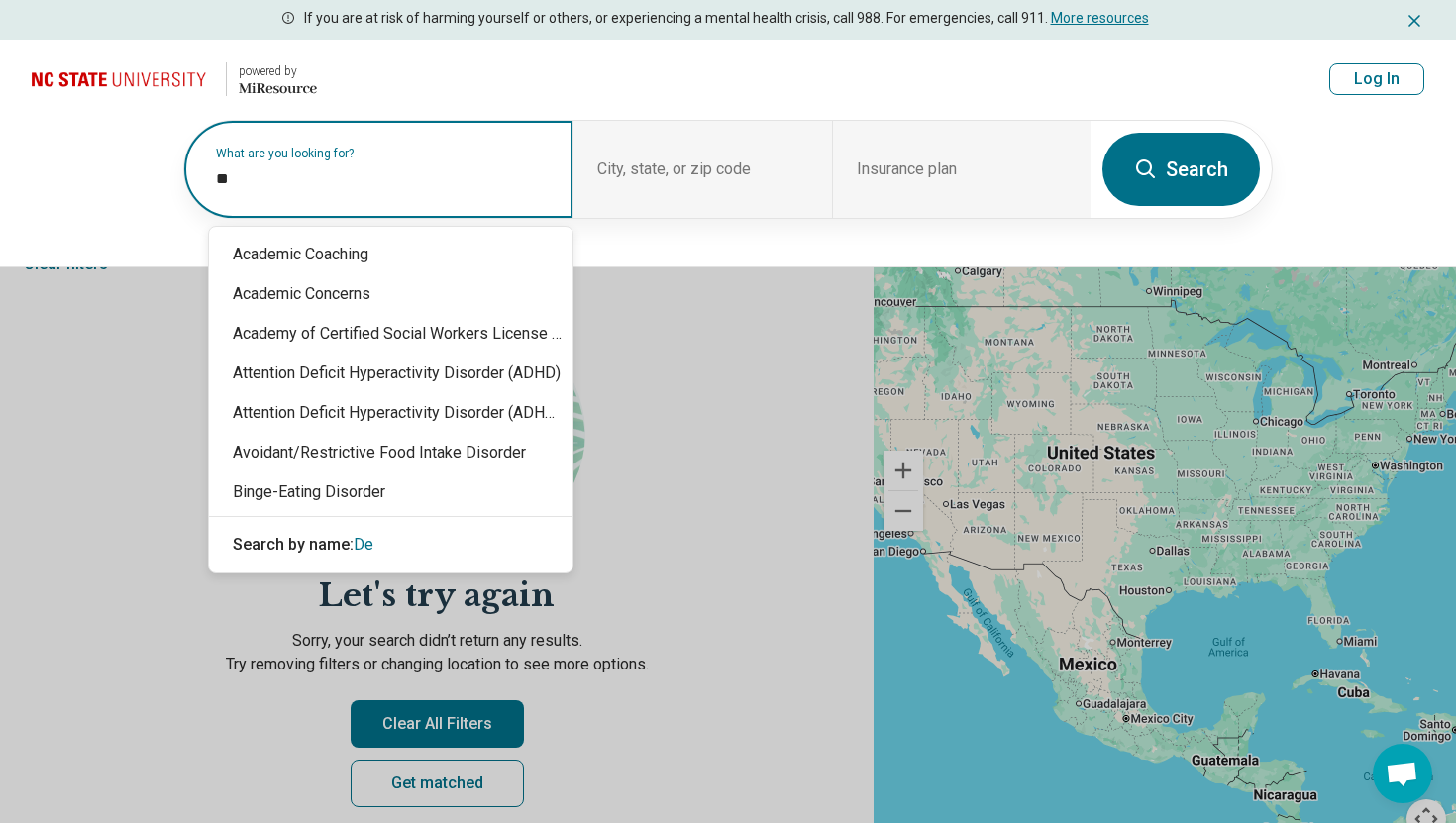 type on "***" 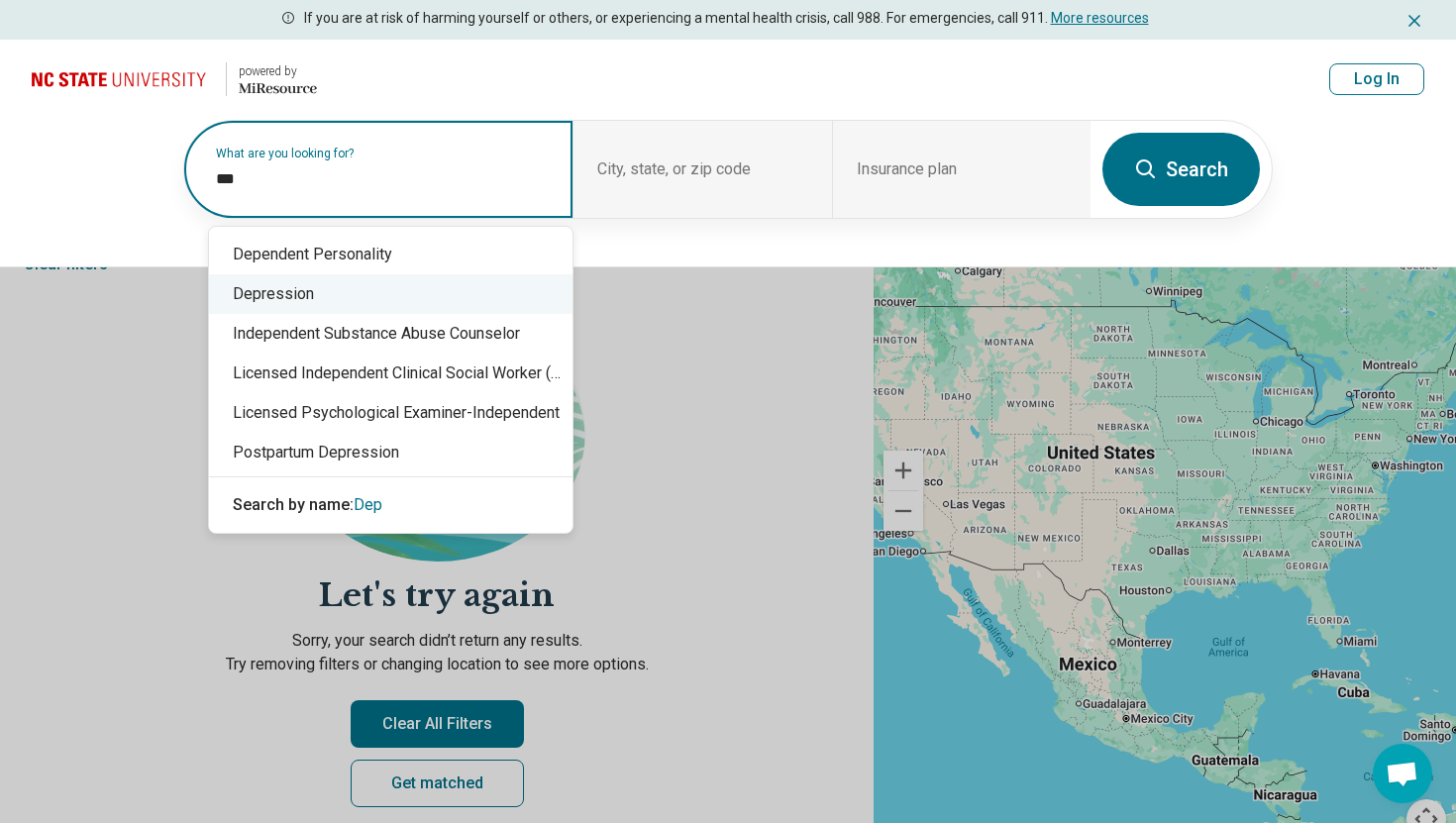 click on "Depression" at bounding box center [390, 294] 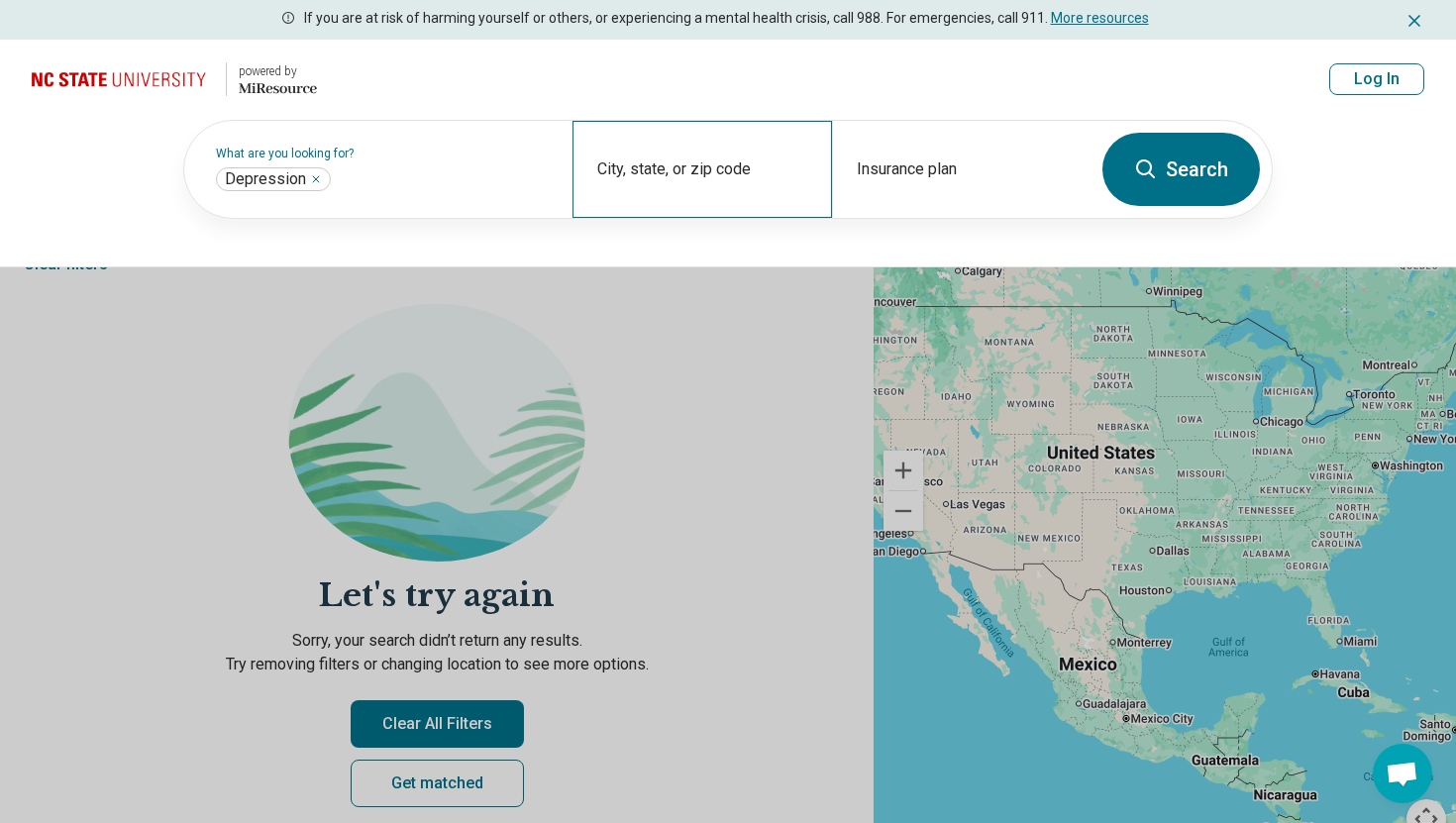 click on "City, state, or zip code" at bounding box center [701, 169] 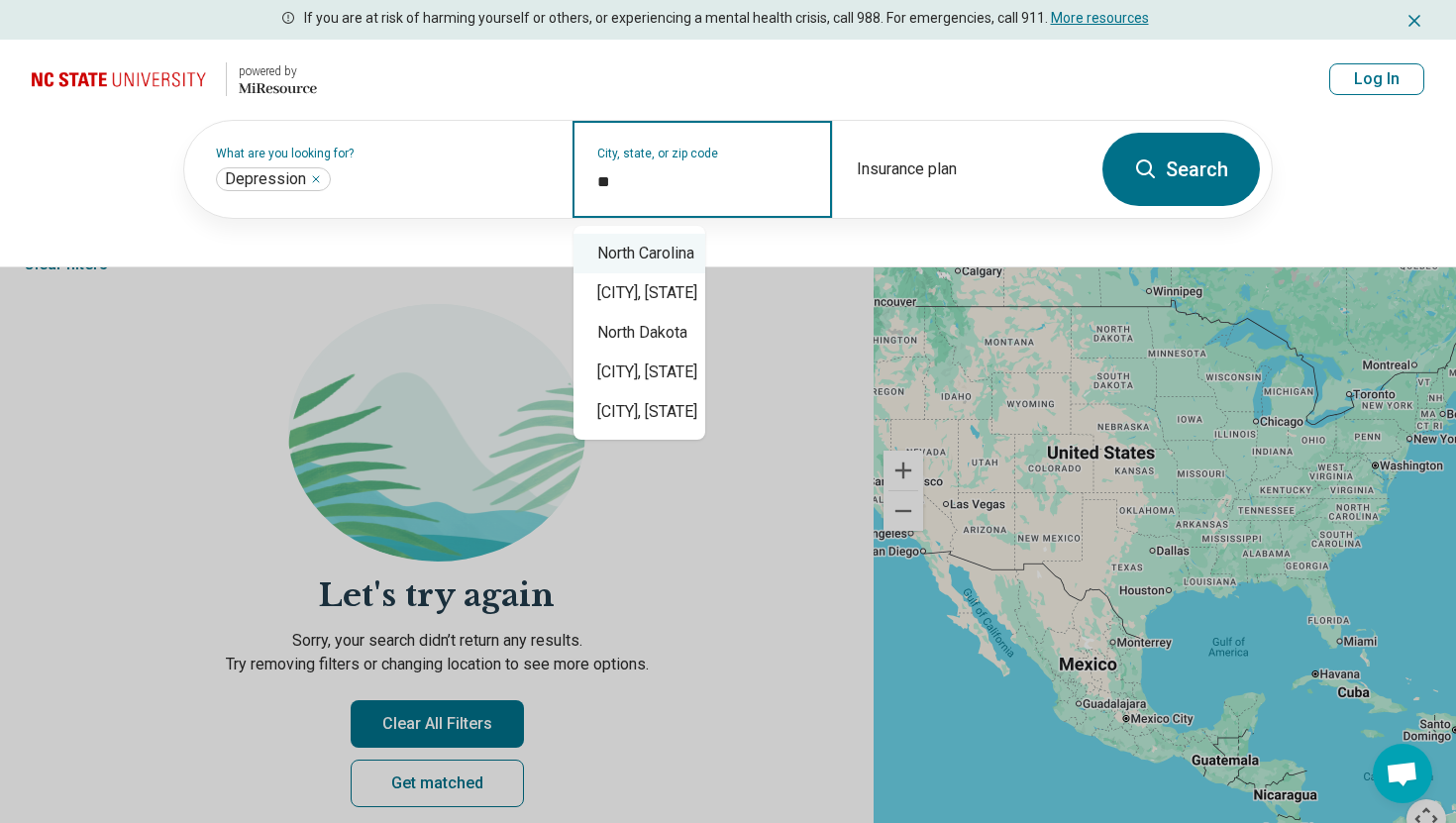 click on "North Carolina" at bounding box center (639, 254) 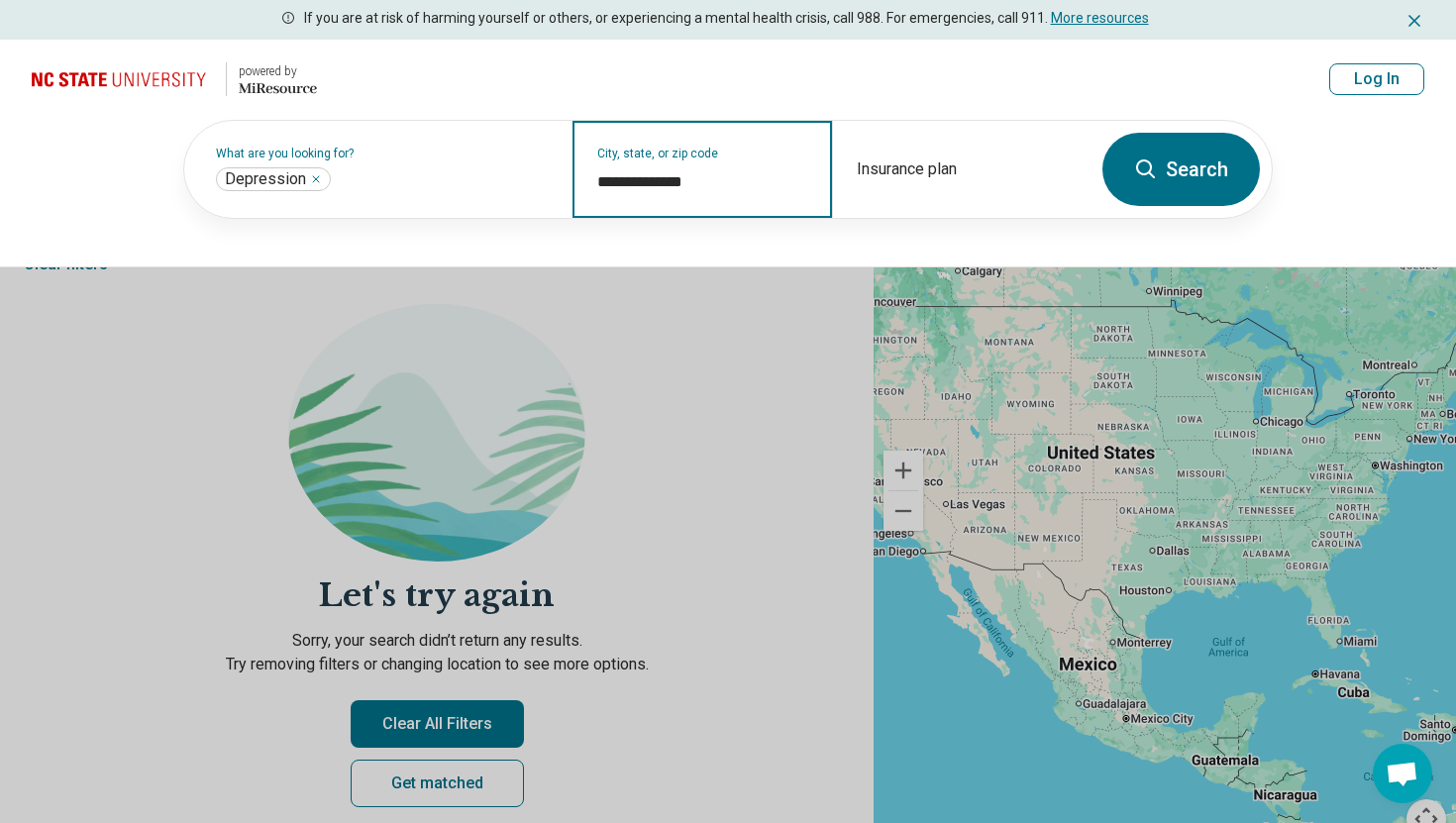 type on "**********" 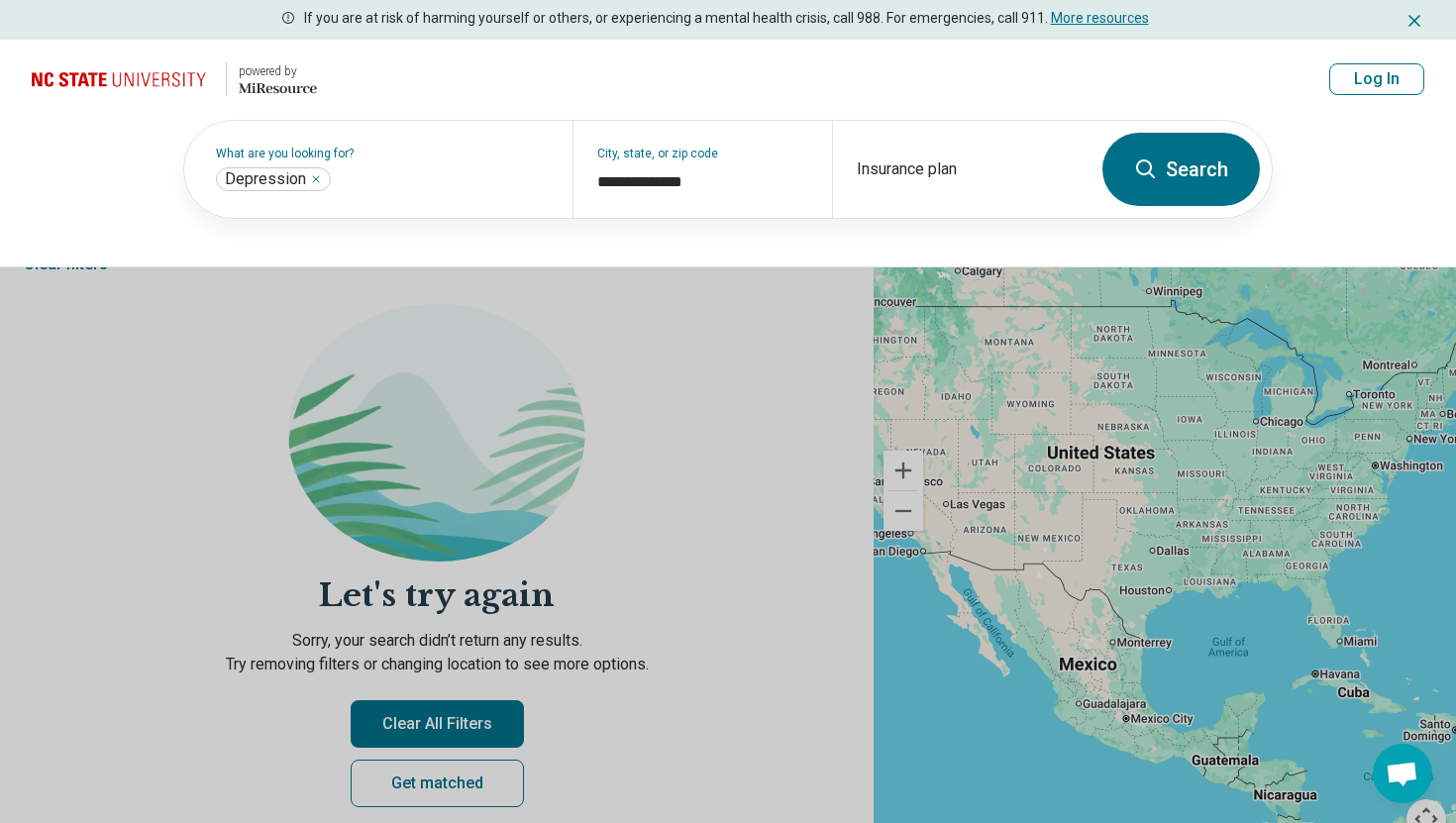 click on "Search" at bounding box center [1181, 169] 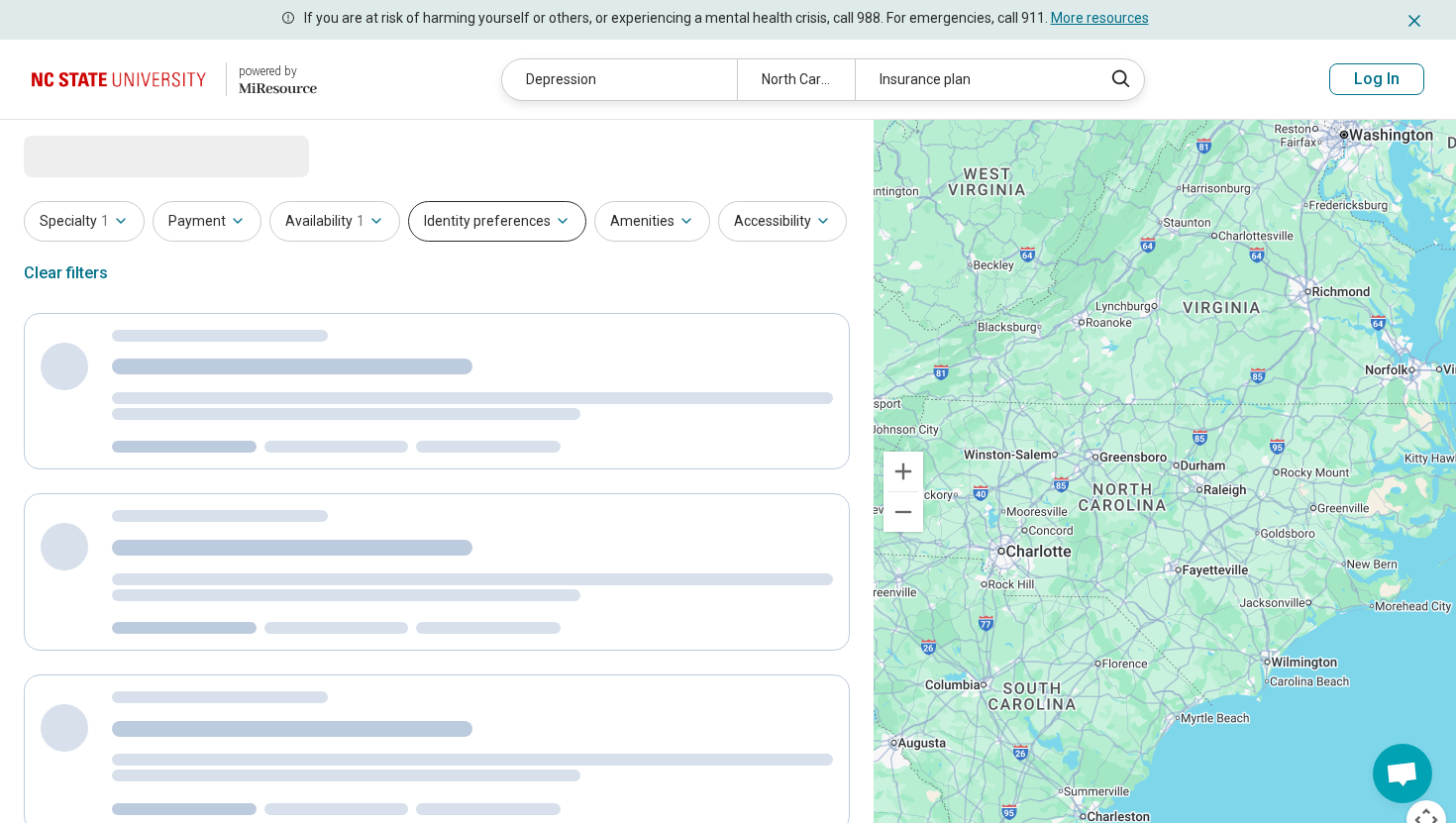 click 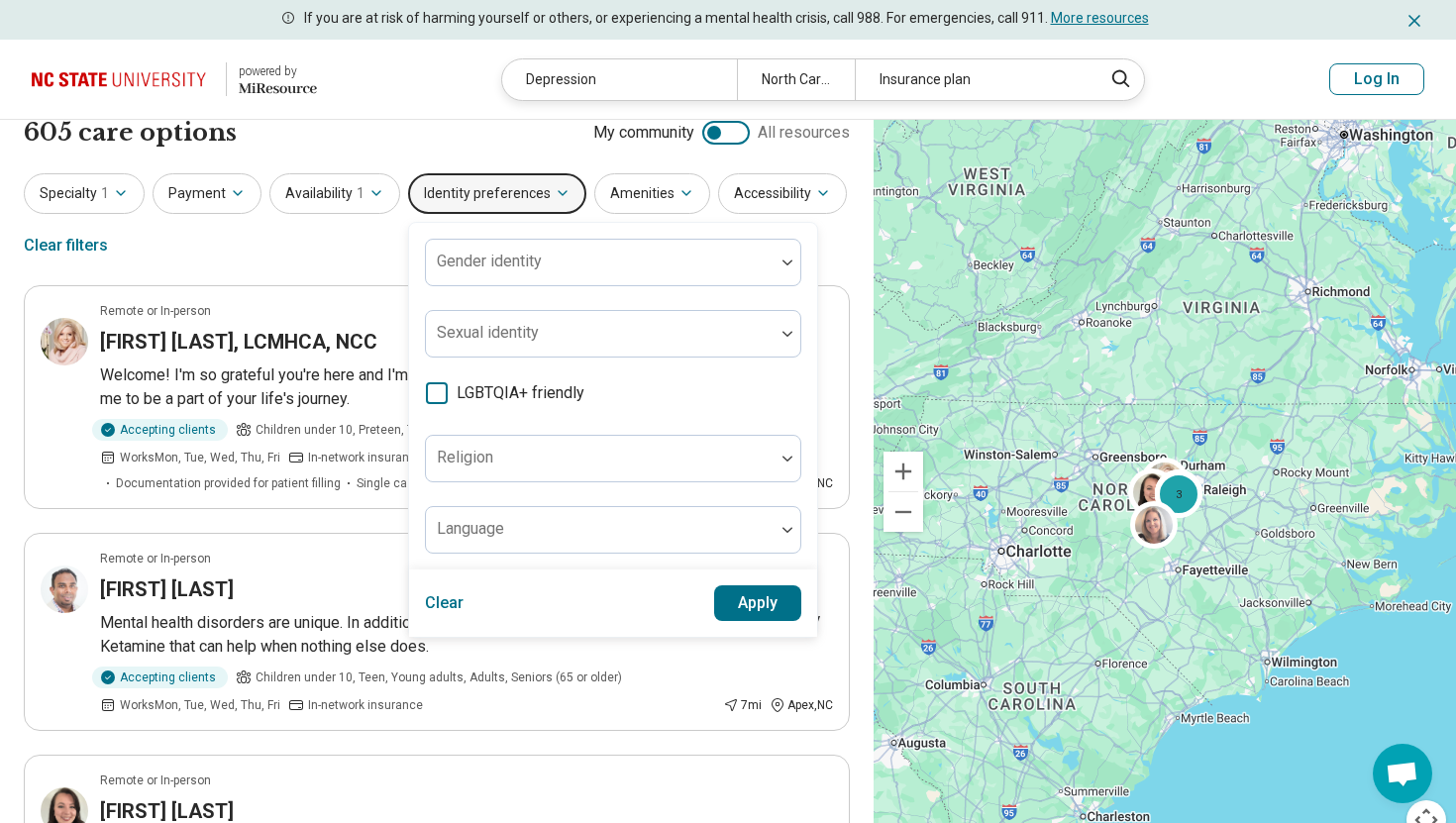 scroll, scrollTop: 0, scrollLeft: 0, axis: both 